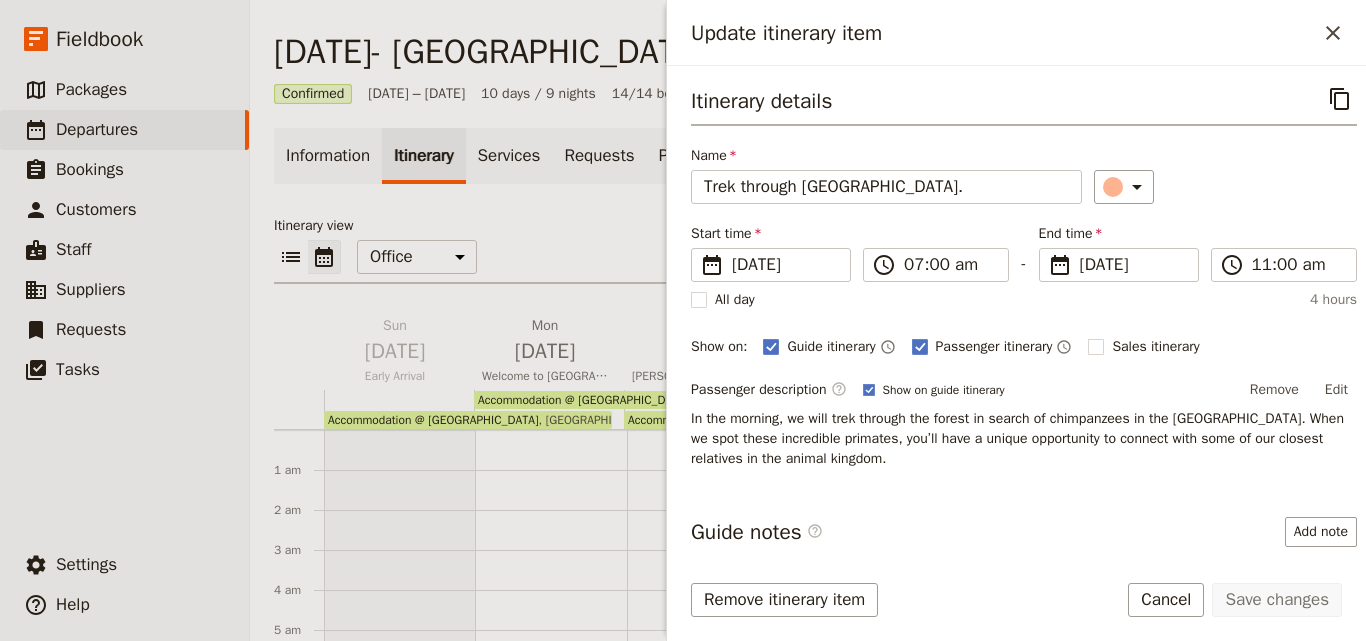 scroll, scrollTop: 0, scrollLeft: 0, axis: both 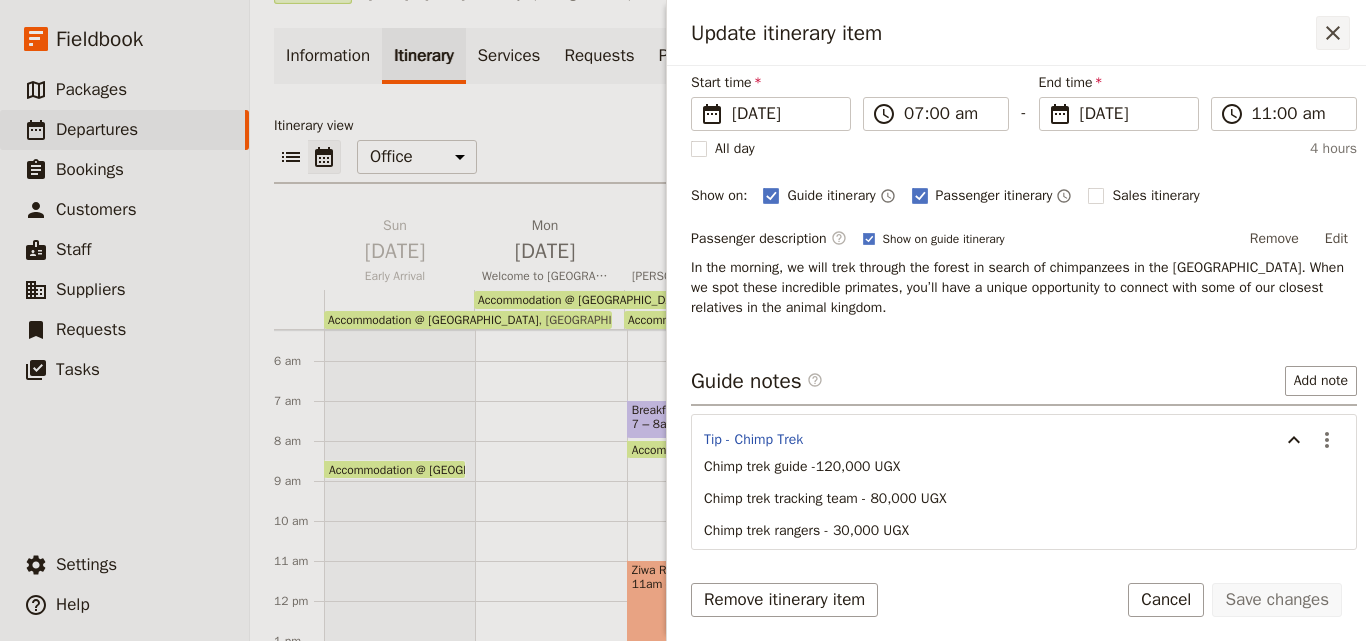 click on "​" at bounding box center [1333, 33] 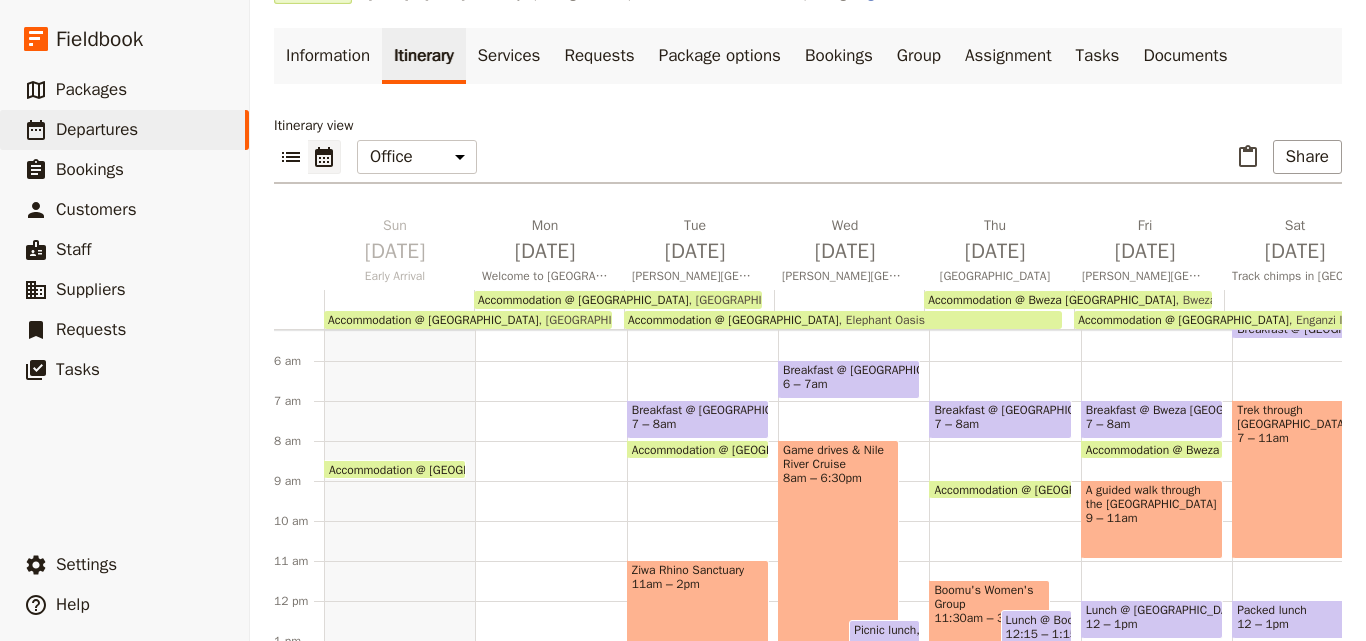 click on "Accommodation @ [GEOGRAPHIC_DATA]" at bounding box center (741, 449) 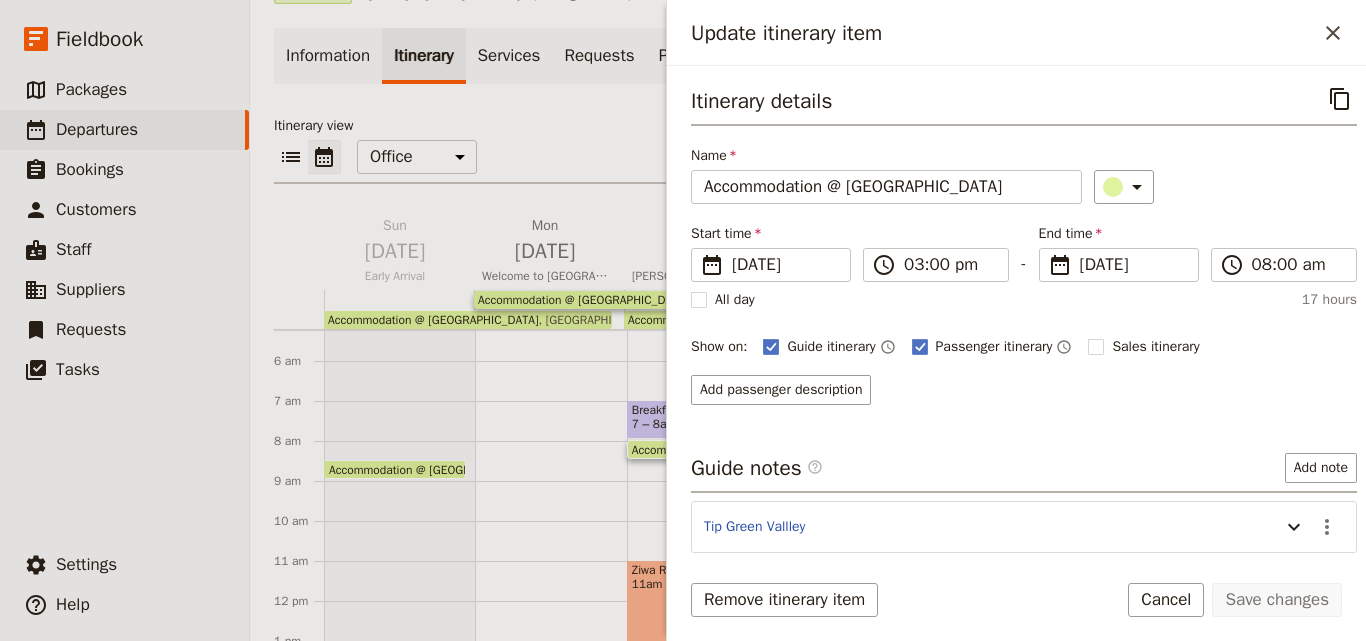 scroll, scrollTop: 158, scrollLeft: 0, axis: vertical 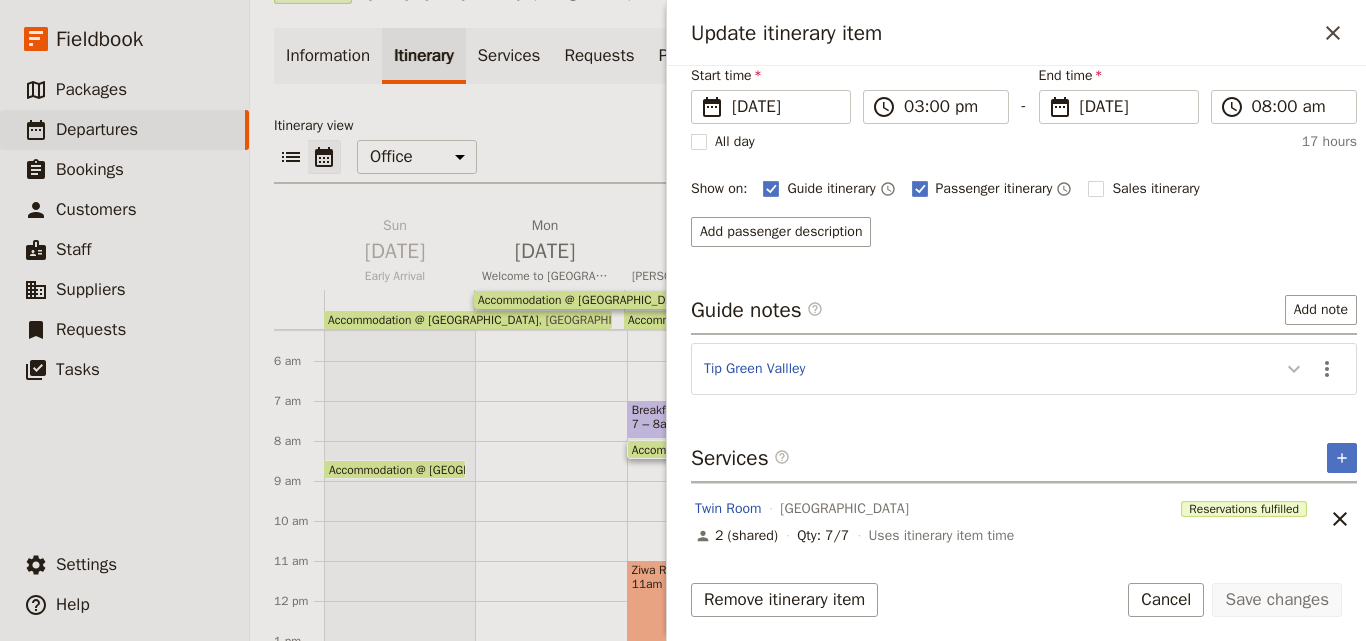 click 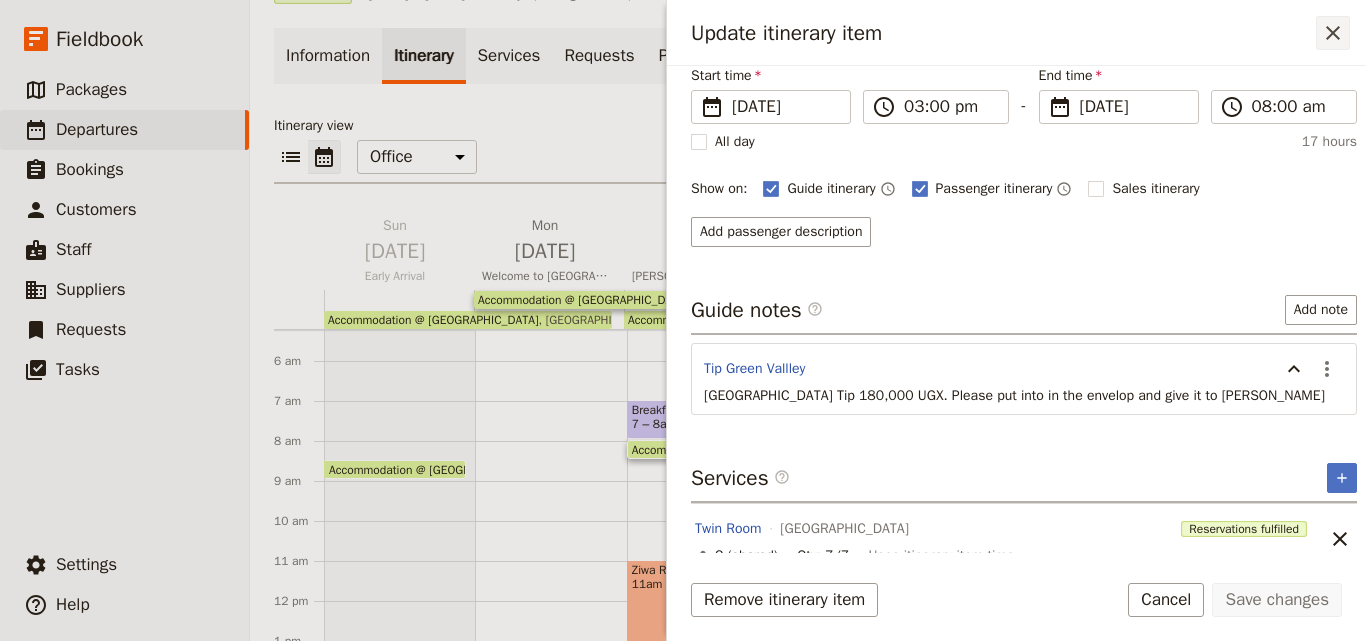 click 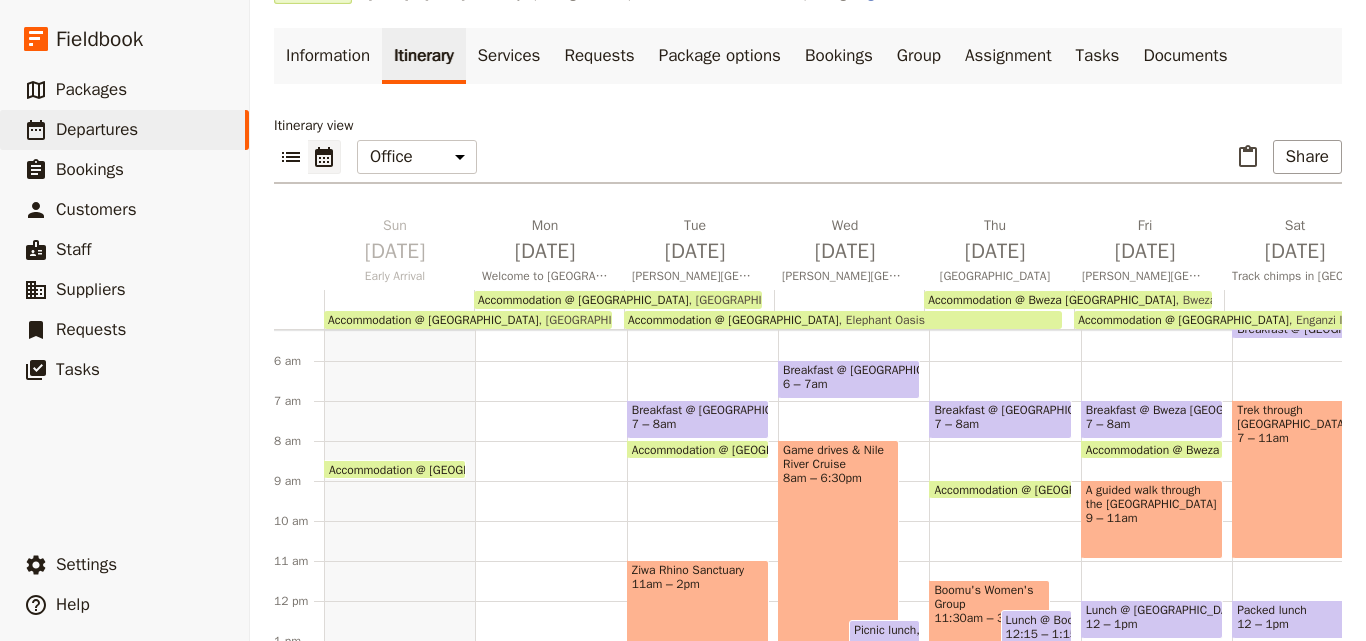 click on "​ ​ Office Guide Passenger Sales ​ Share" at bounding box center [808, 162] 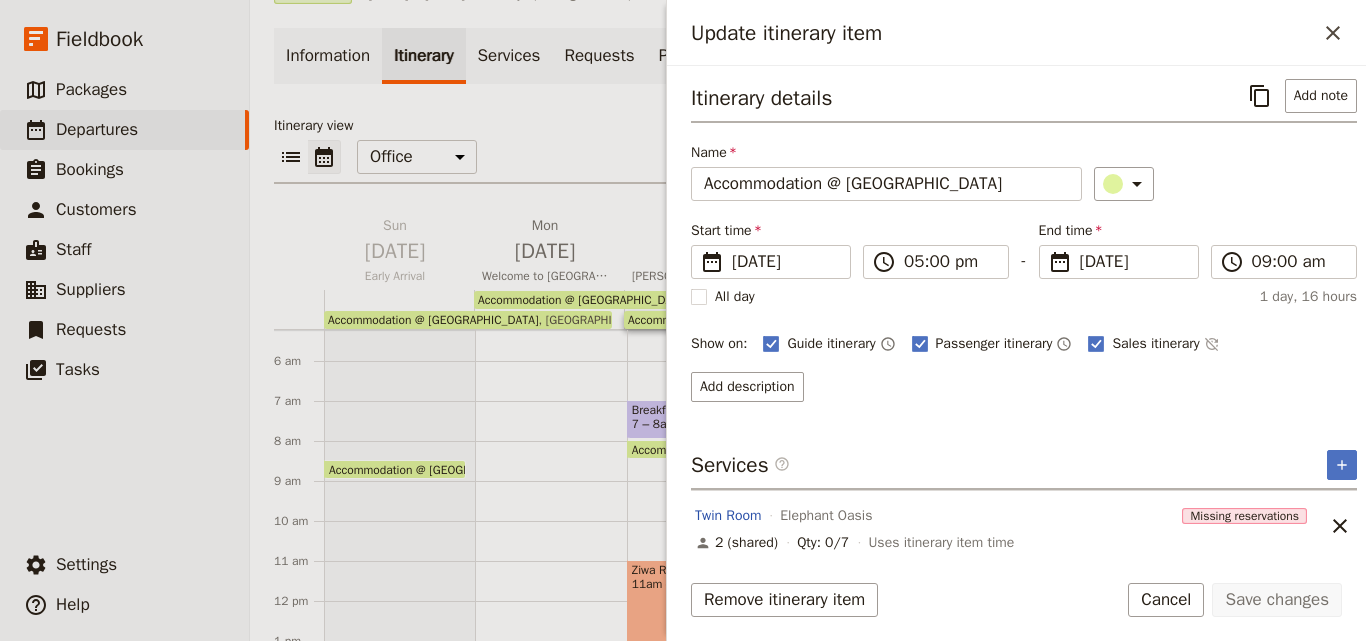 scroll, scrollTop: 0, scrollLeft: 0, axis: both 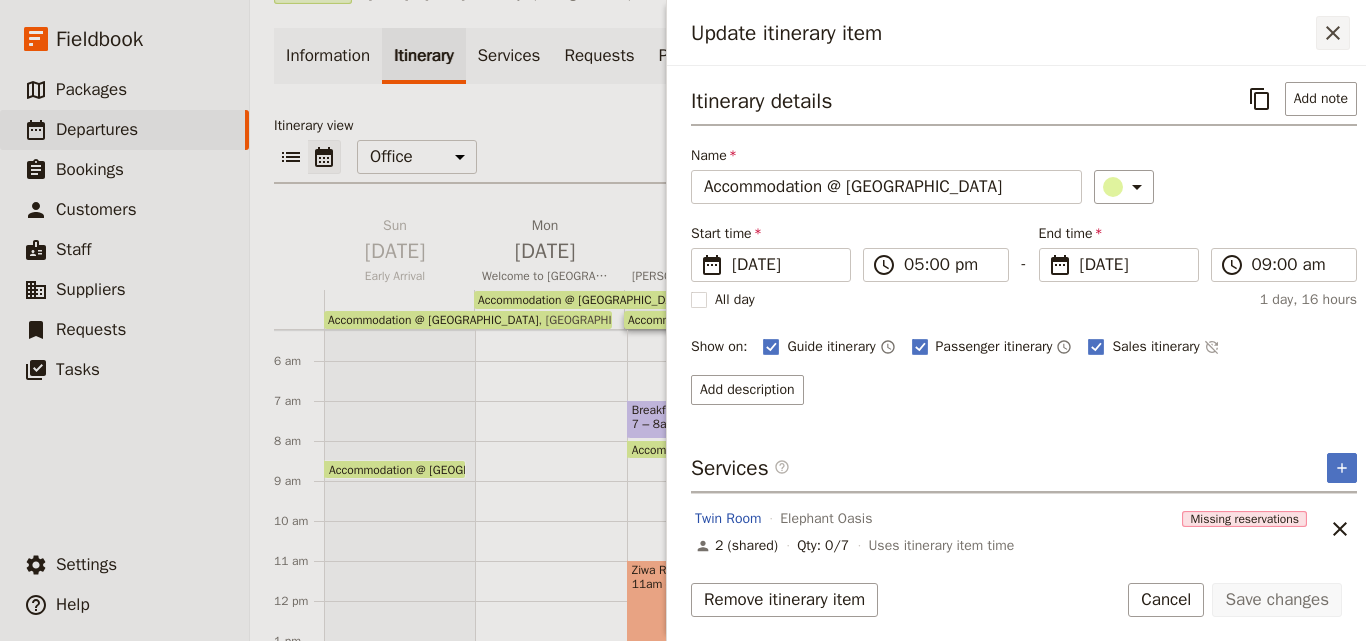 click 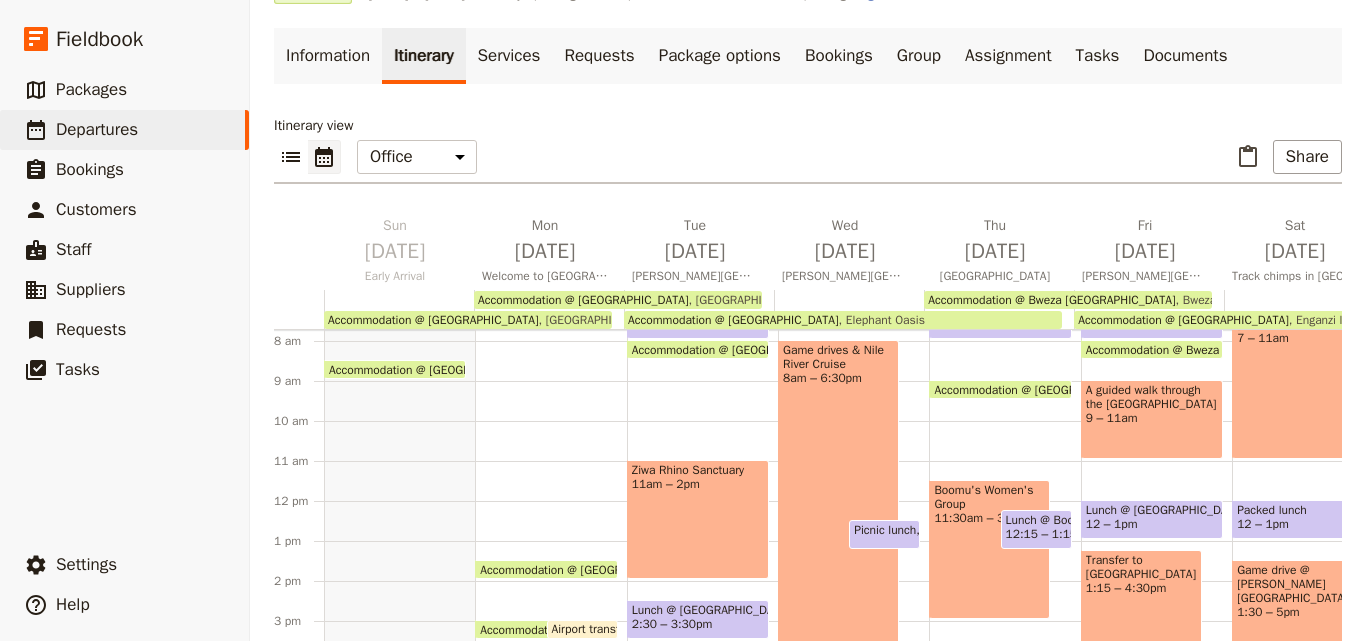 scroll, scrollTop: 209, scrollLeft: 0, axis: vertical 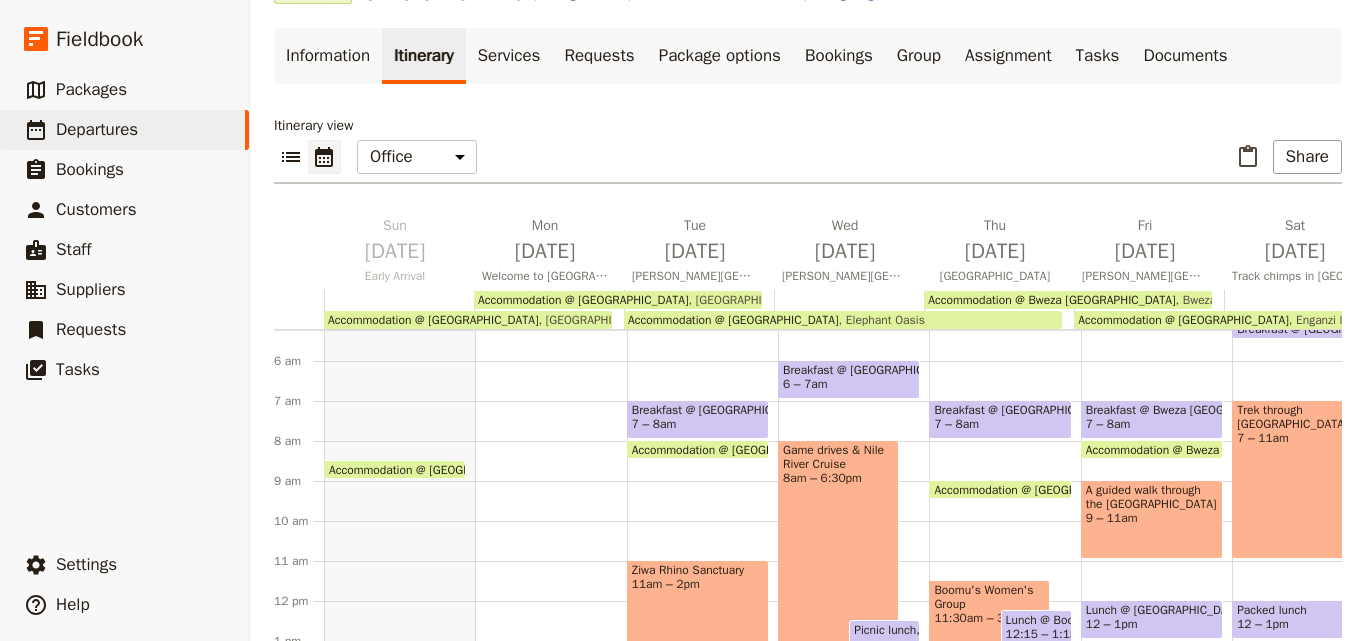 click on "Accommodation @ [GEOGRAPHIC_DATA]" at bounding box center (1043, 489) 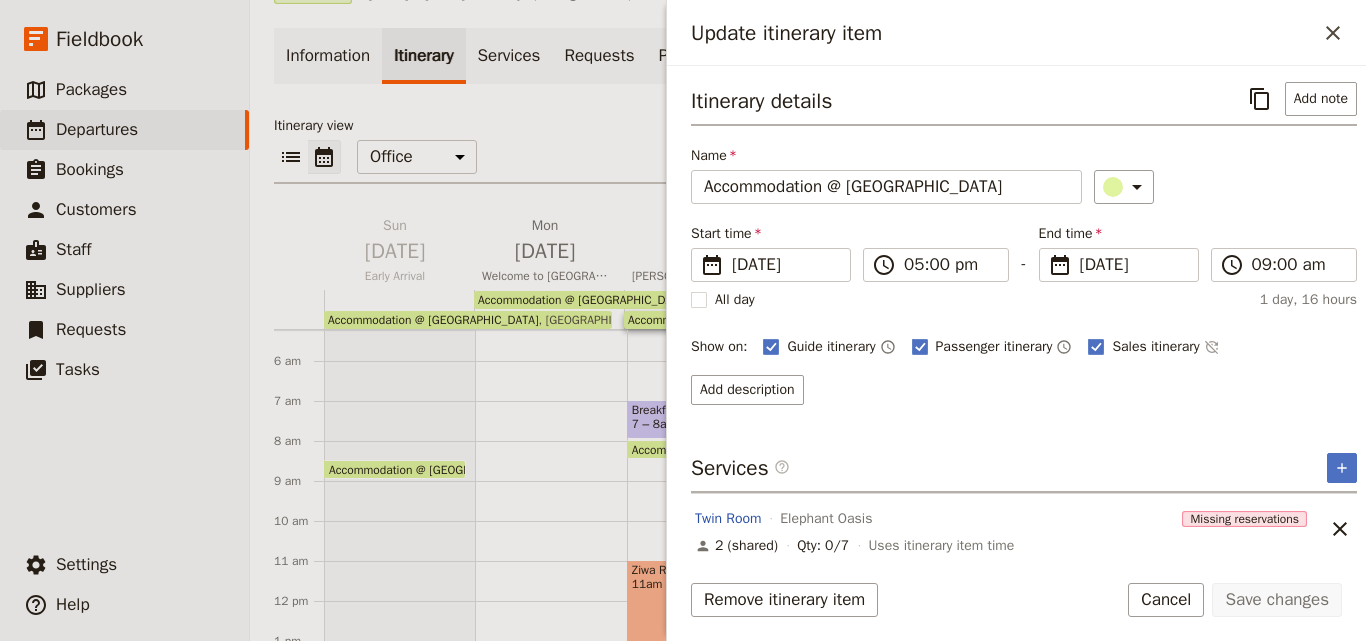 click on "Itinerary details ​ Add note Name Accommodation @ Elephant Oasis ​ Start time ​ 29 Jul 2025 29/07/2025 2025-07-29 17:00 ​ 05:00 pm - End time ​ 31 Jul 2025 31/07/2025 2025-07-31 09:00 ​ 09:00 am All day 1 day, 16 hours Show on: Guide itinerary ​ Passenger itinerary ​ Sales itinerary ​ Add description" at bounding box center [1024, 243] 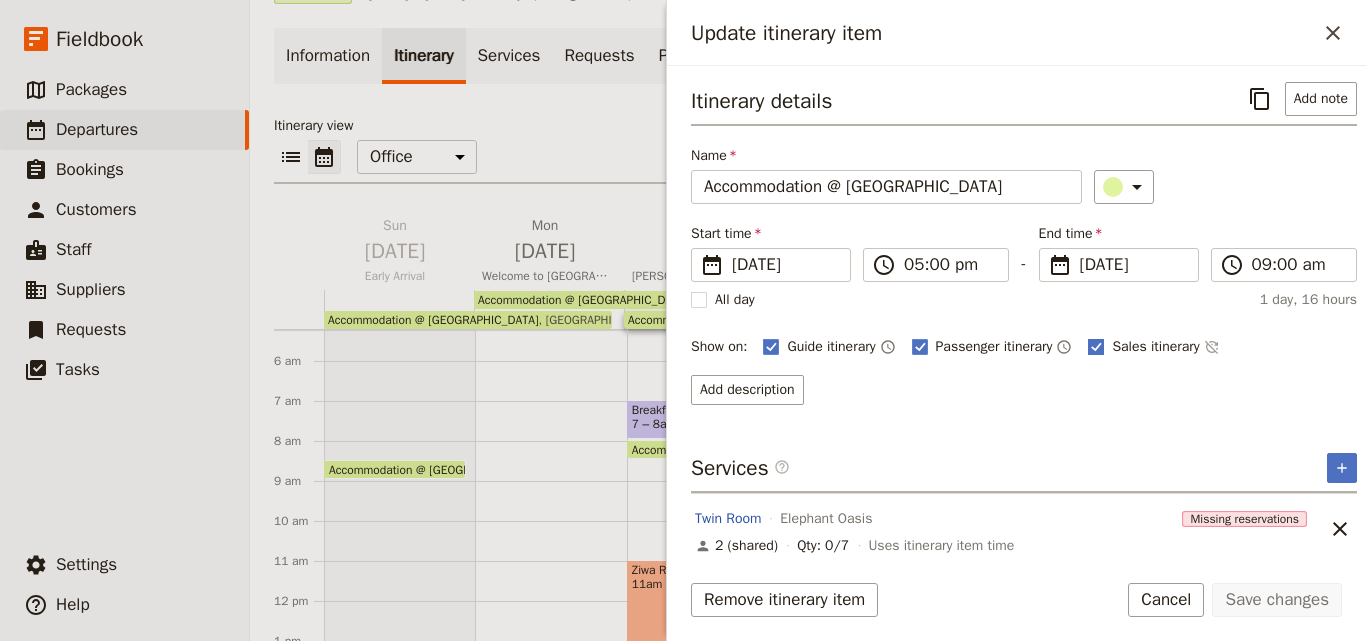 click 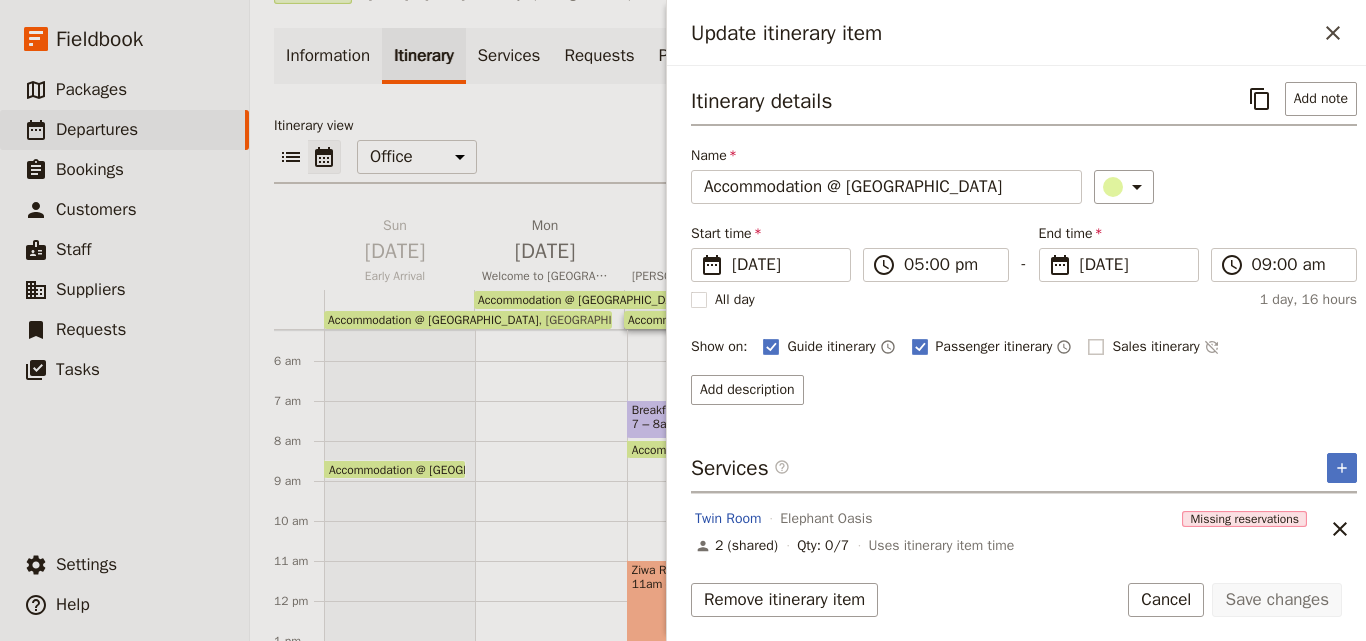 checkbox on "false" 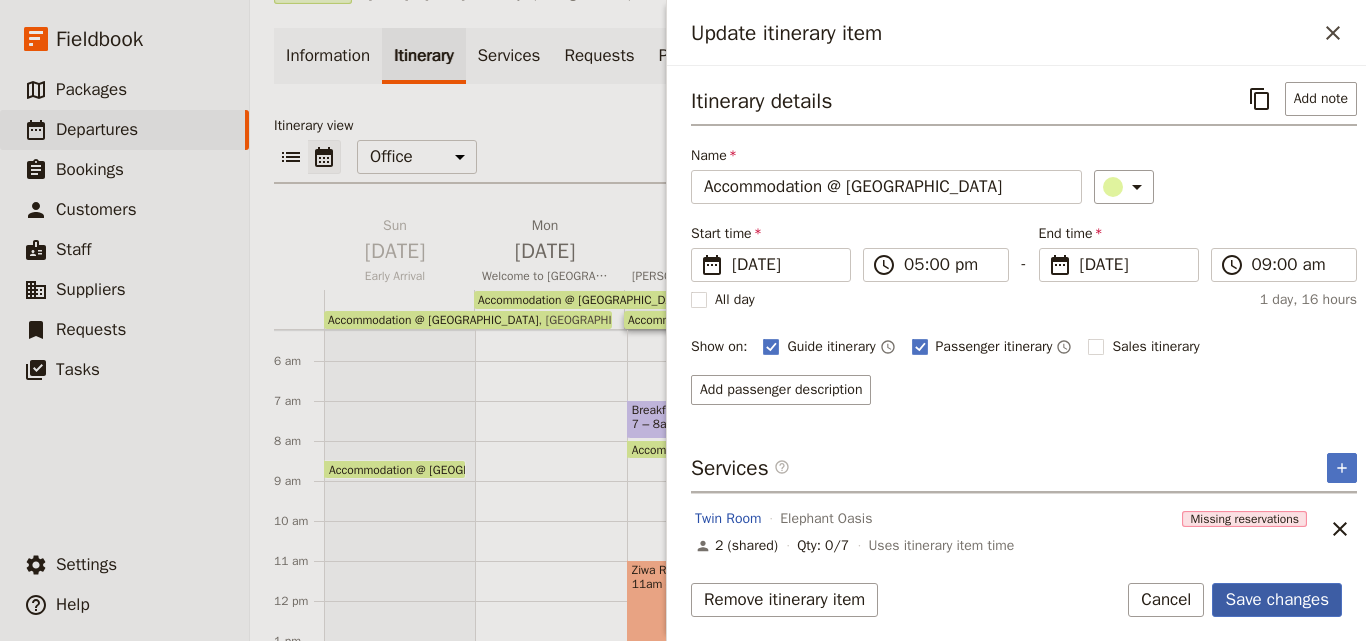 click on "Save changes" at bounding box center [1277, 600] 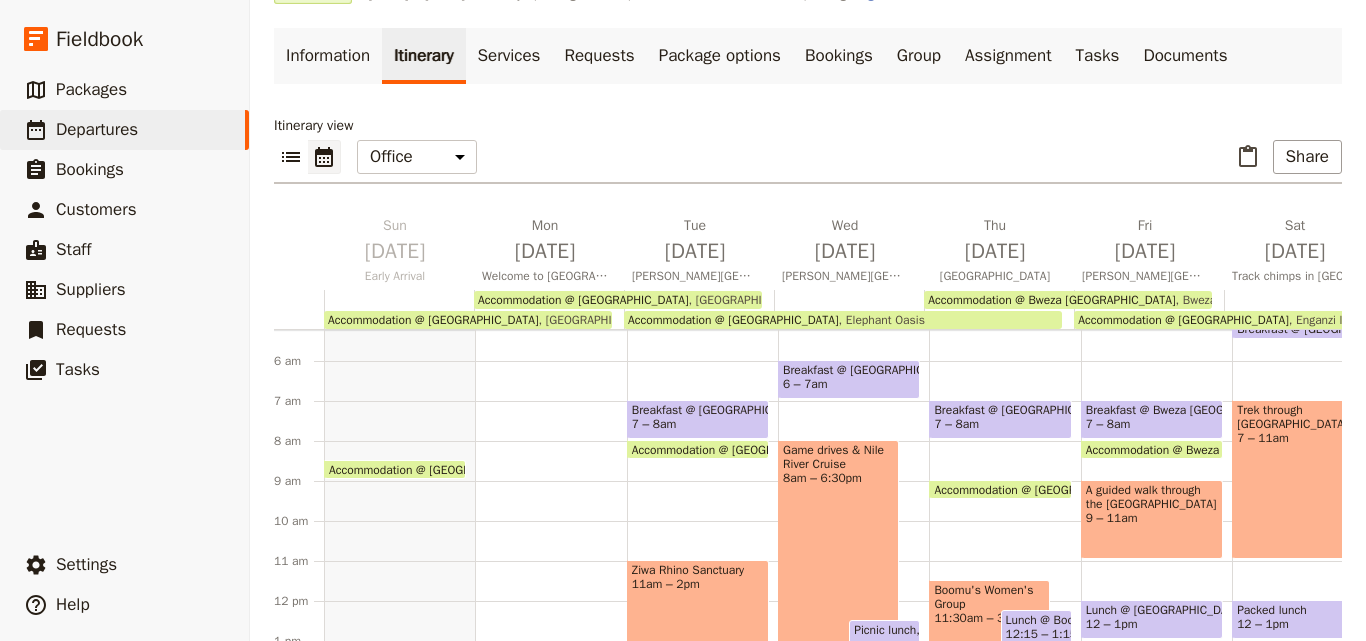 click on "Elephant Oasis" at bounding box center [882, 320] 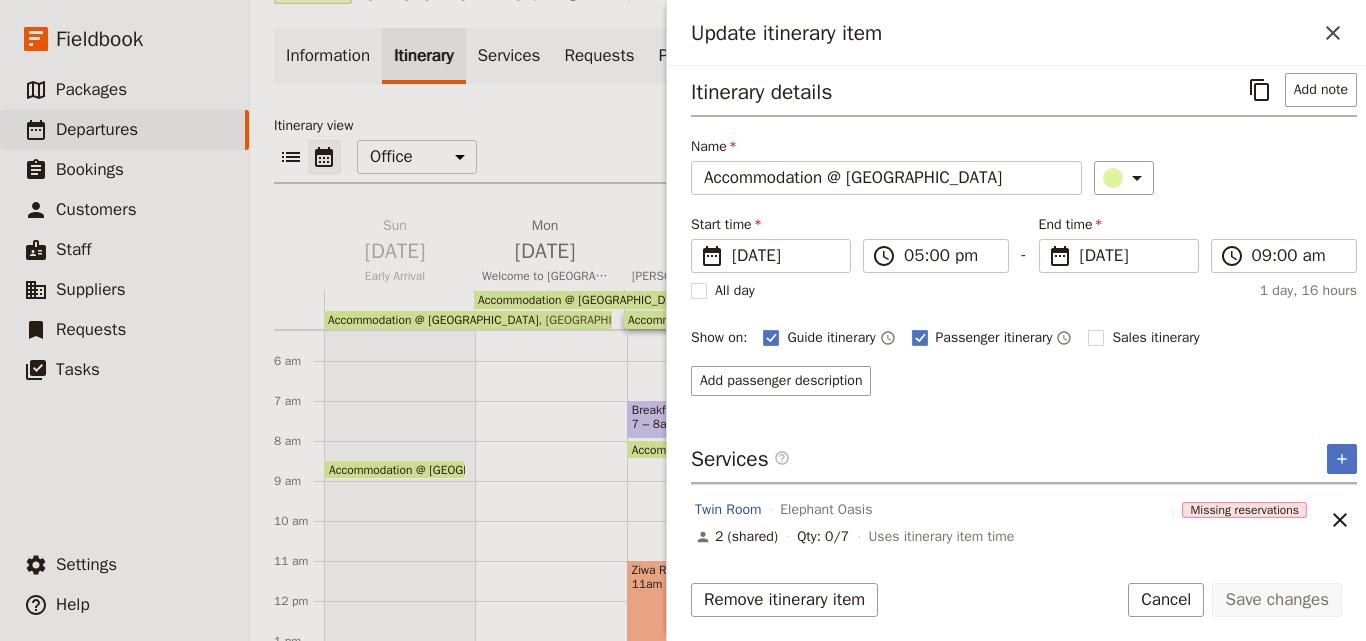 scroll, scrollTop: 0, scrollLeft: 0, axis: both 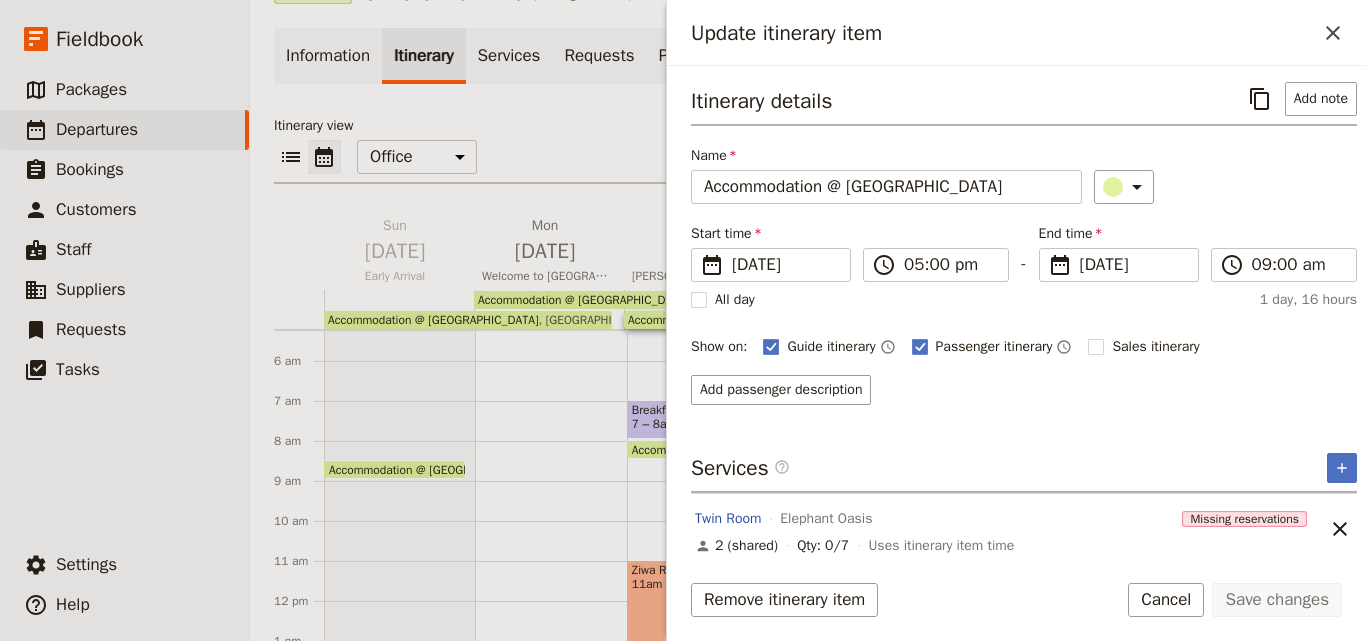 click on "Itinerary view" at bounding box center [808, 126] 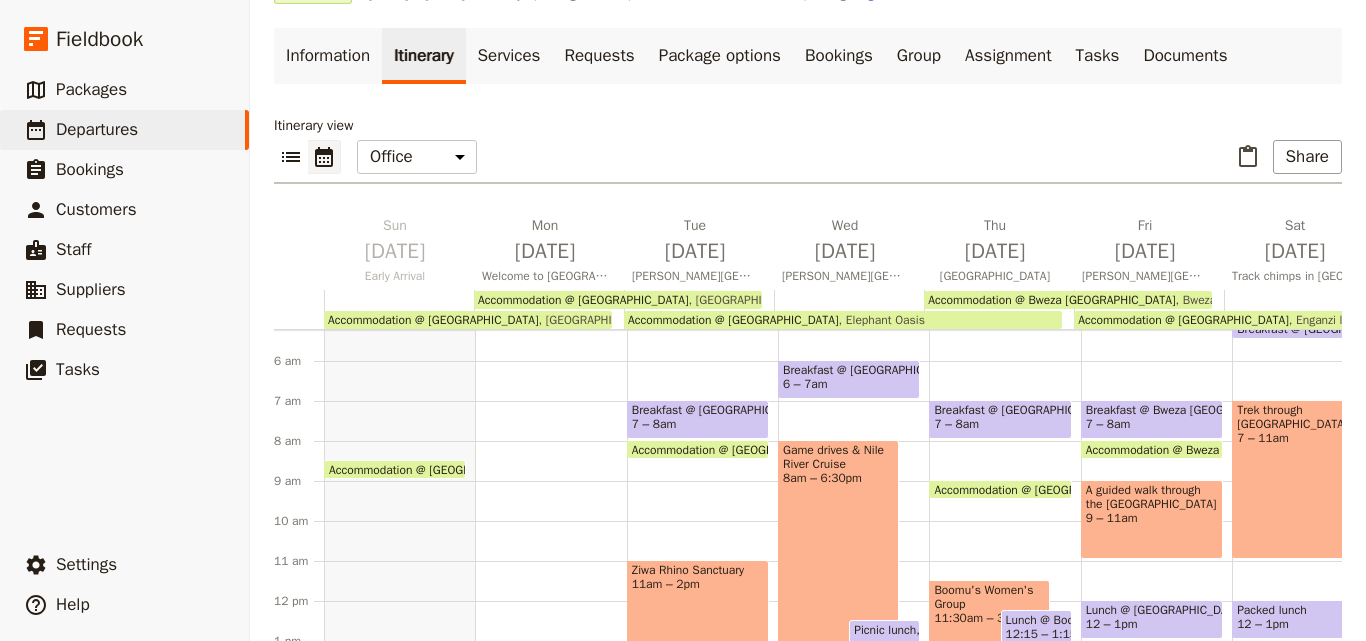 click on "Accommodation @ [GEOGRAPHIC_DATA]" at bounding box center [1043, 489] 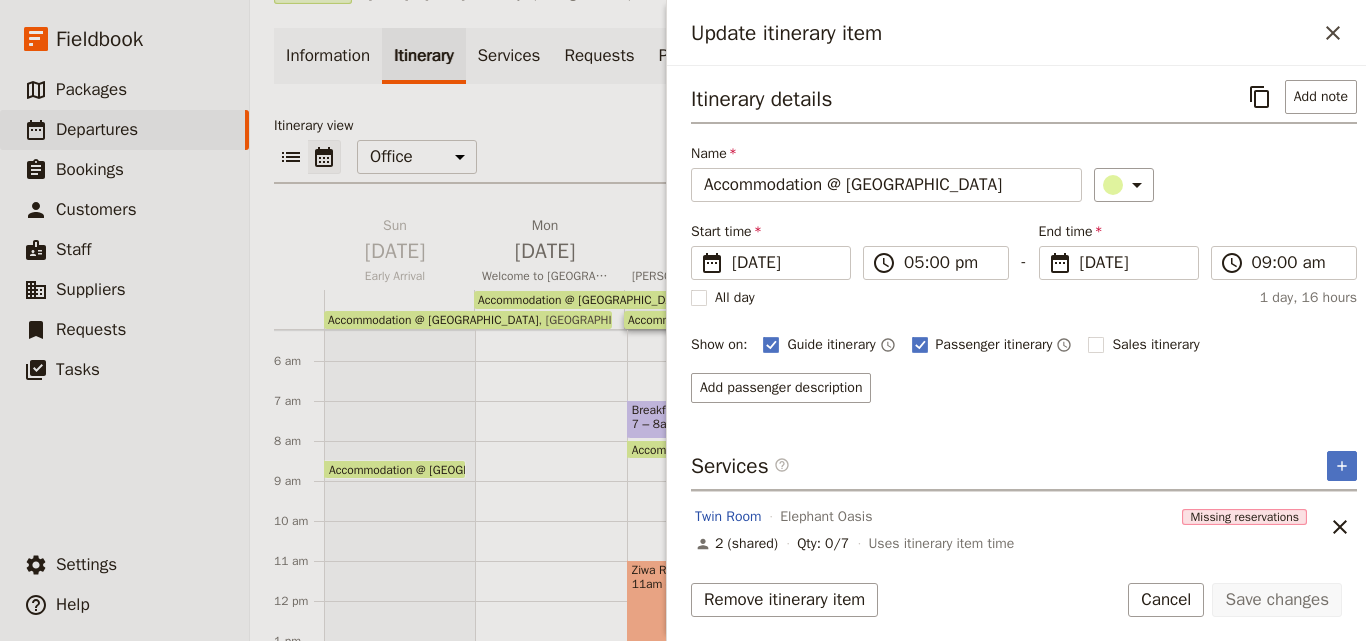 scroll, scrollTop: 0, scrollLeft: 0, axis: both 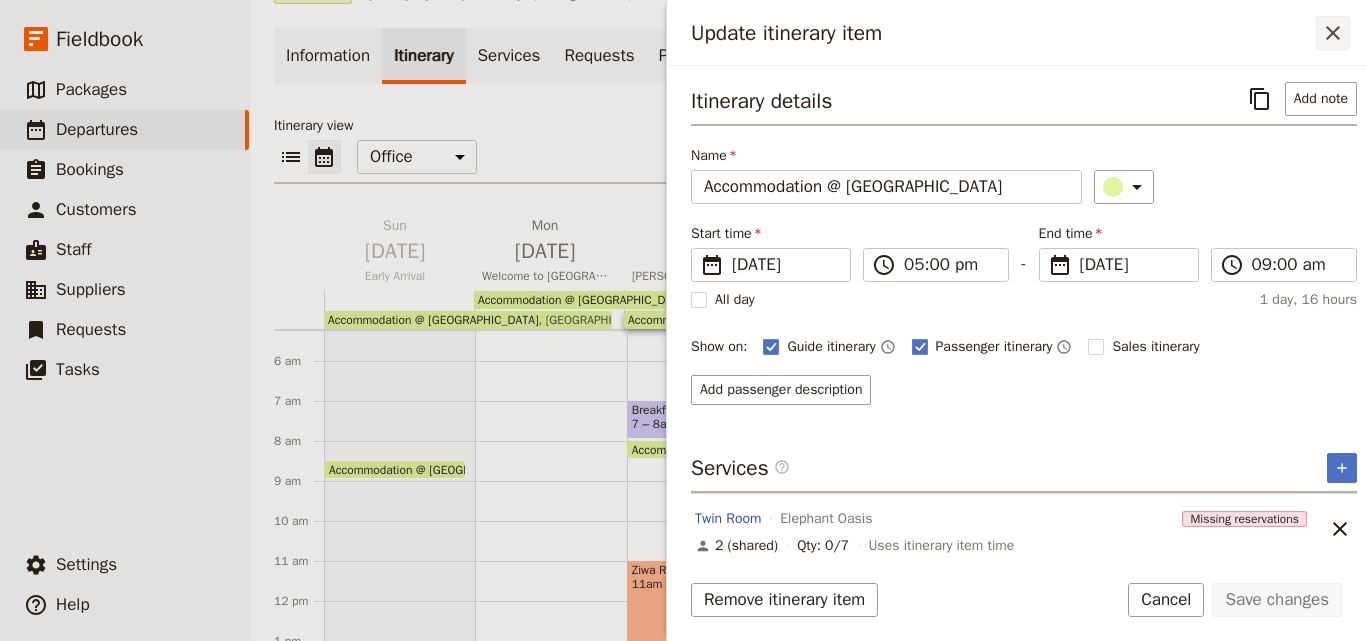 click 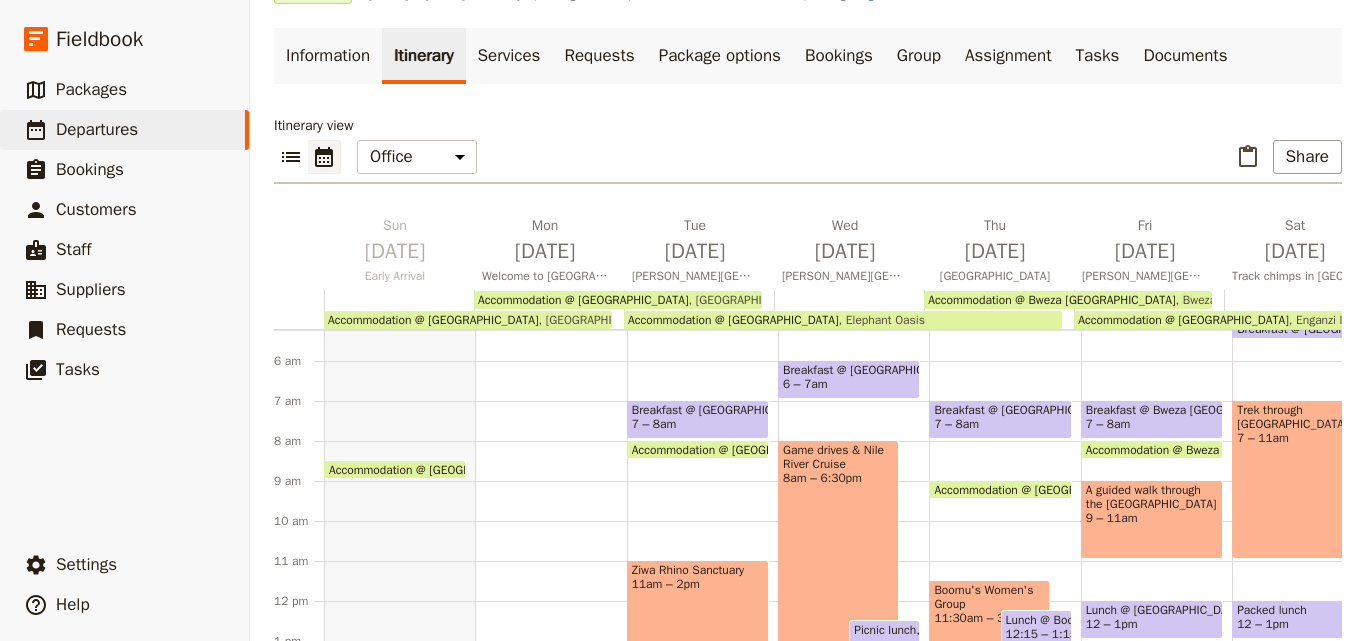 click on "Elephant Oasis" at bounding box center [882, 320] 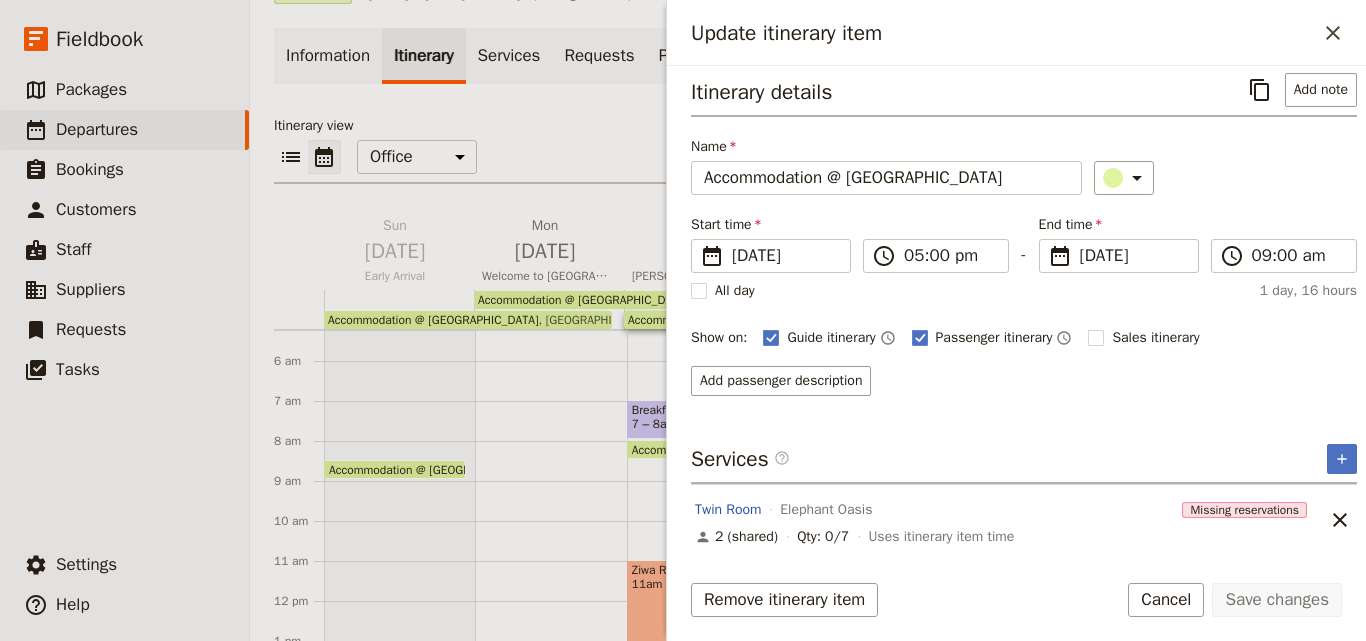 scroll, scrollTop: 0, scrollLeft: 0, axis: both 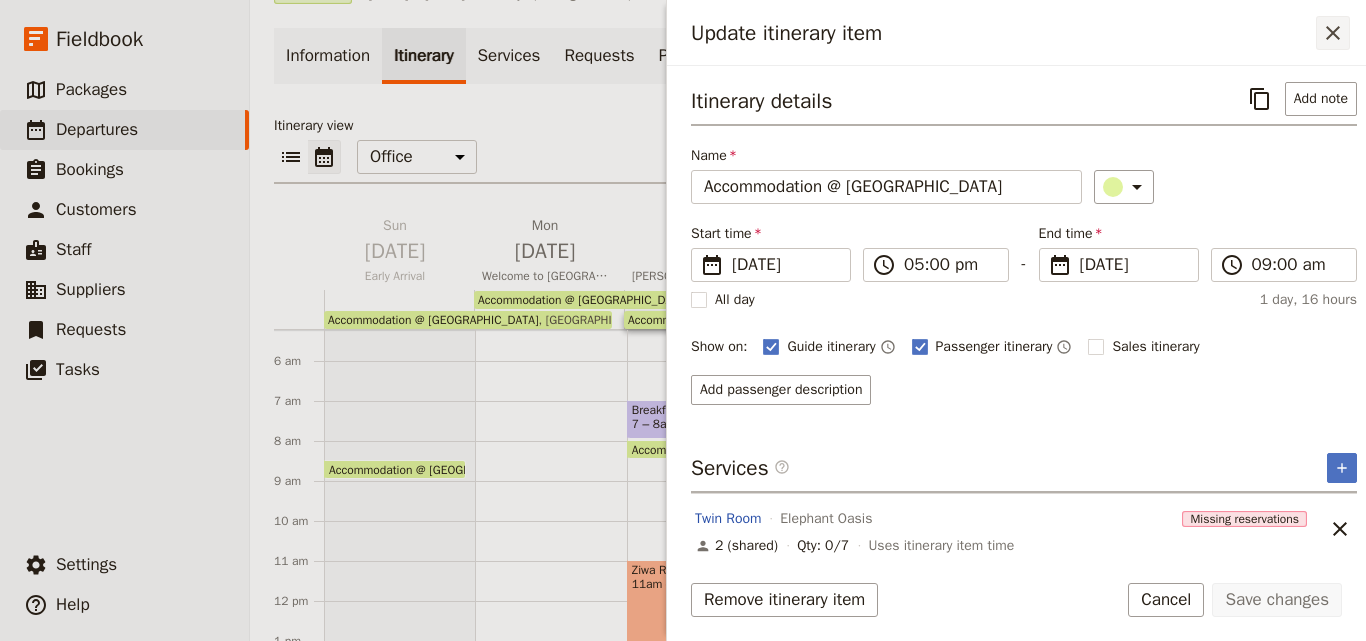 click 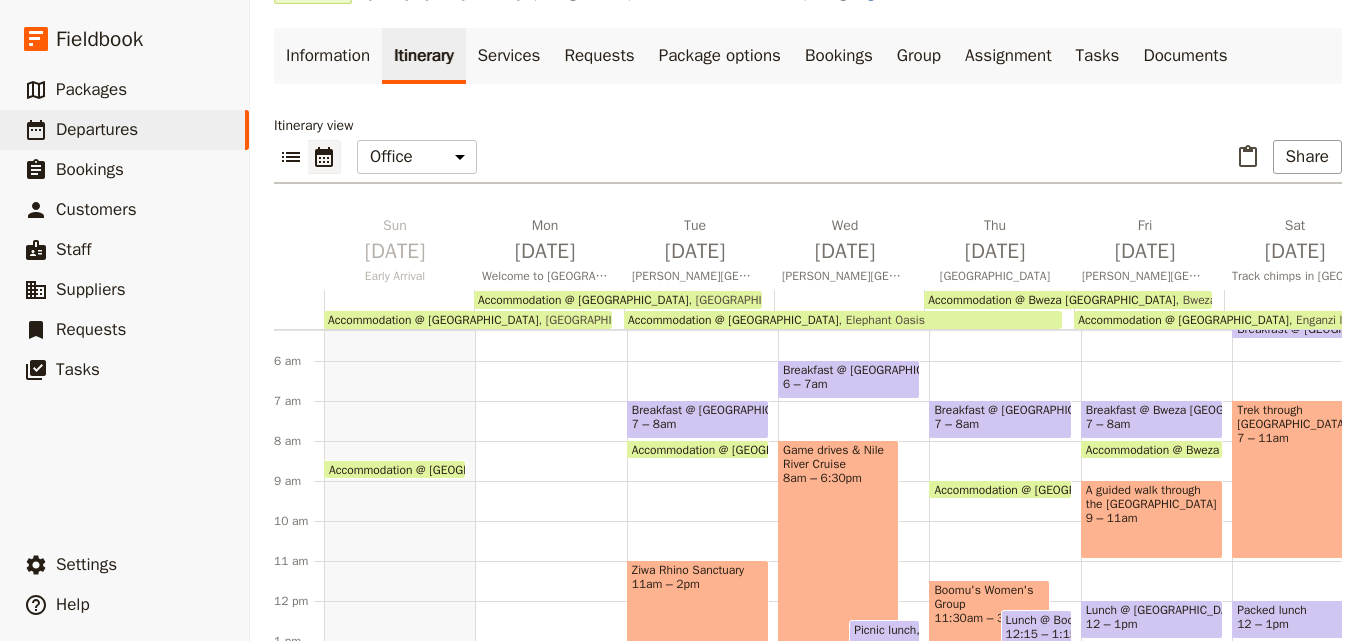 scroll, scrollTop: 509, scrollLeft: 0, axis: vertical 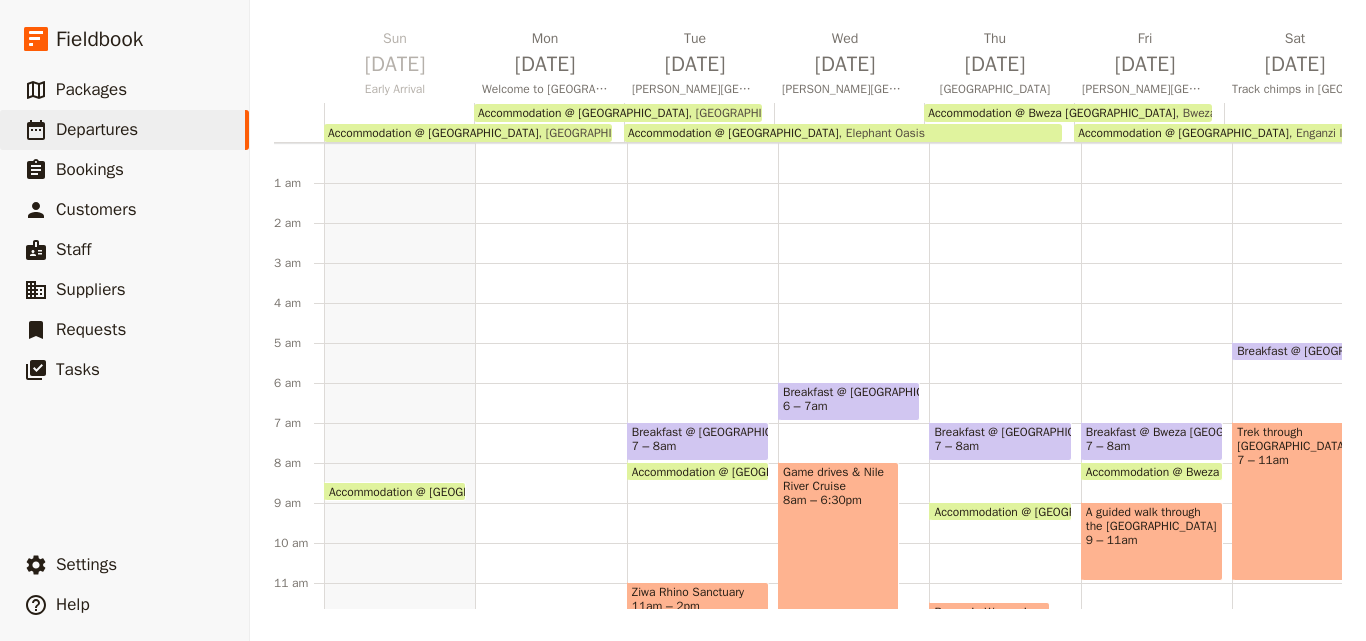 click on "Accommodation @  Bweza [GEOGRAPHIC_DATA]" at bounding box center (1213, 471) 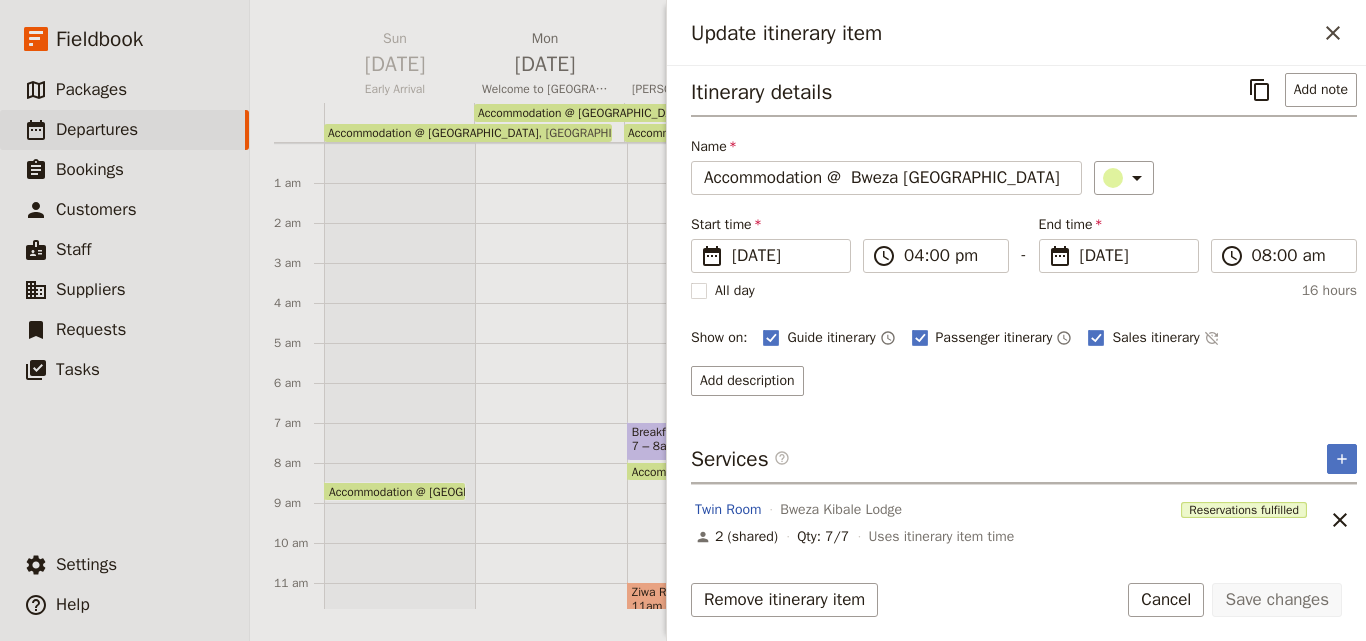 scroll, scrollTop: 0, scrollLeft: 0, axis: both 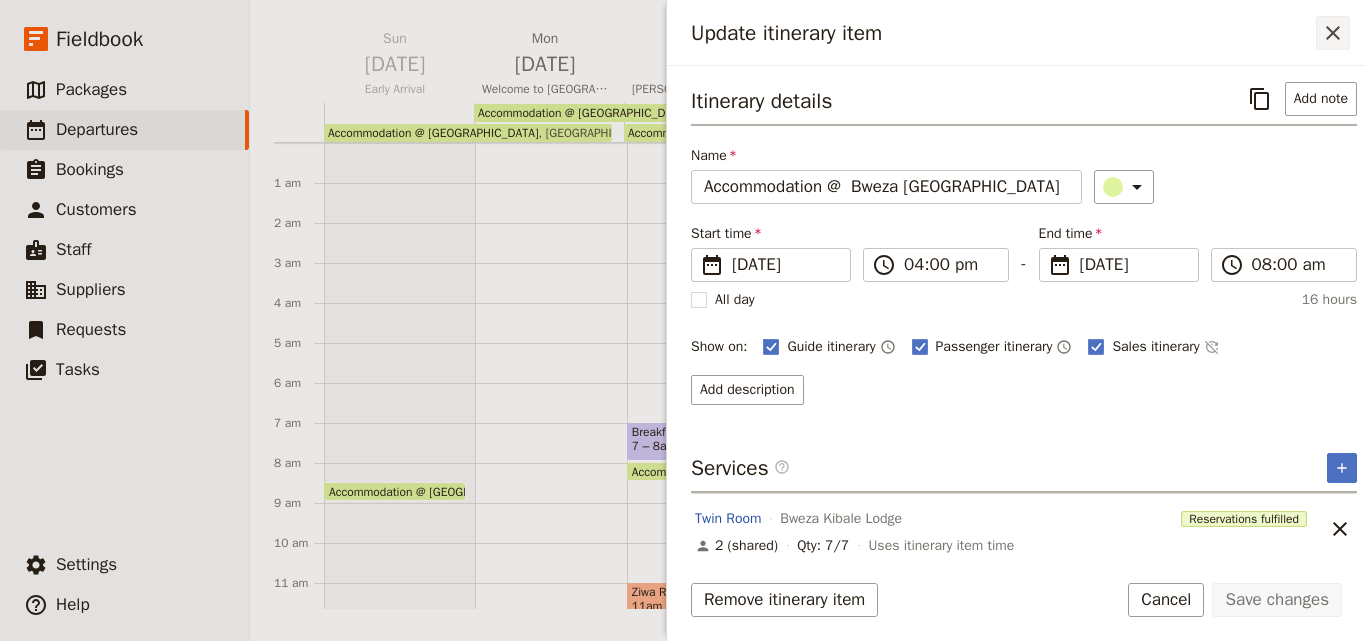 click 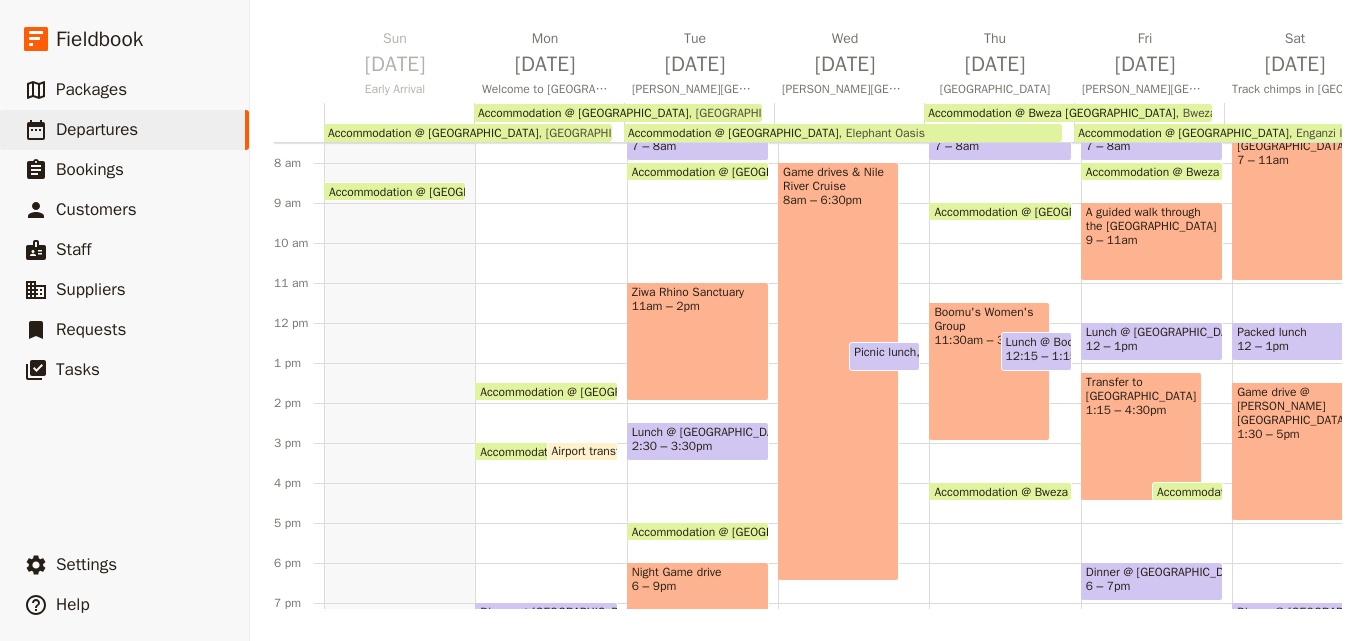 scroll, scrollTop: 100, scrollLeft: 0, axis: vertical 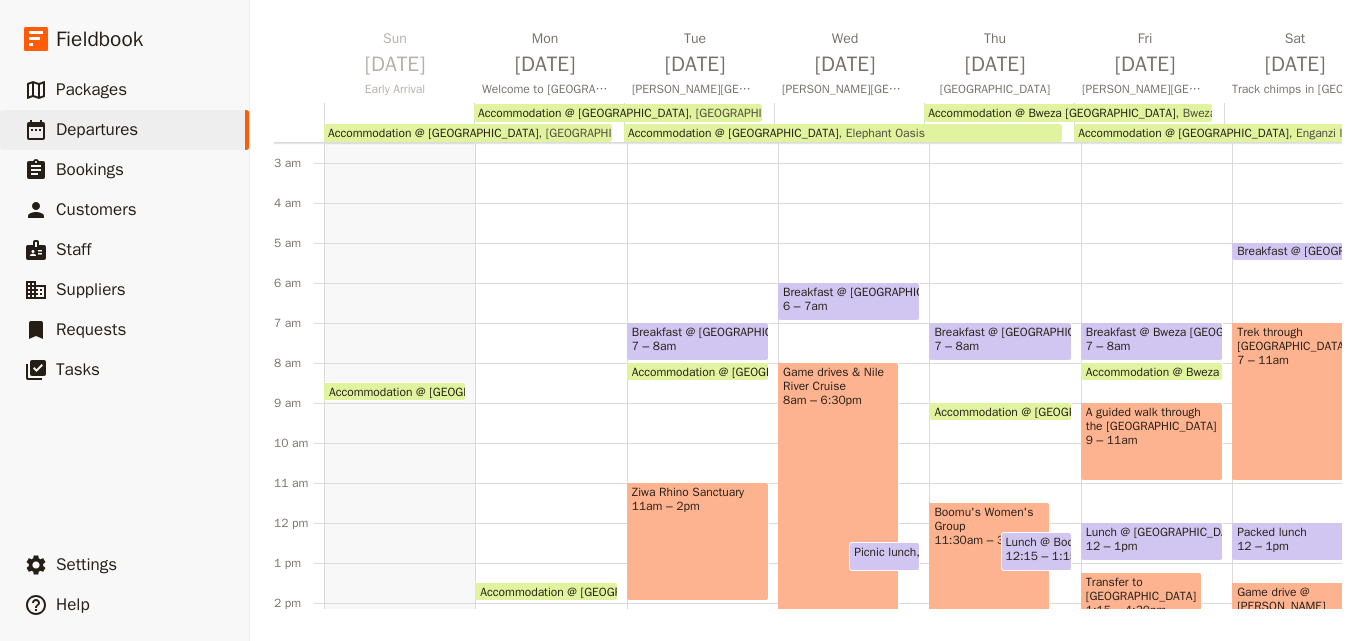 click on "Boomu's Women's Group 11:30am – 3pm" at bounding box center [989, 571] 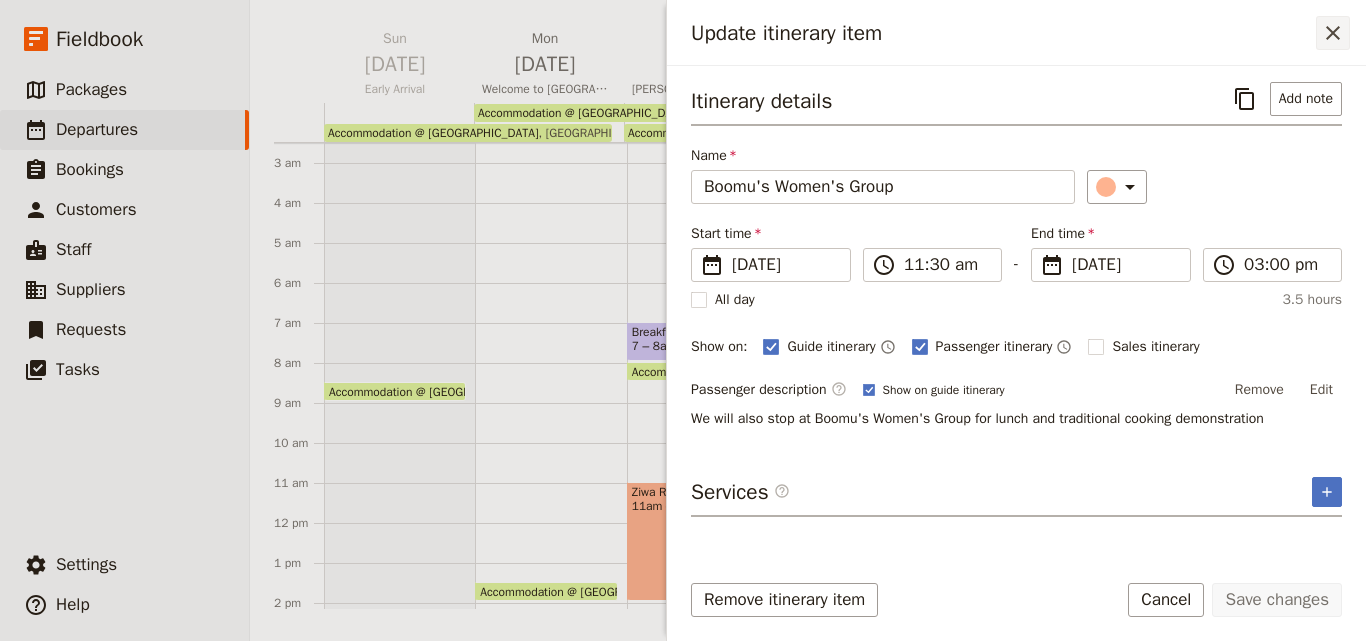 click 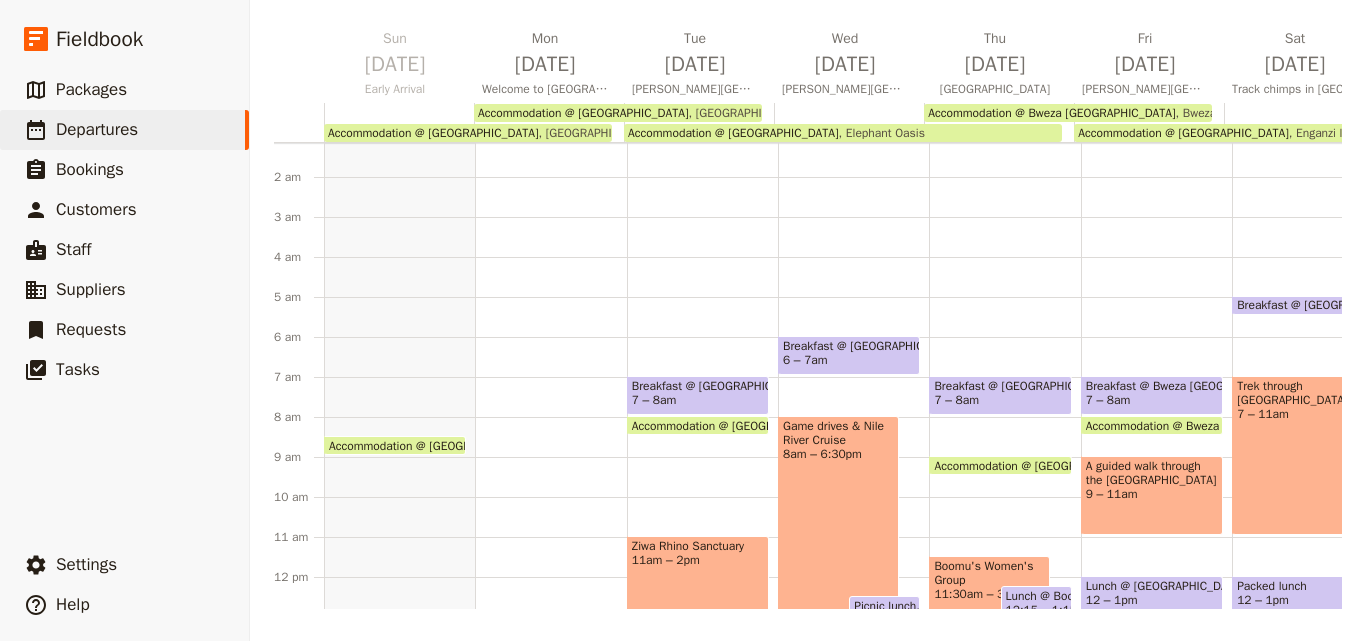 scroll, scrollTop: 0, scrollLeft: 0, axis: both 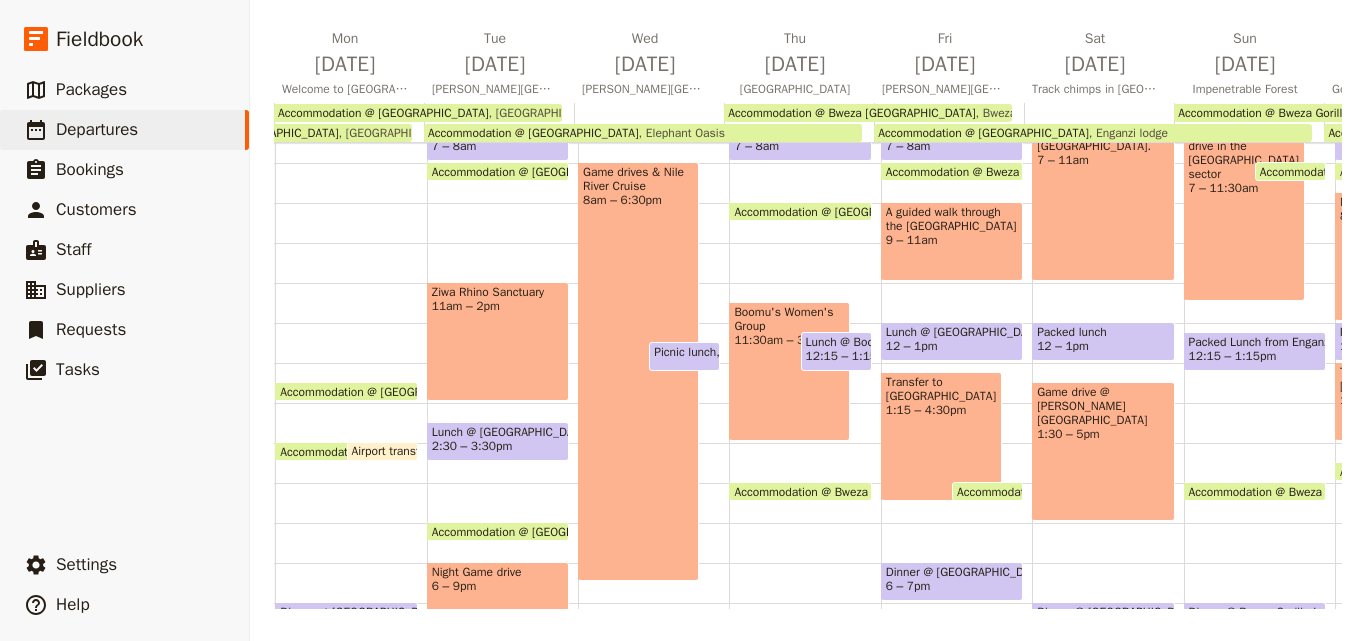 click on "Accommodation @ [GEOGRAPHIC_DATA]" at bounding box center (541, 531) 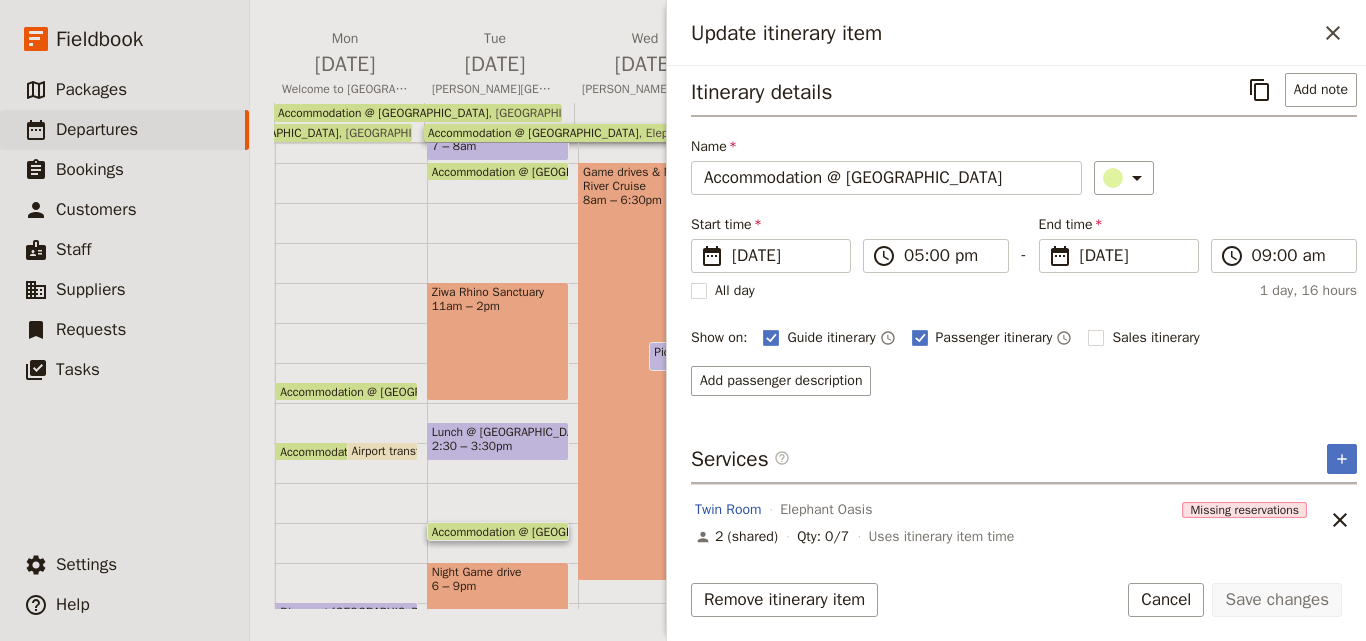 scroll, scrollTop: 0, scrollLeft: 0, axis: both 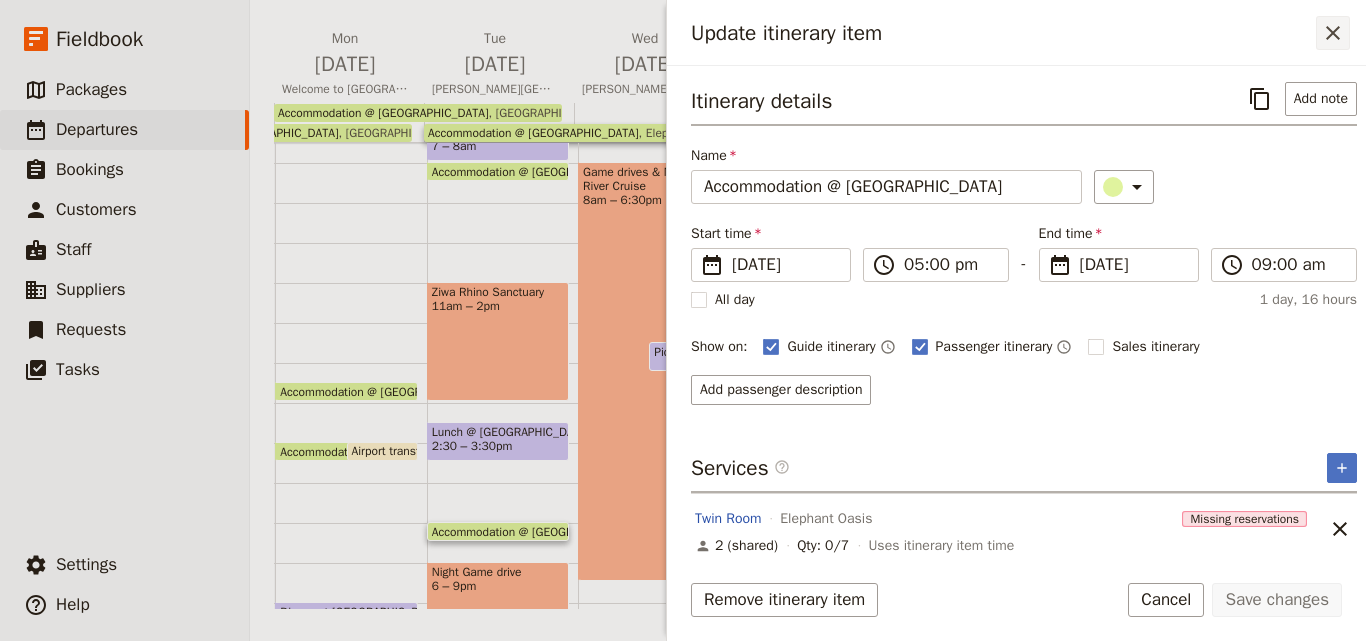 click on "​" at bounding box center (1333, 33) 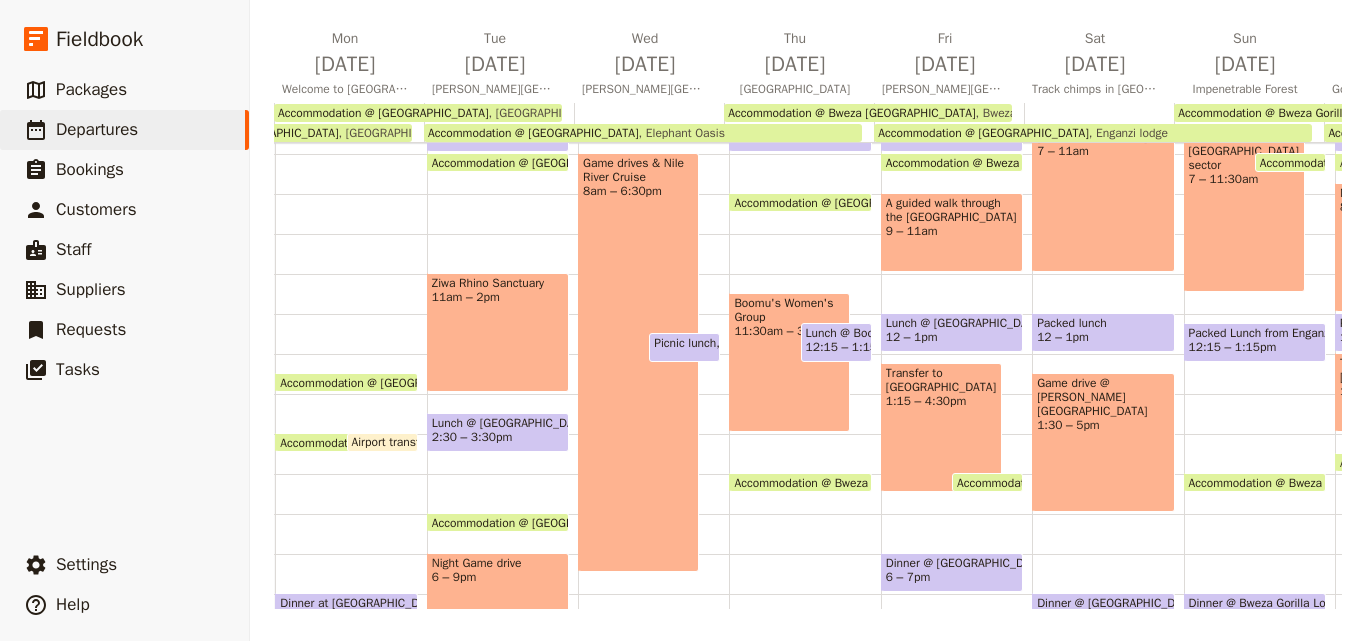 scroll, scrollTop: 109, scrollLeft: 0, axis: vertical 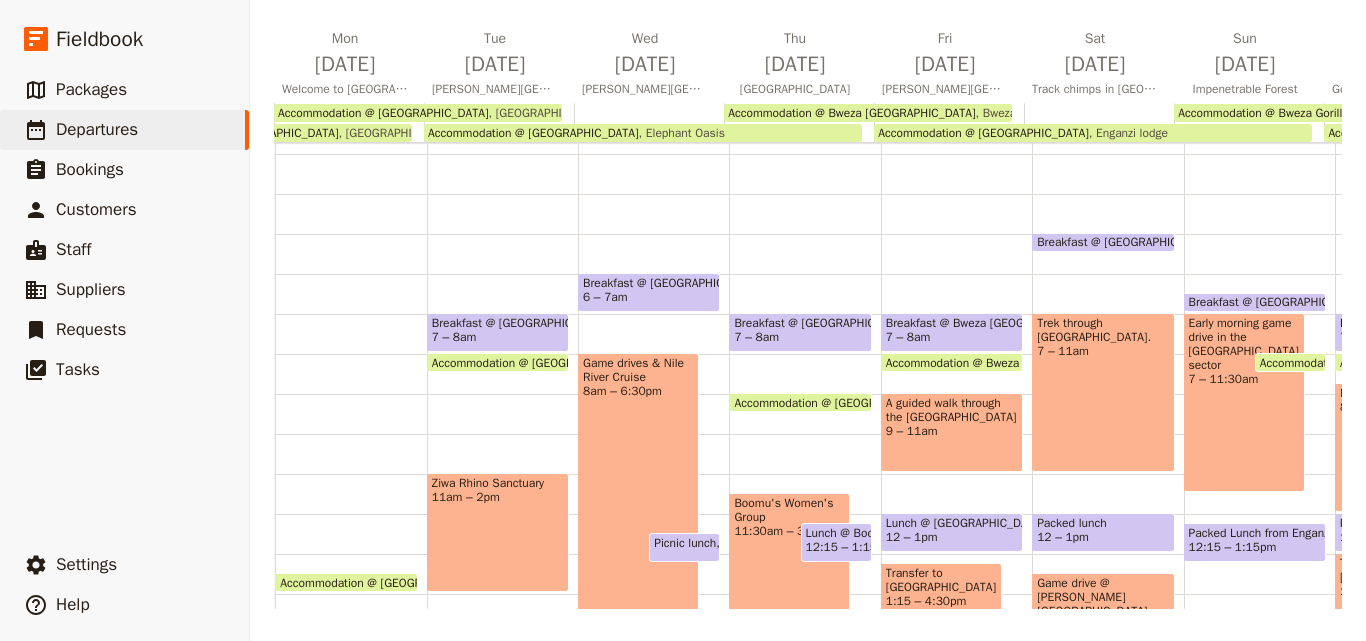 click on "MOUNTAIN GORILLAS 8:45am – 12pm" at bounding box center [1406, 447] 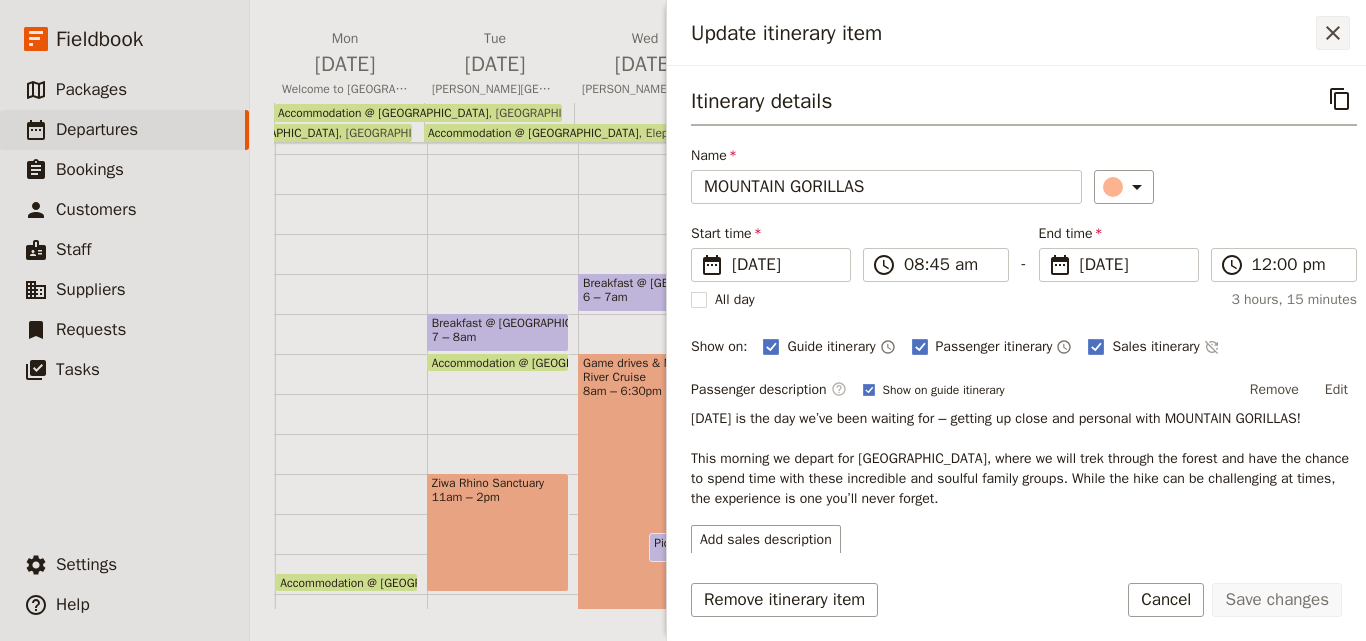 click 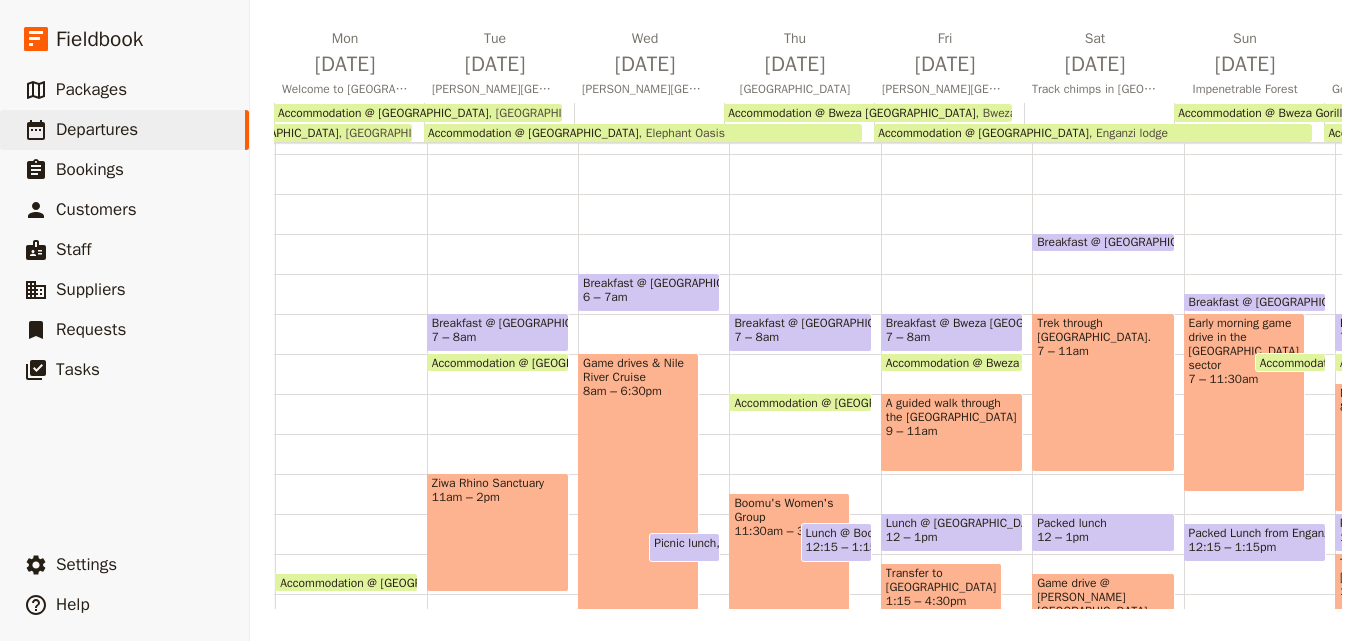 scroll, scrollTop: 30, scrollLeft: 0, axis: vertical 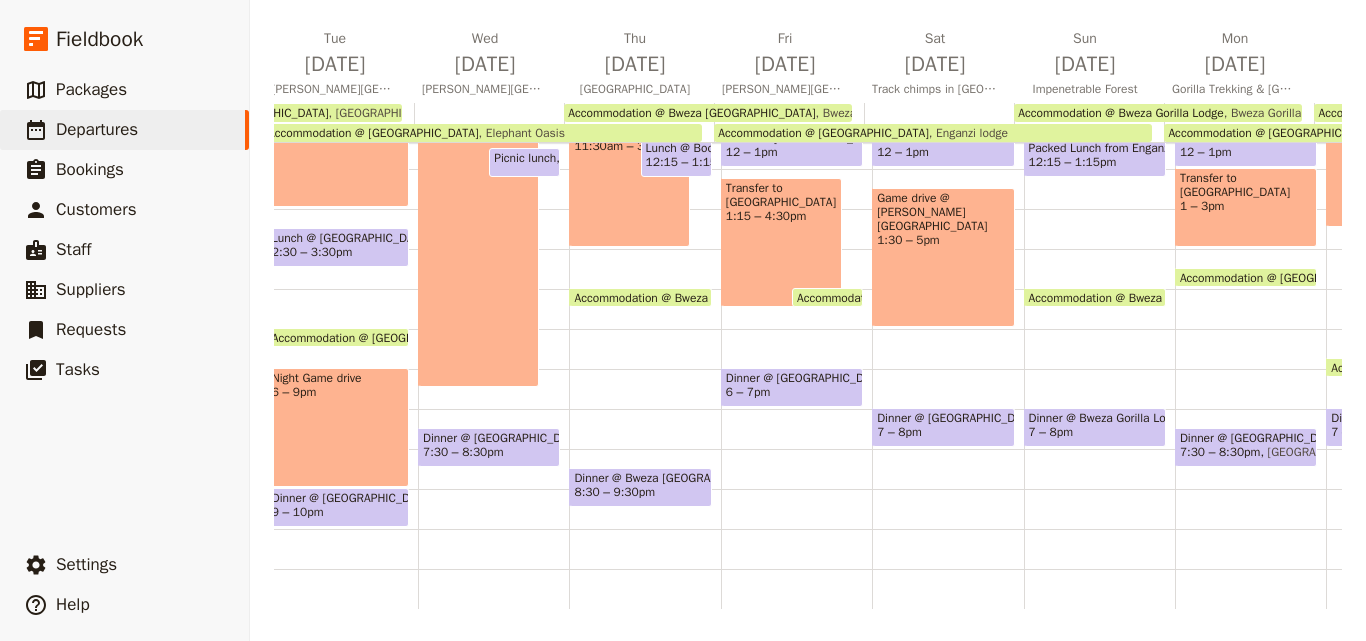 click on "Itinerary view ​ ​ Office Guide Passenger Sales ​ Share Sun   Jul 27 Early Arrival  Mon   Jul 28 Welcome to Uganda! Tue   Jul 29 Murchison Falls National Park Wed   Jul 30 Murchison Falls National Park Thu   Jul 31  Kibale National Park Fri   Aug 1  Queen Elizabeth National Park Sat   Aug 2 Track chimps in Kalinzu Forest Sun   Aug 3 Impenetrable Forest Mon   Aug 4 Gorilla Trekking & Lake Bunyonyi Tue   Aug 5 Kigali Wed   Aug 6  Kigali International Airport Accommodation @ Green Valley Guesthouse Green Valley Guesthouse Accommodation @ Elephant Oasis Elephant Oasis Accommodation @  Enganzi Lodge Enganzi lodge Accommodation @  Lake Bunyoni Eco Resort  Lake Bunyoni Eco Resort Accommodation @ Green Valley Guesthouse Green Valley Guesthouse Accommodation @  Bweza Kibale Lodge  Bweza Kibale Lodge Accommodation @  Bweza Gorilla Lodge  Bweza Gorilla Lodge Accommodation @ Five to Five hotel   Five to Five hotel  1 am 2 am 3 am 4 am 5 am 6 am 7 am 8 am 9 am 10 am 11 am 12 pm 1 pm 2 pm 3 pm 4 pm 5 pm 6 pm 7 pm" at bounding box center [808, 269] 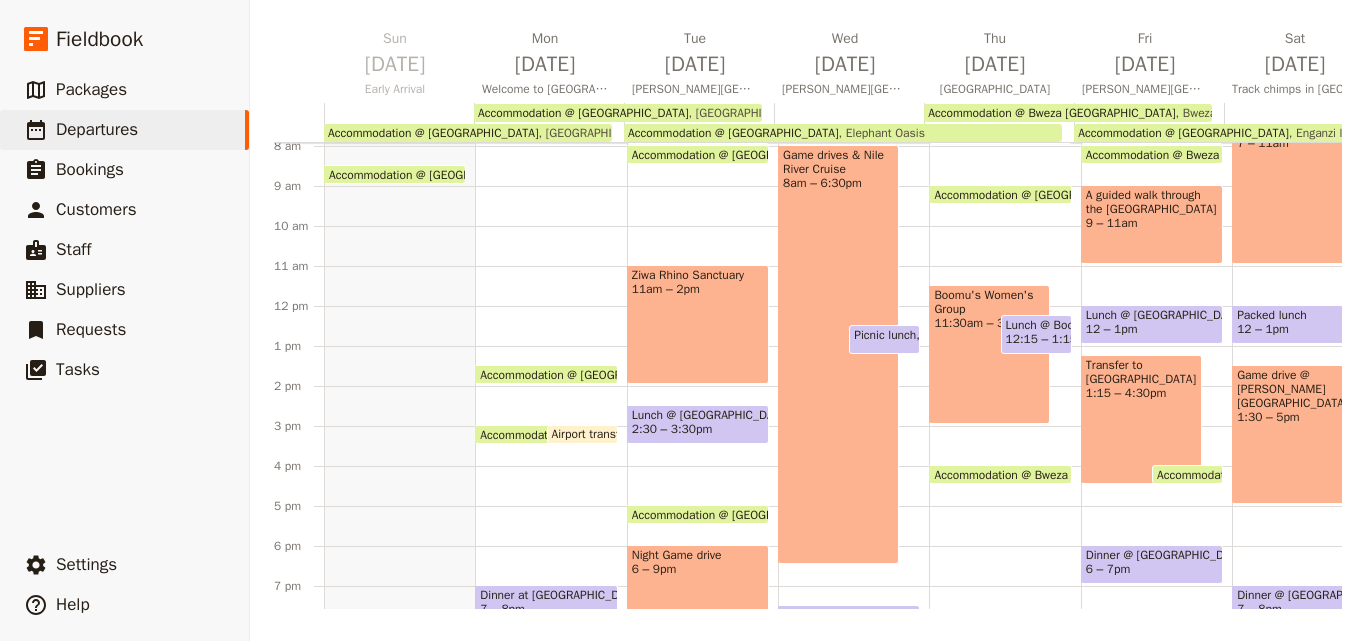 scroll, scrollTop: 309, scrollLeft: 0, axis: vertical 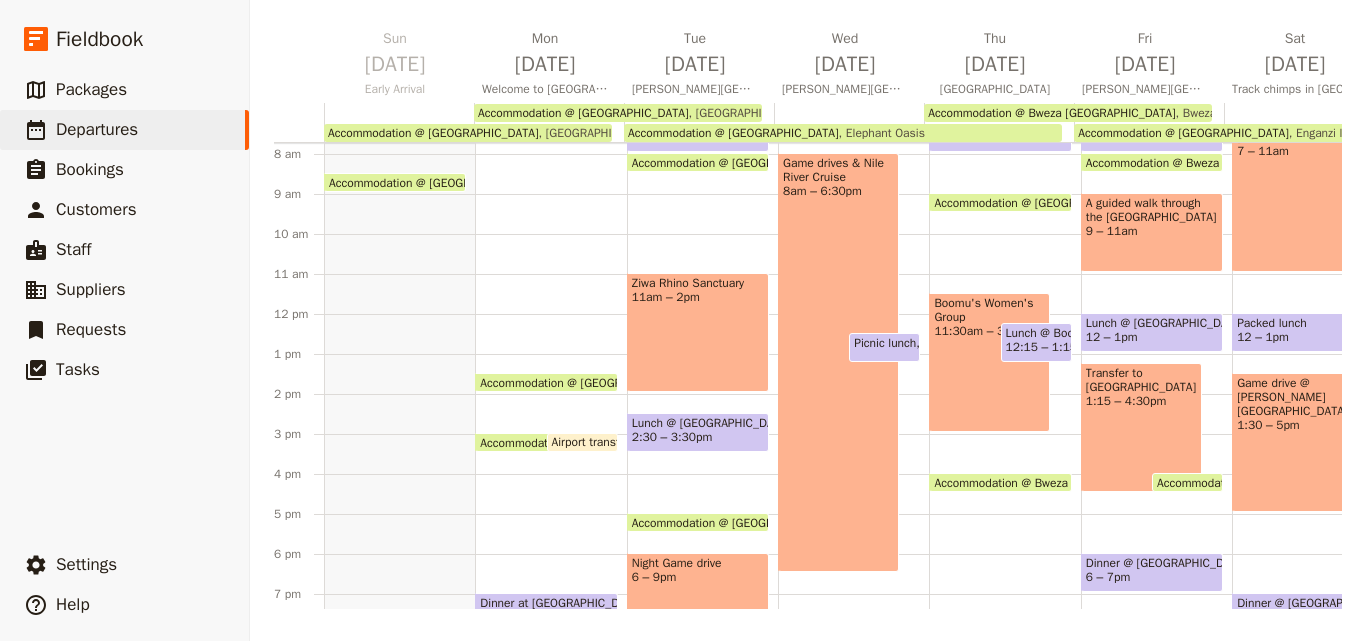 click on "Accommodation @ [GEOGRAPHIC_DATA]" at bounding box center (589, 382) 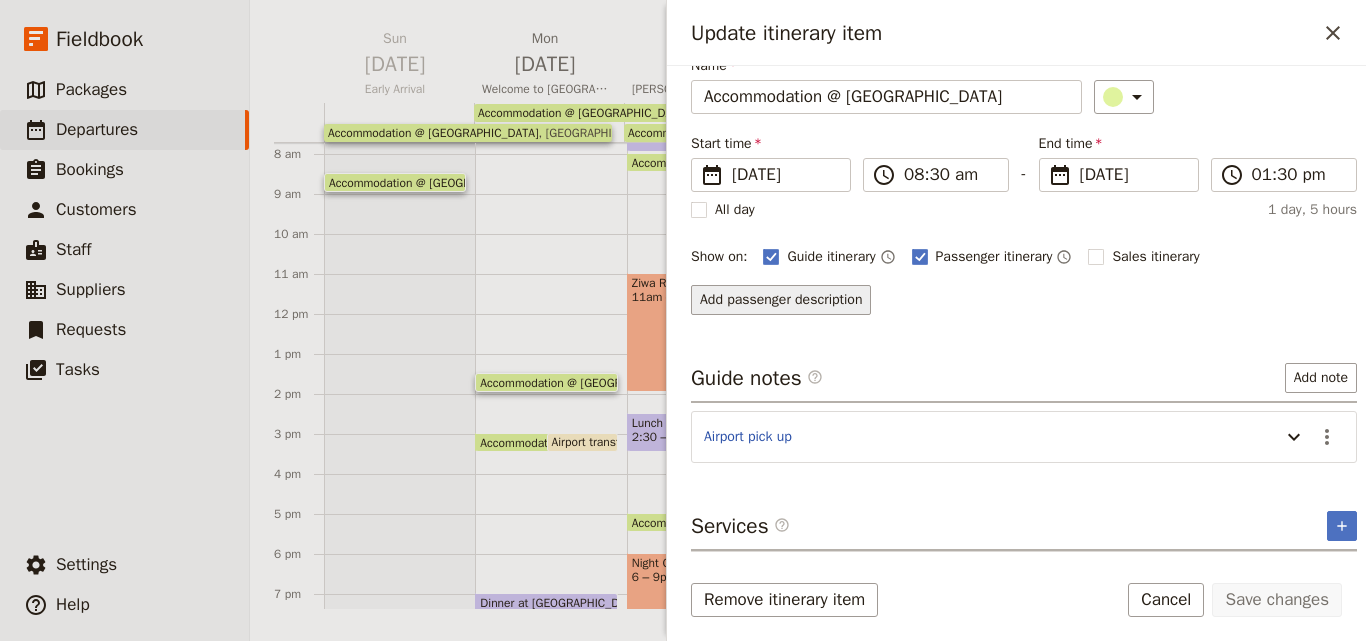 scroll, scrollTop: 158, scrollLeft: 0, axis: vertical 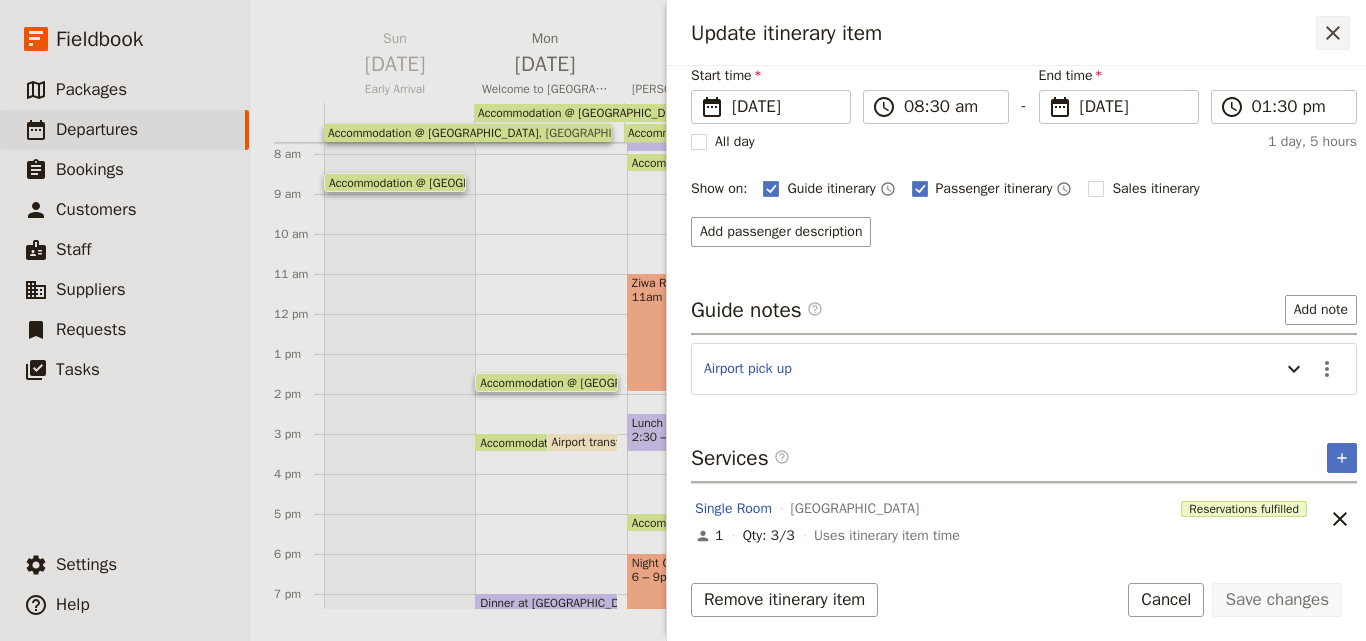 click 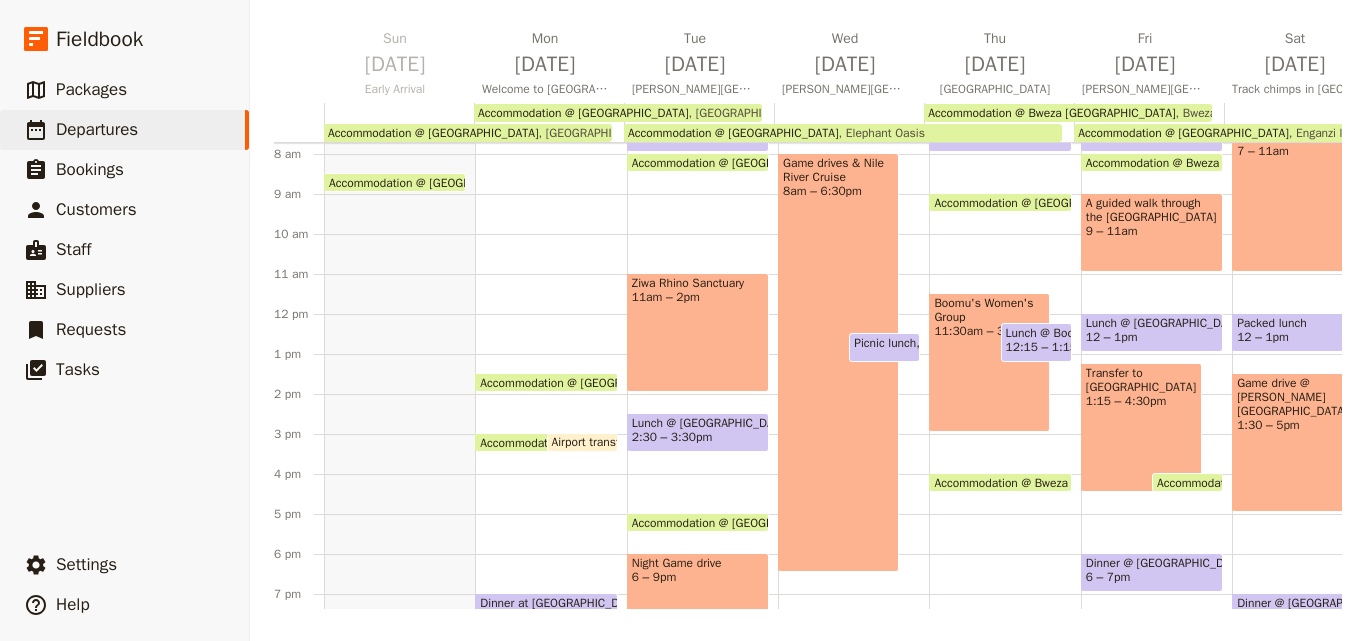 click on "Accommodation @ [GEOGRAPHIC_DATA]" at bounding box center (589, 442) 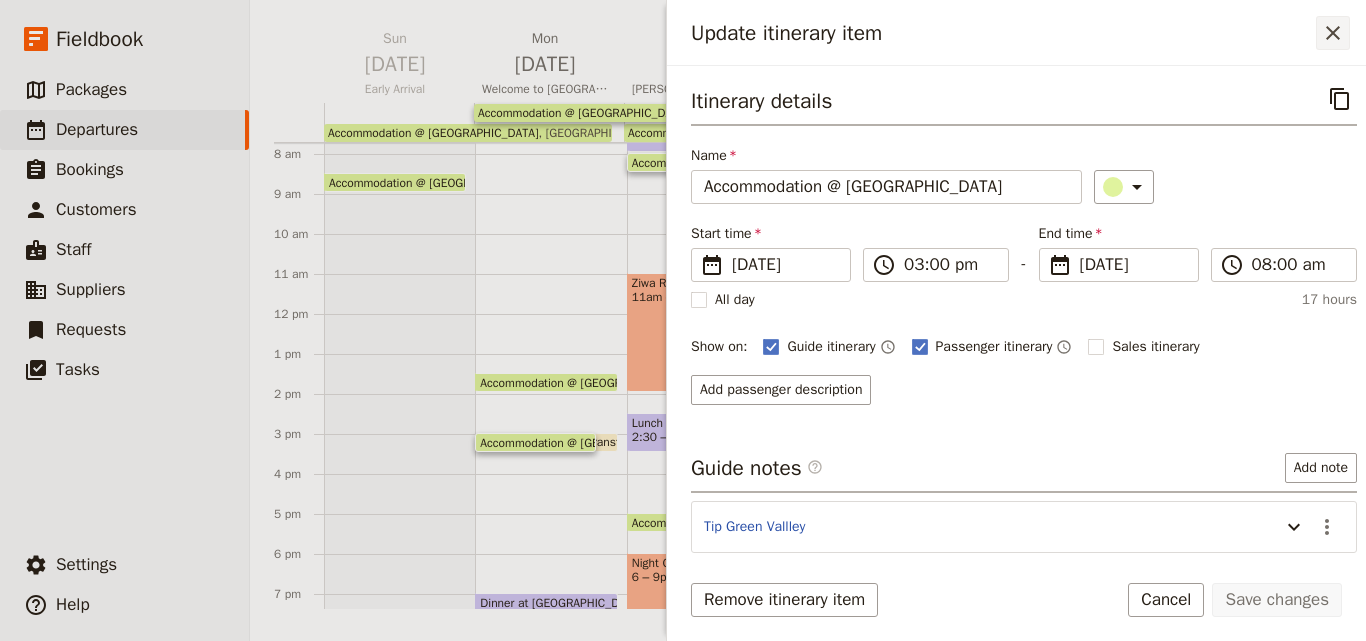 click 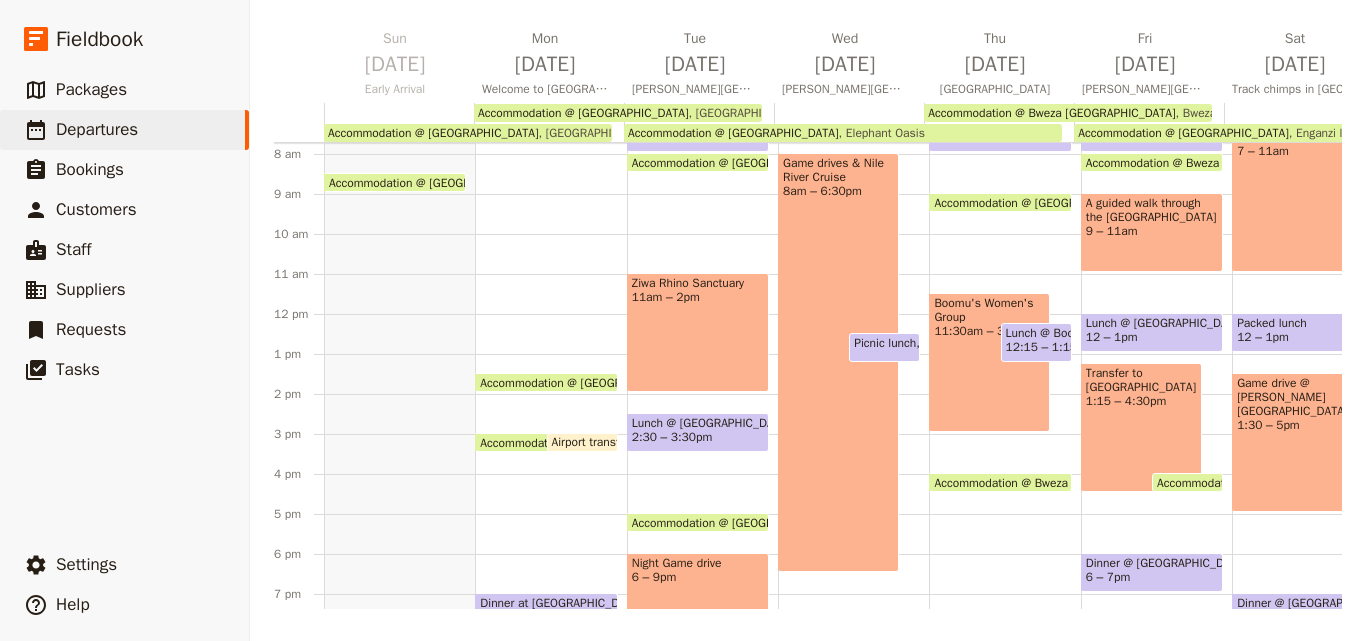 click on "Accommodation @ [GEOGRAPHIC_DATA]" at bounding box center [741, 522] 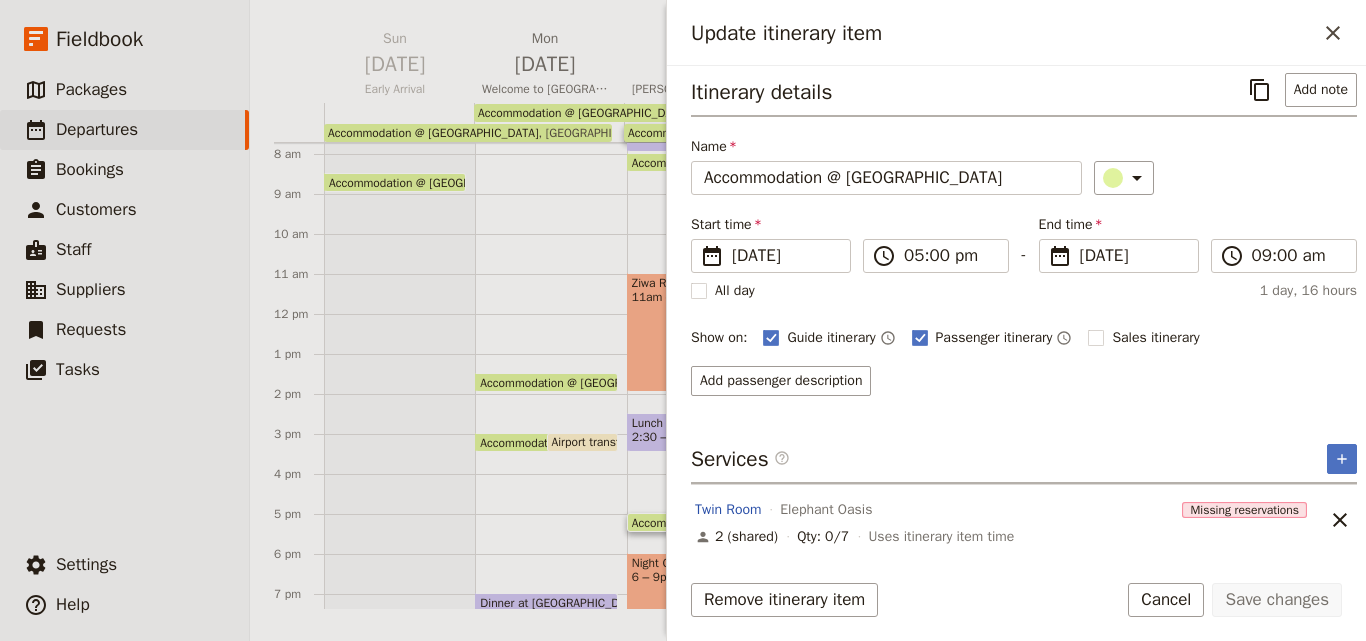 scroll, scrollTop: 0, scrollLeft: 0, axis: both 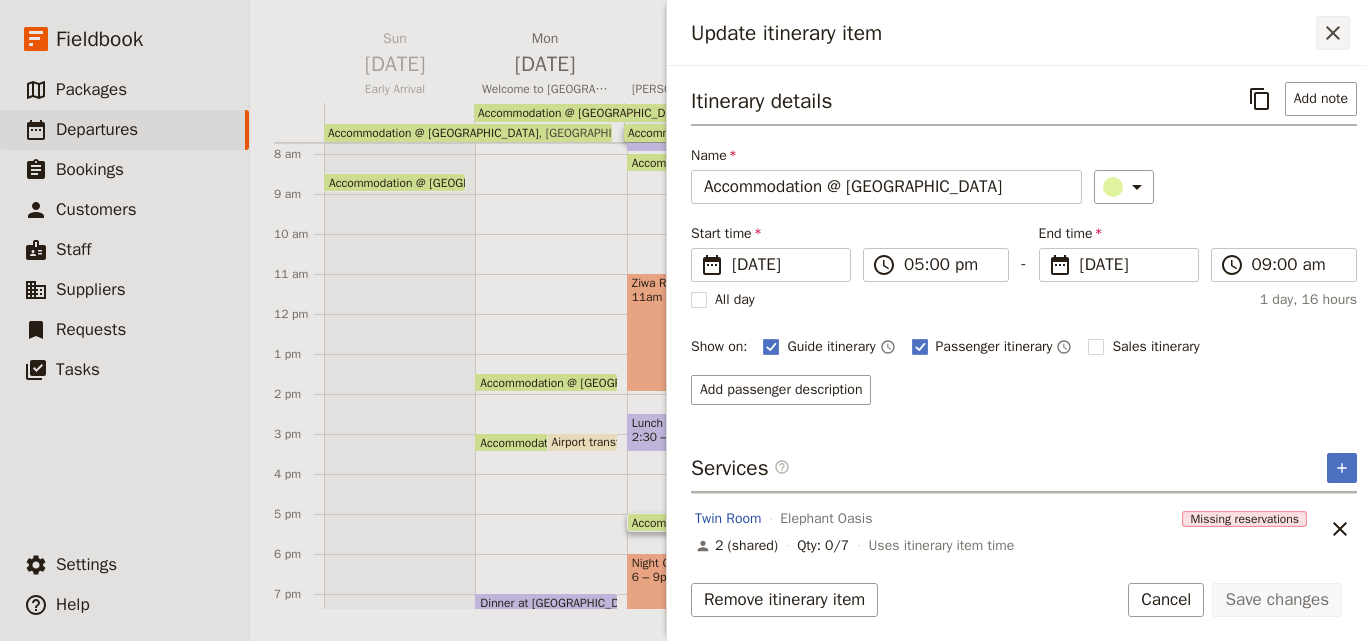 click 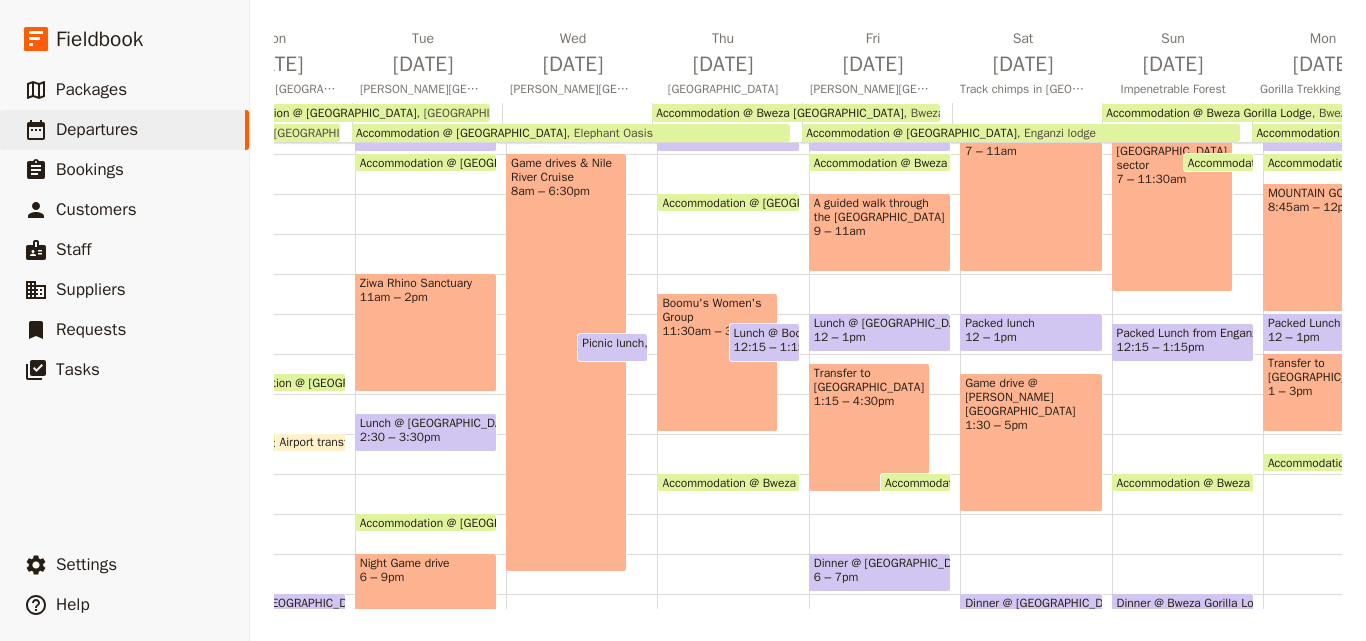 scroll, scrollTop: 0, scrollLeft: 280, axis: horizontal 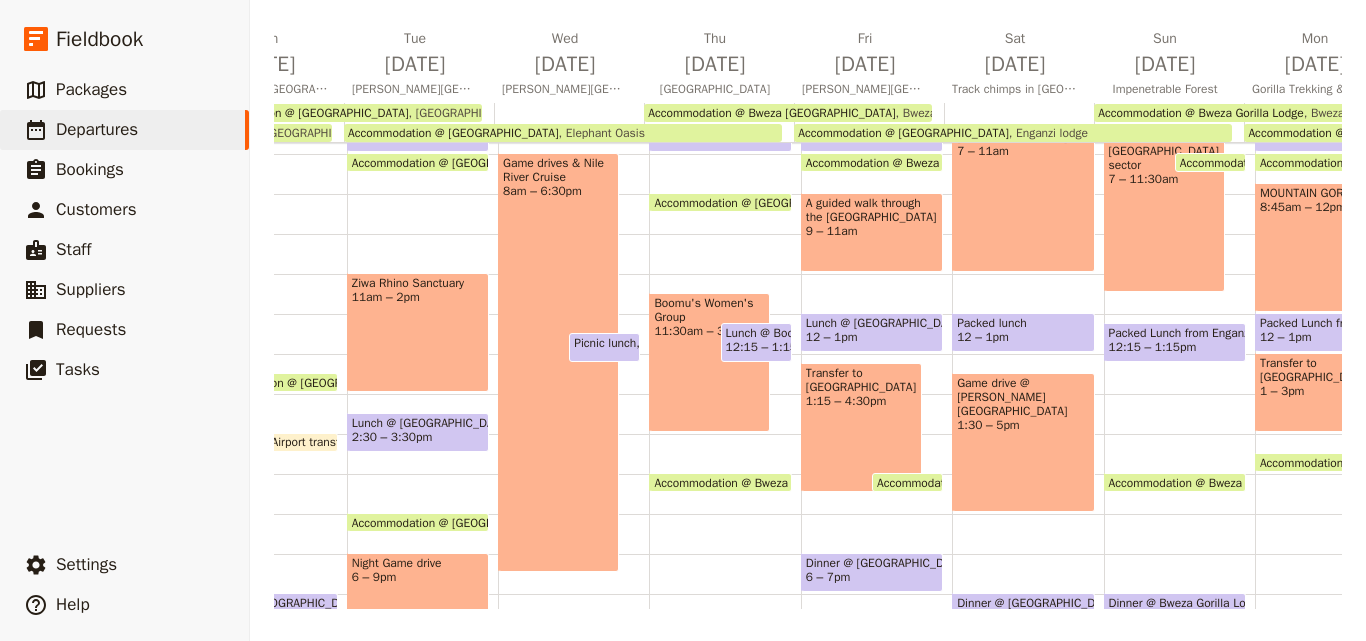 click on "Trek through Kalinzu Forest Reserve.  7 – 11am" at bounding box center (1023, 192) 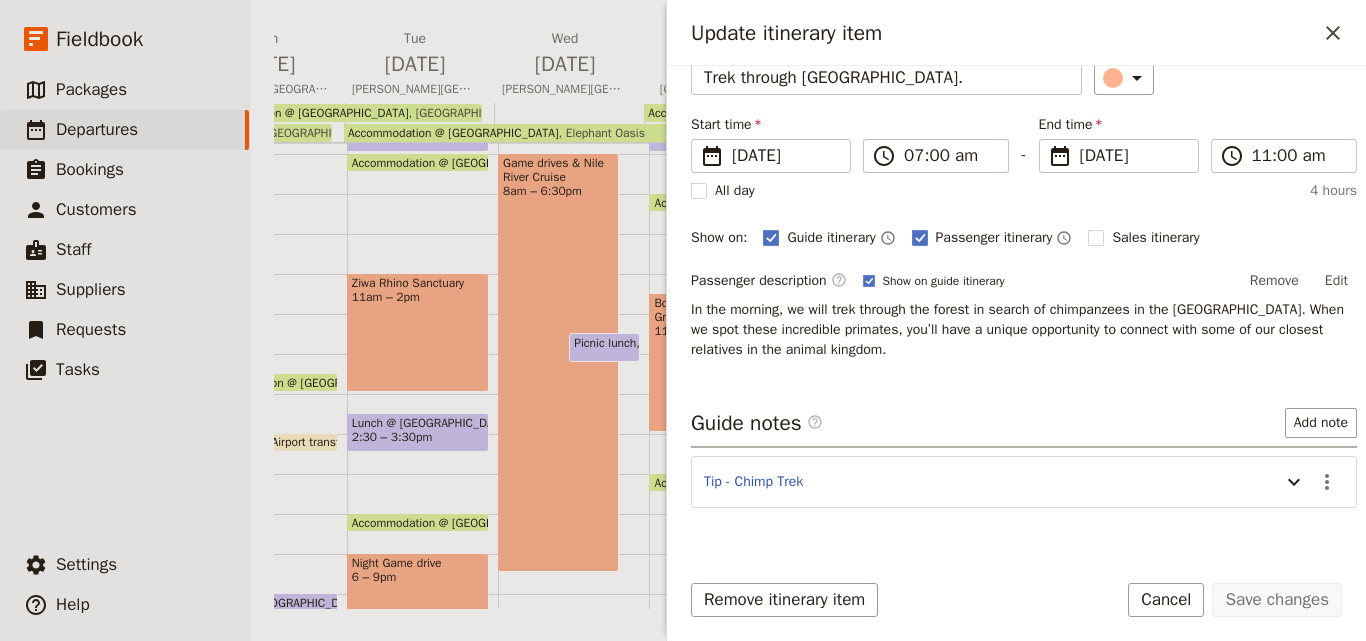 scroll, scrollTop: 151, scrollLeft: 0, axis: vertical 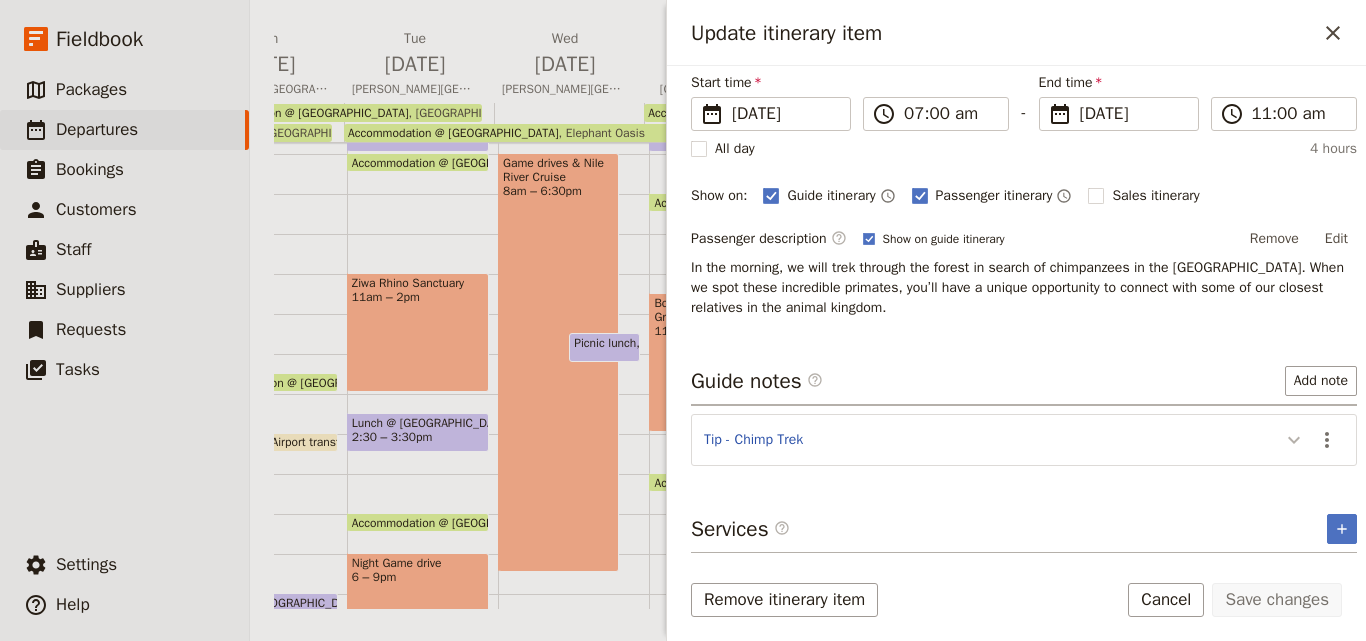 click 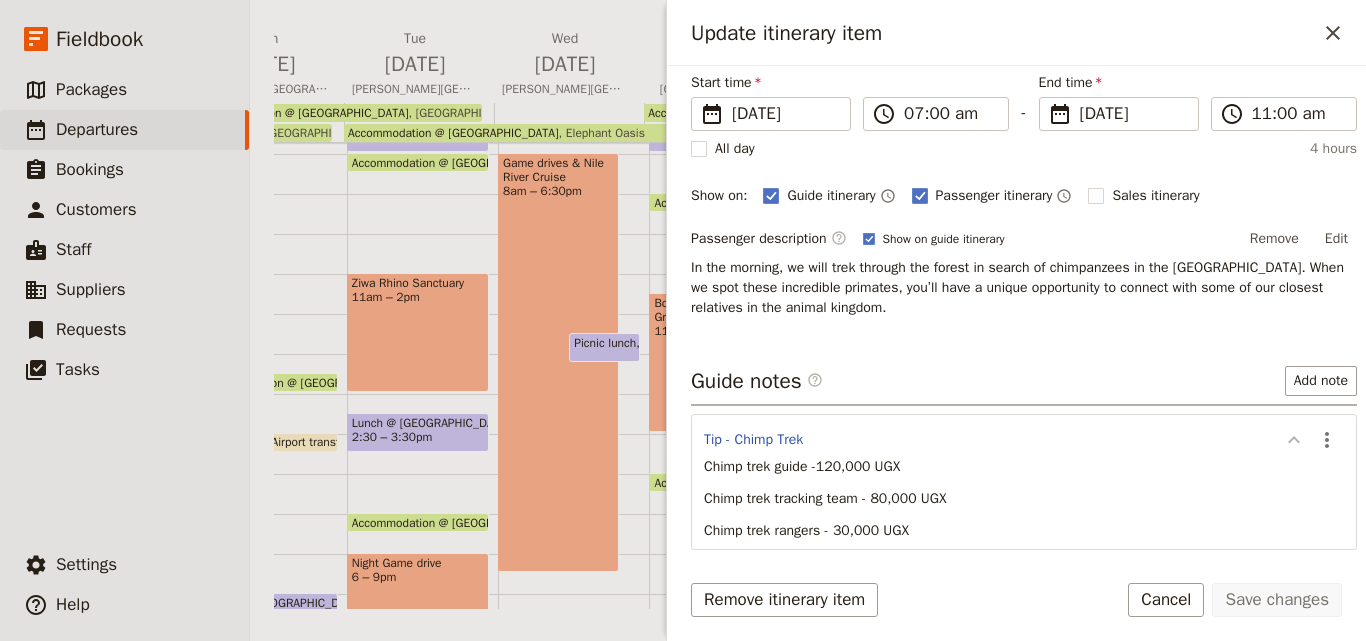 scroll, scrollTop: 235, scrollLeft: 0, axis: vertical 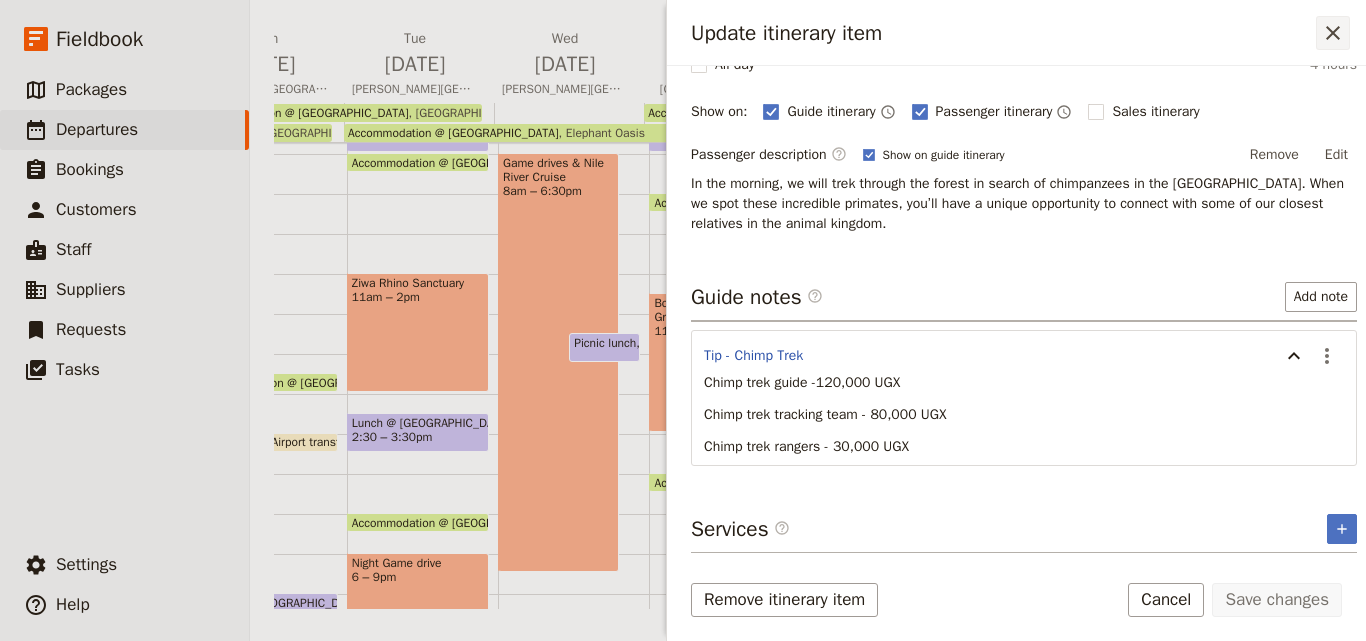 click 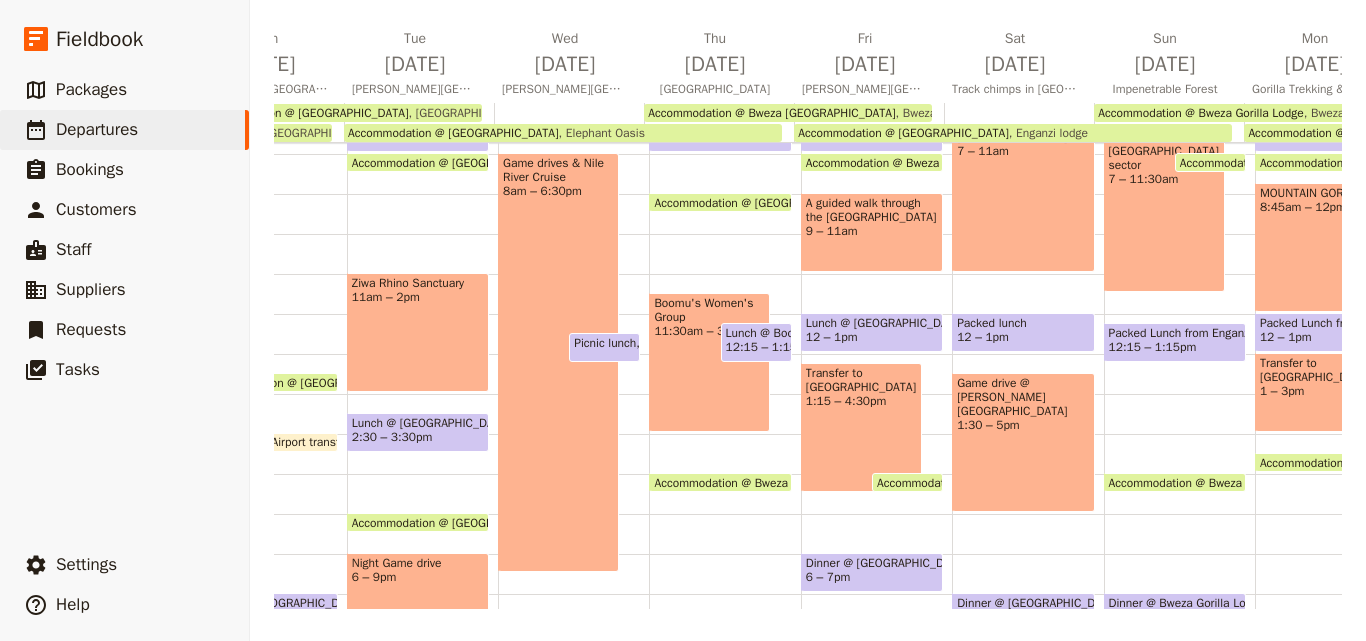 scroll, scrollTop: 280, scrollLeft: 0, axis: vertical 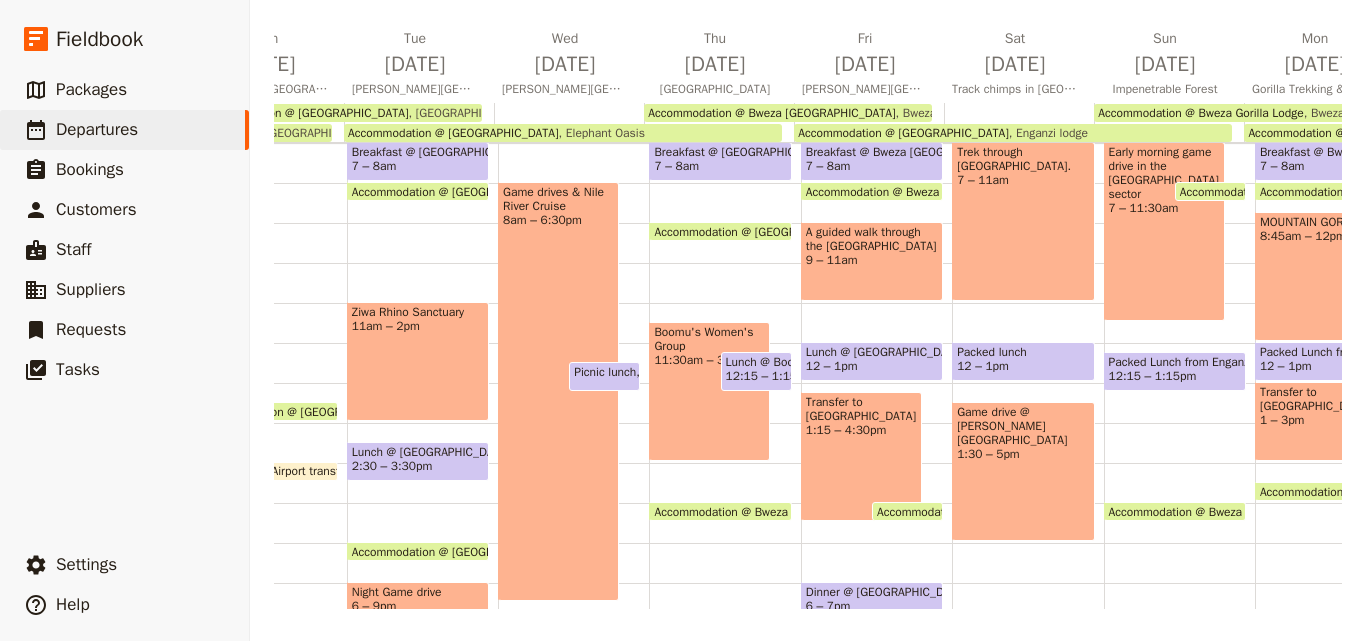 click on "12 – 1pm" at bounding box center (1023, 366) 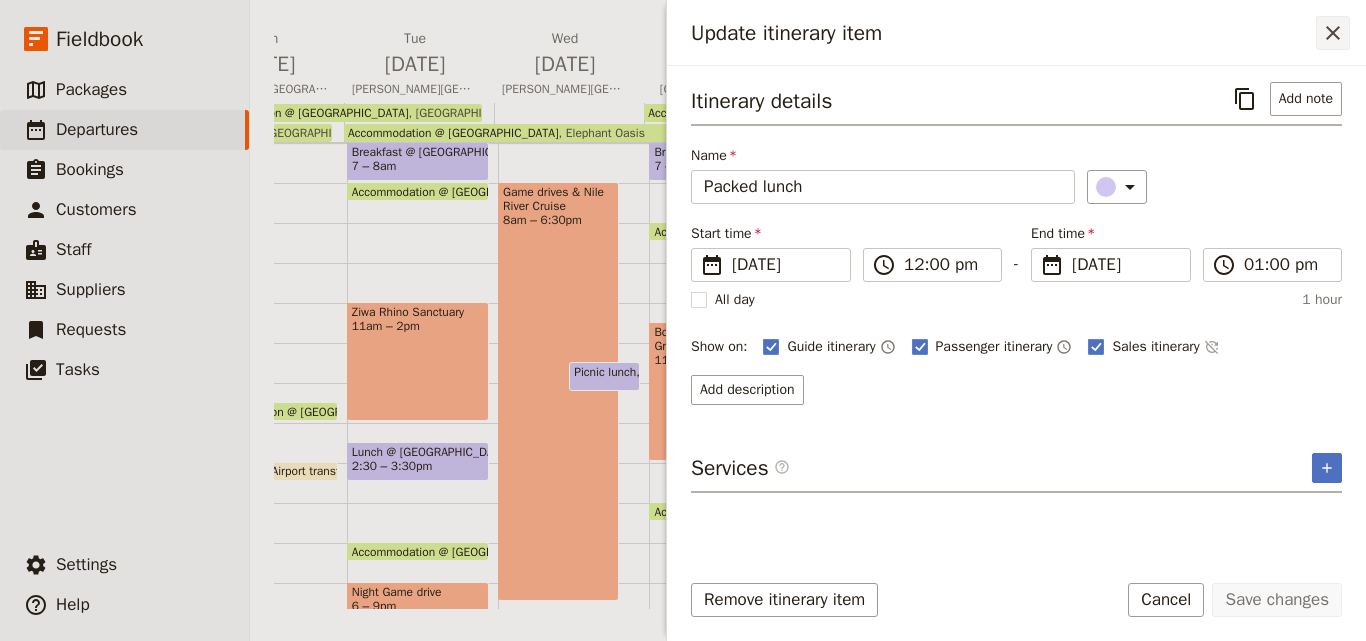 click 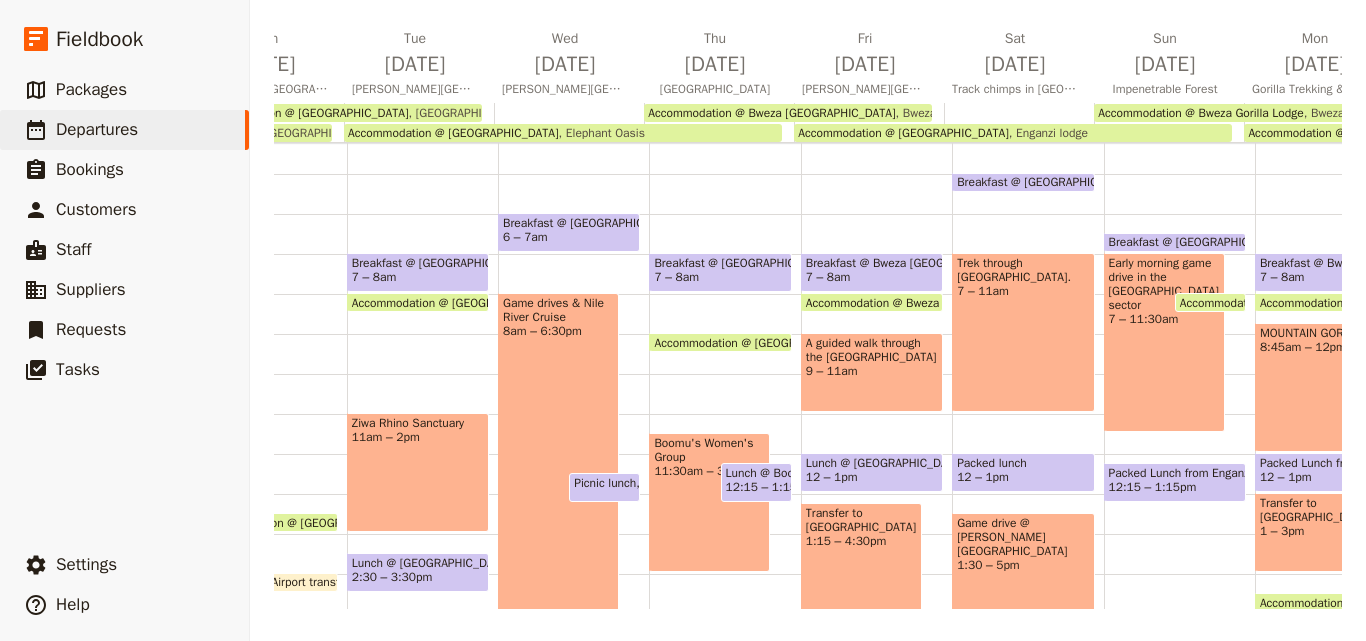 scroll, scrollTop: 0, scrollLeft: 0, axis: both 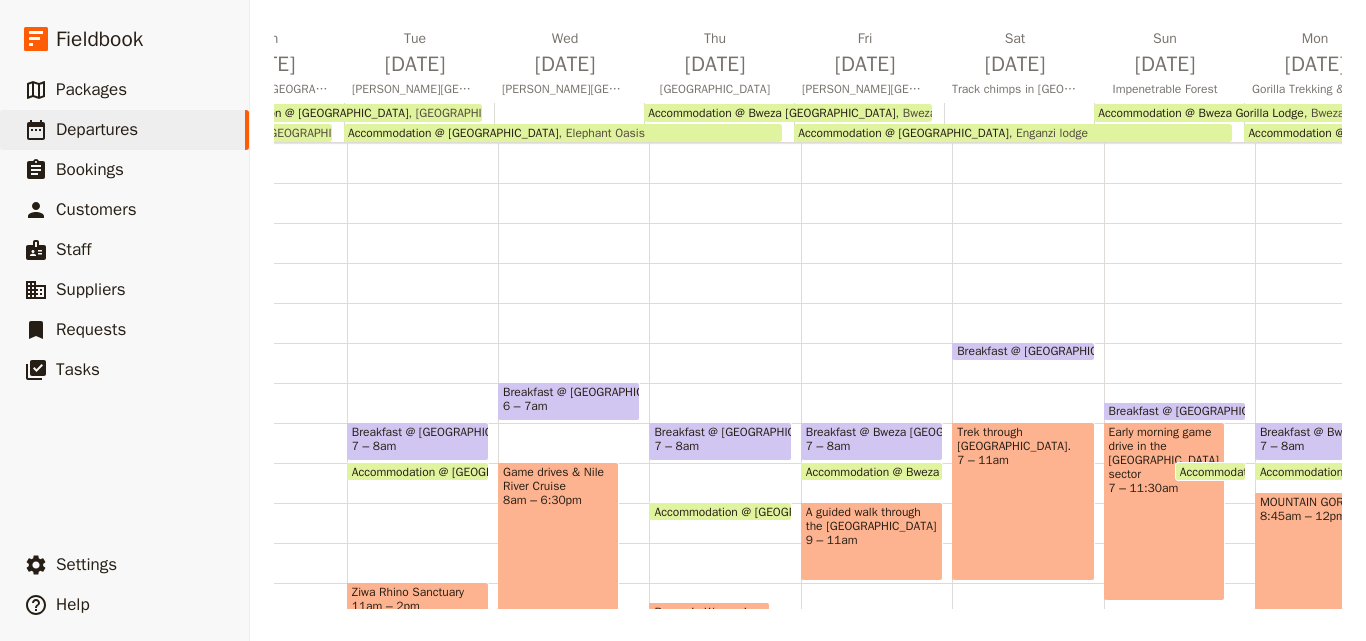 click on "Breakfast @ [GEOGRAPHIC_DATA]" at bounding box center (1049, 351) 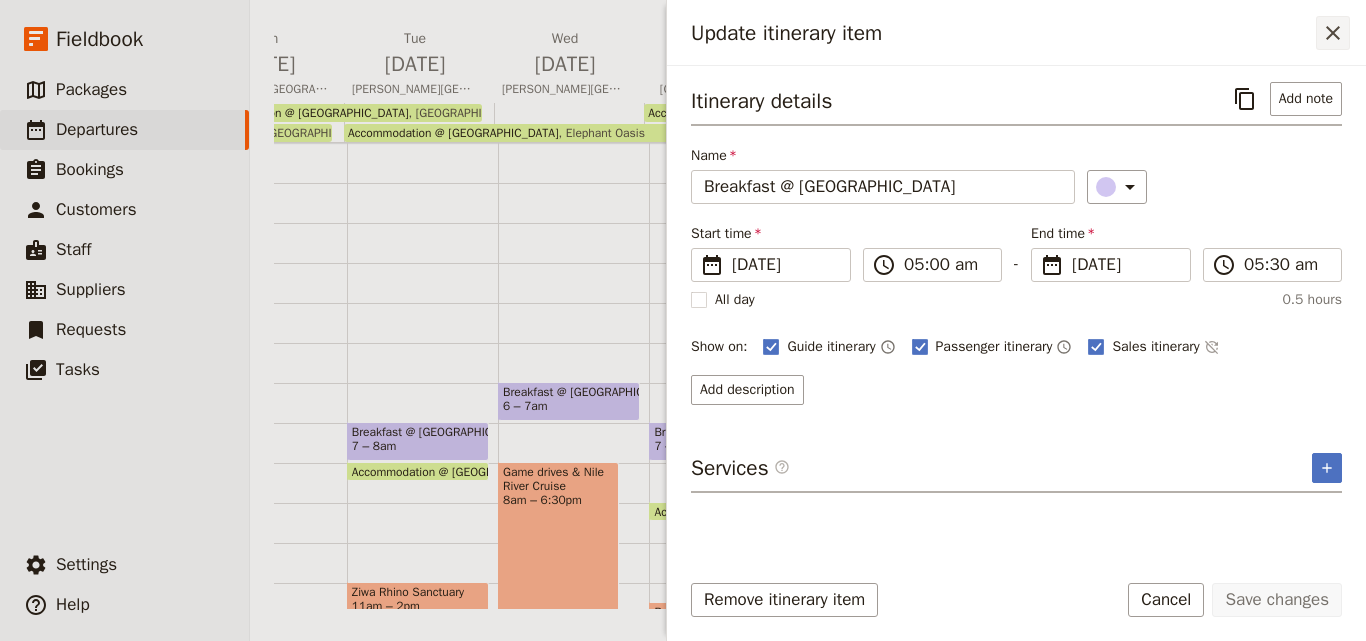click 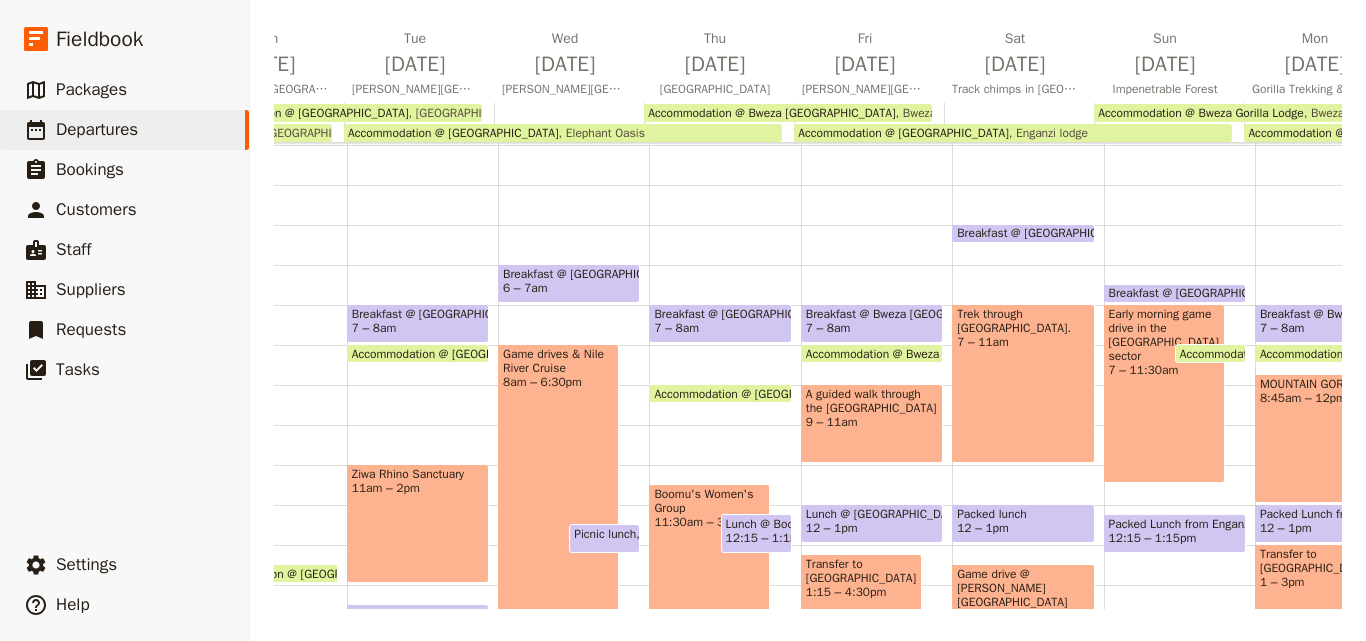 scroll, scrollTop: 200, scrollLeft: 0, axis: vertical 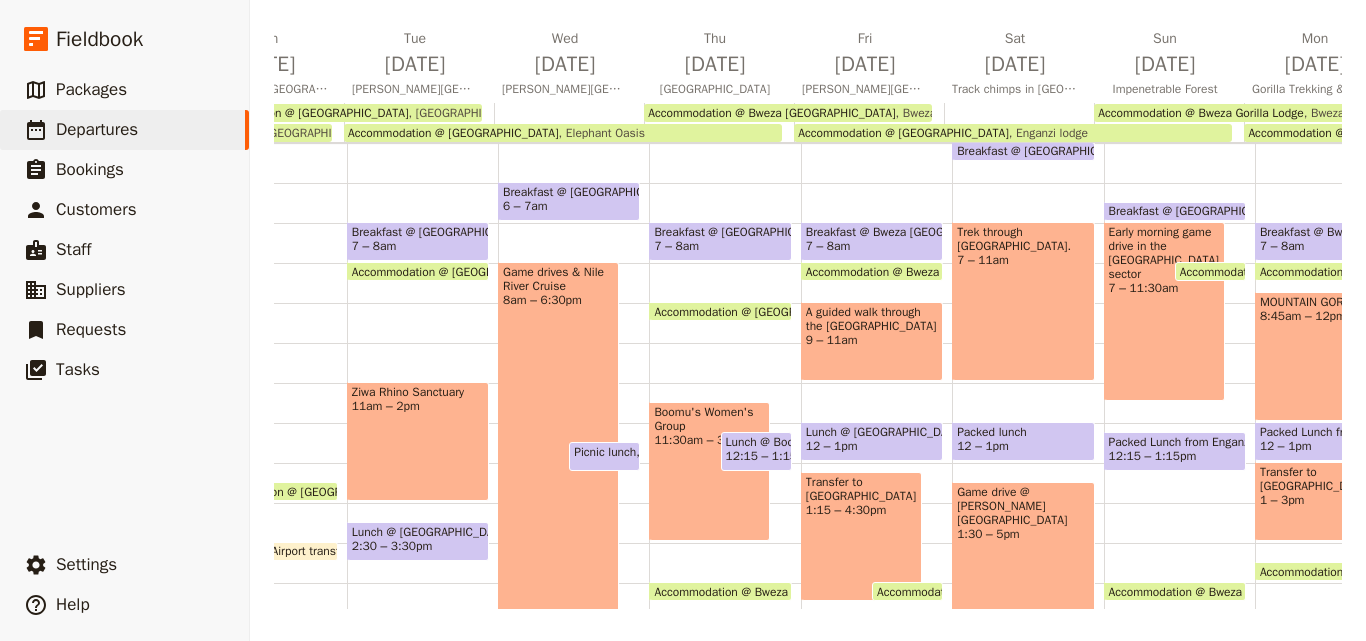 click on "Trek through Kalinzu Forest Reserve.  7 – 11am" at bounding box center [1023, 301] 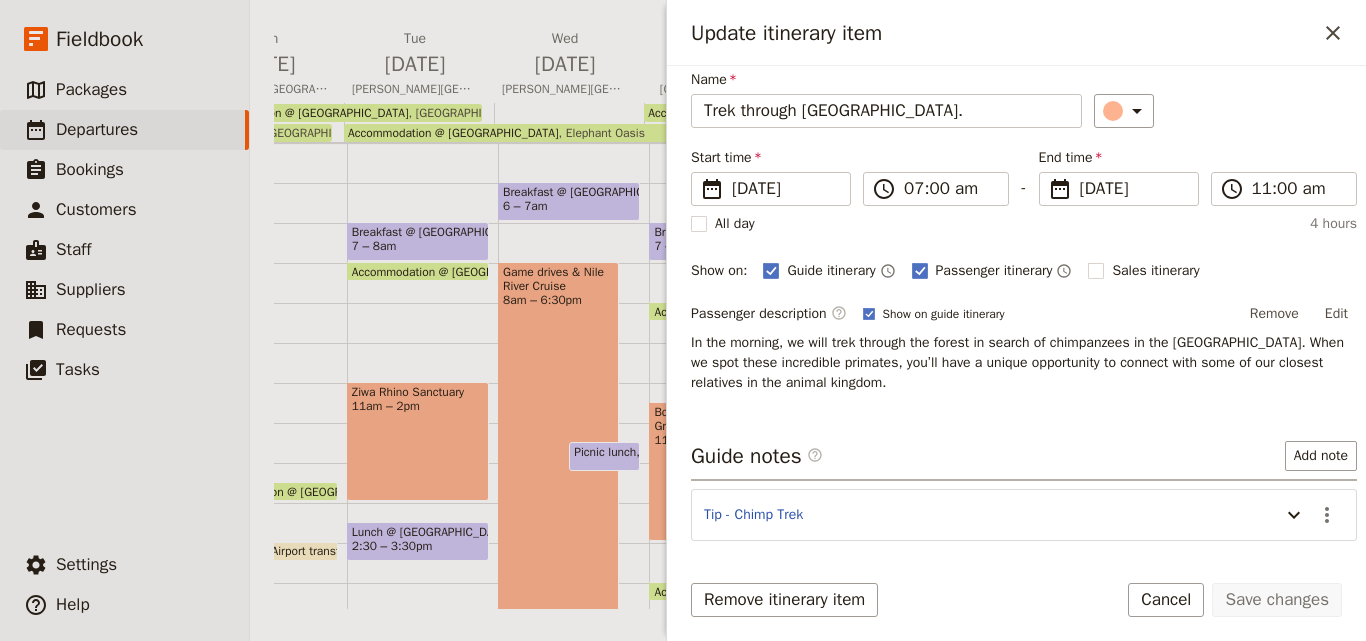 scroll, scrollTop: 151, scrollLeft: 0, axis: vertical 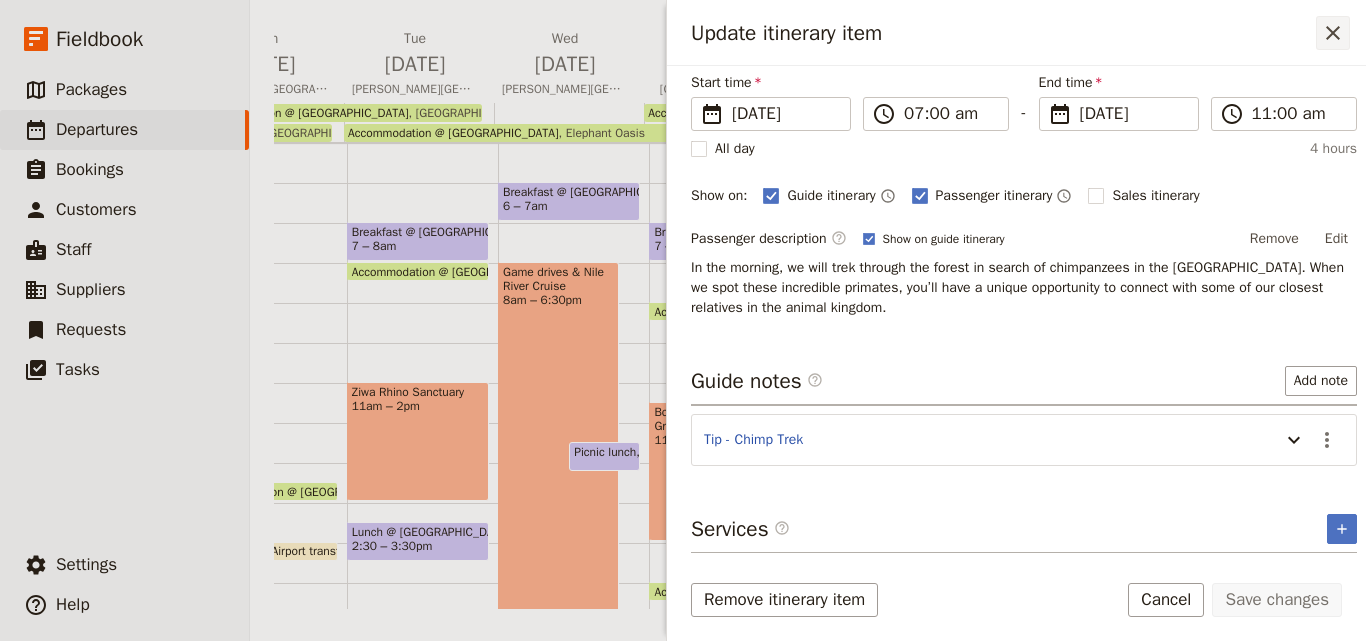 click 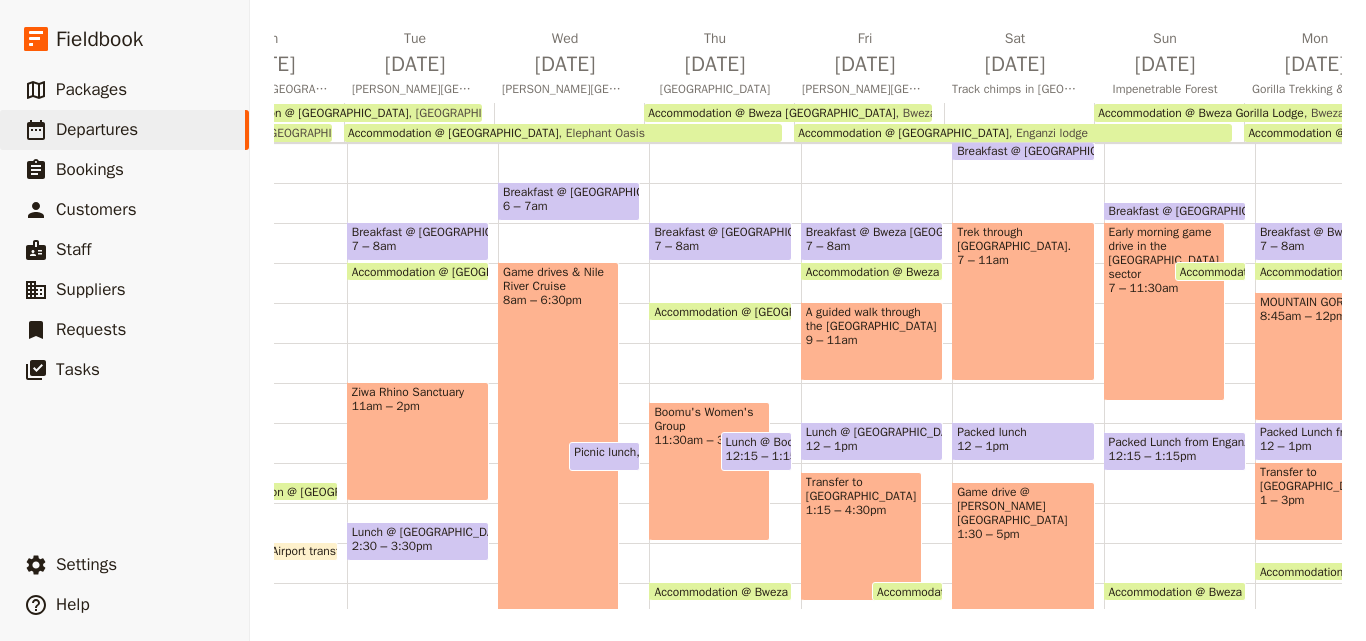 scroll, scrollTop: 400, scrollLeft: 0, axis: vertical 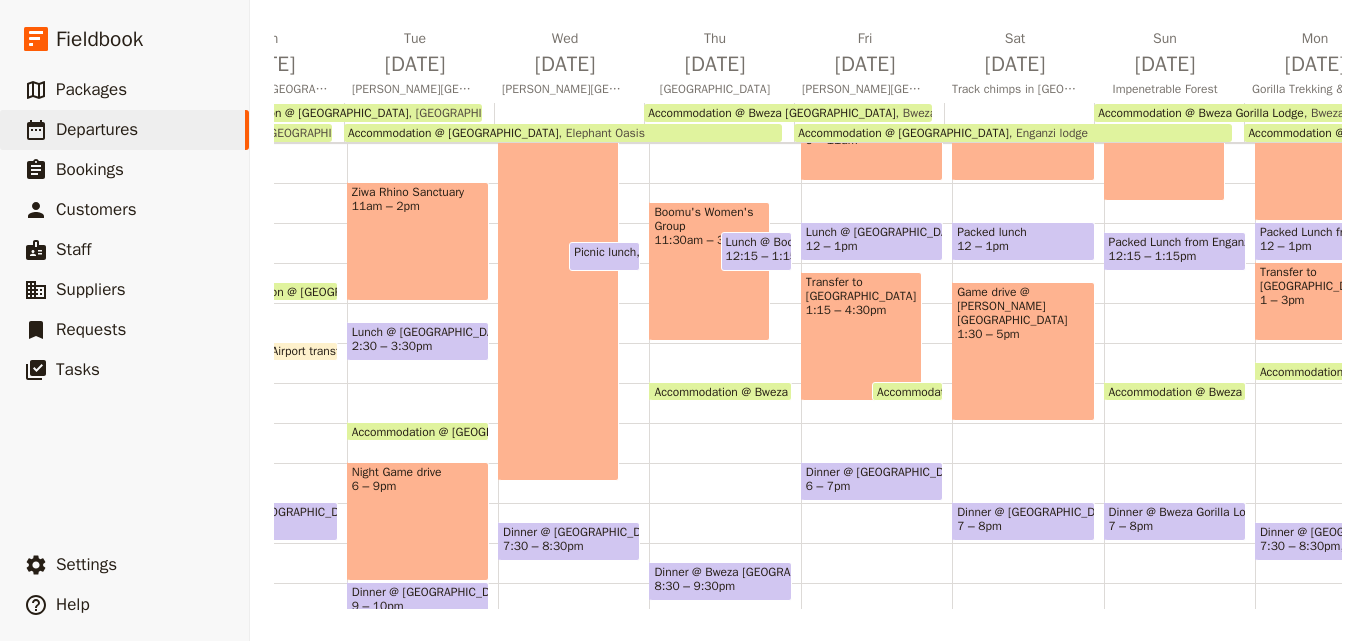 click on "Game drive @ Queen Elizabeth National Park 1:30 – 5pm" at bounding box center (1023, 351) 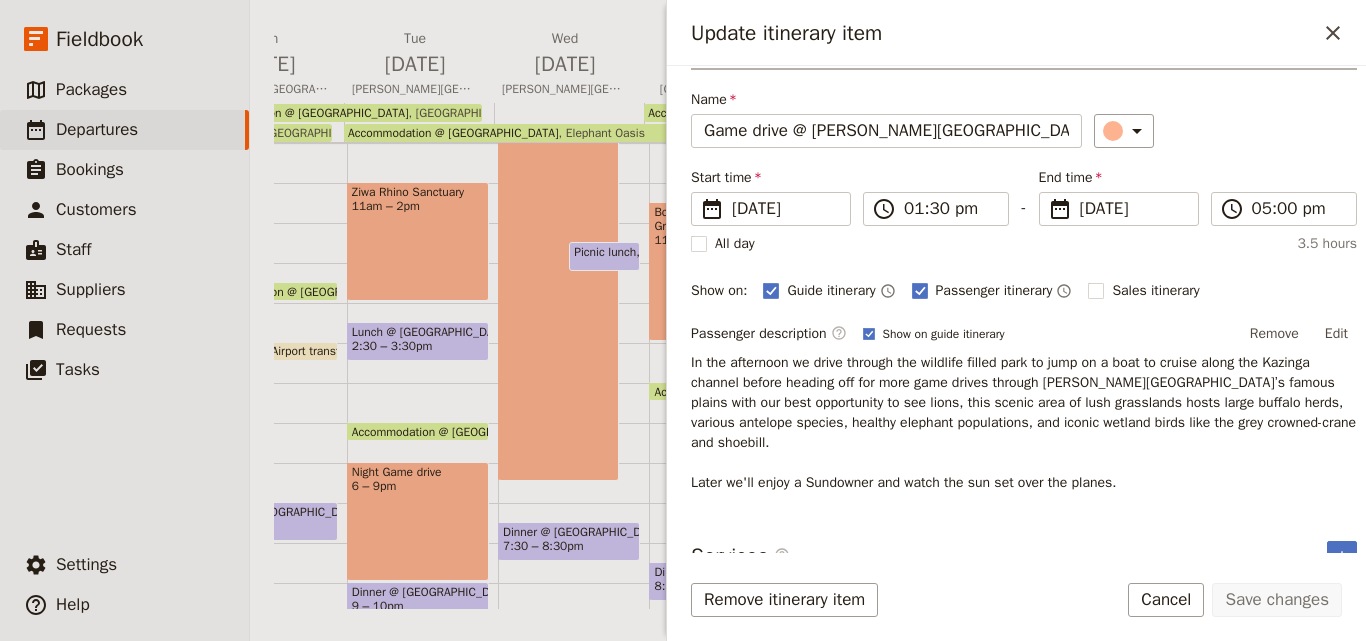 scroll, scrollTop: 82, scrollLeft: 0, axis: vertical 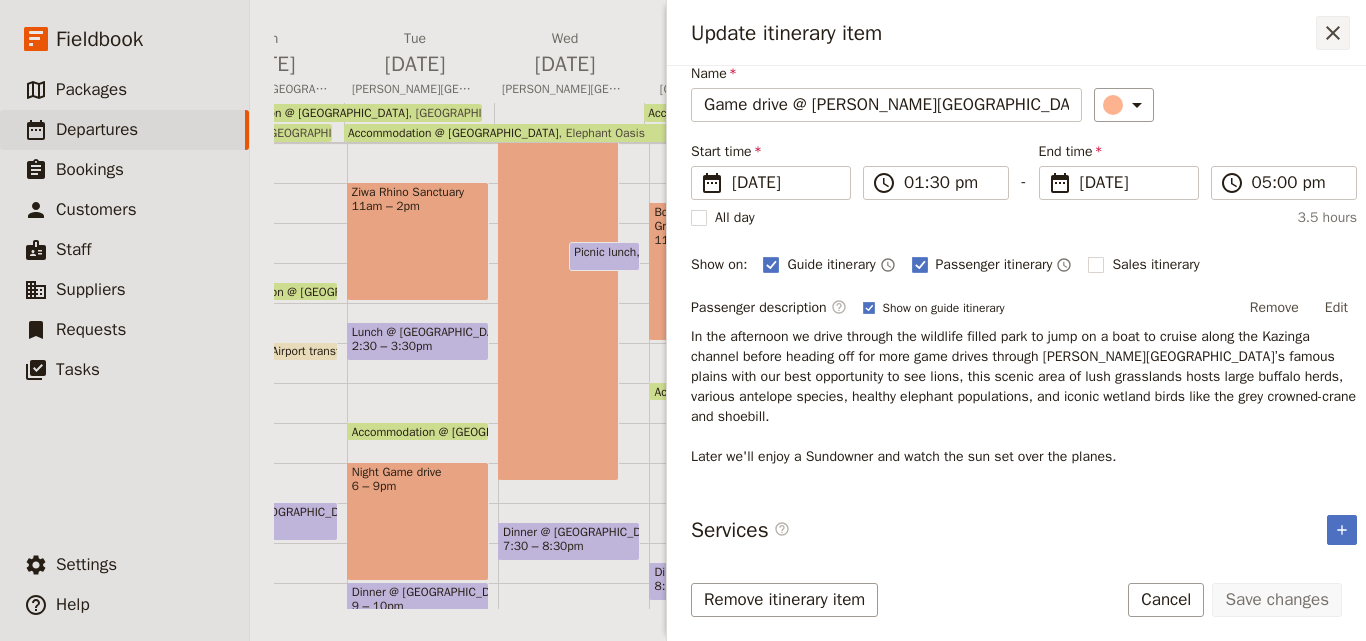 click 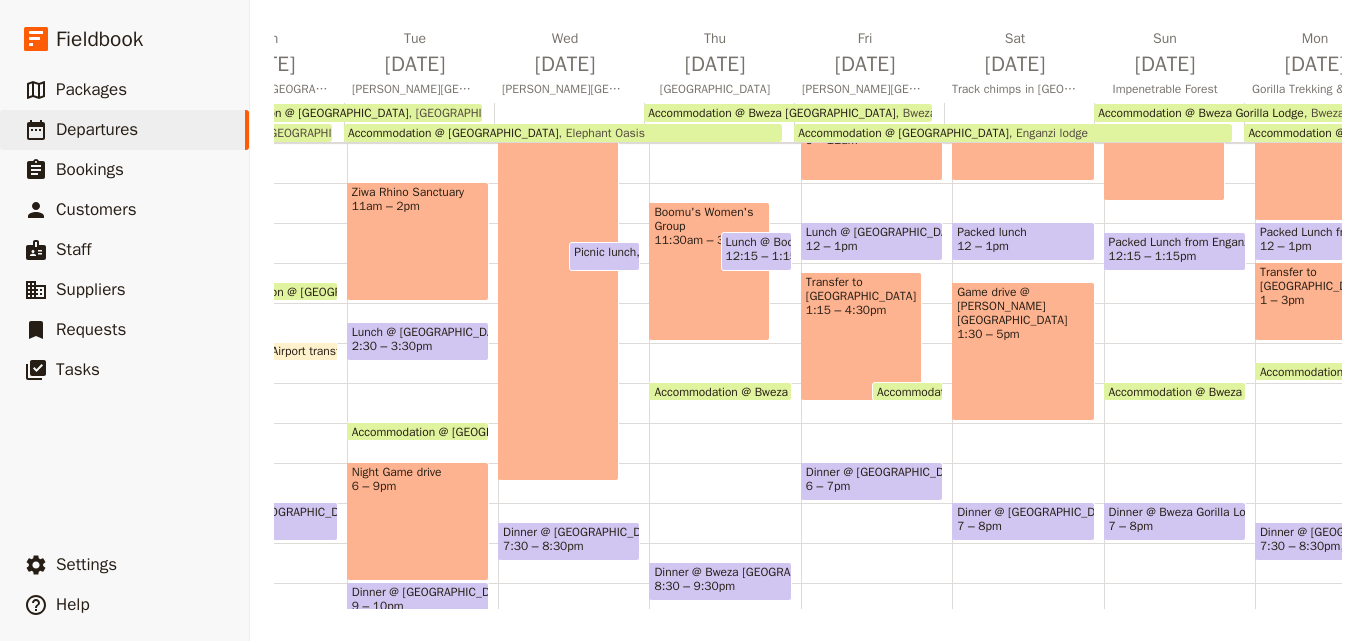 click at bounding box center (1023, 536) 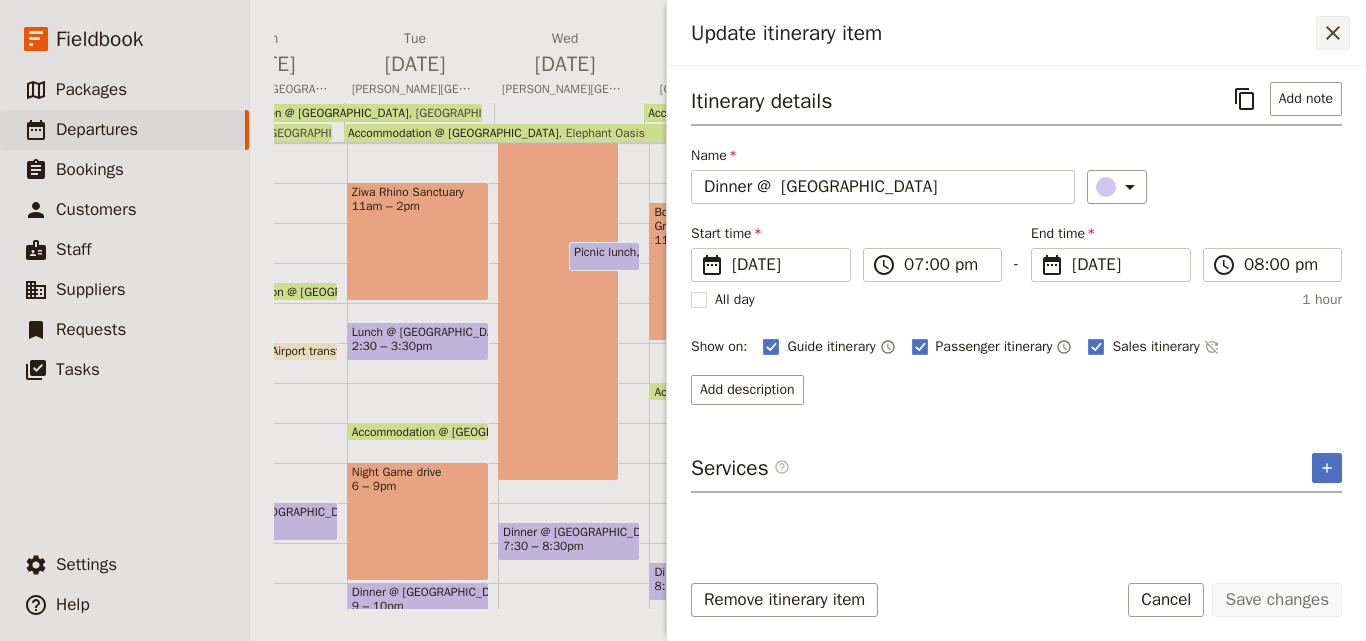 click 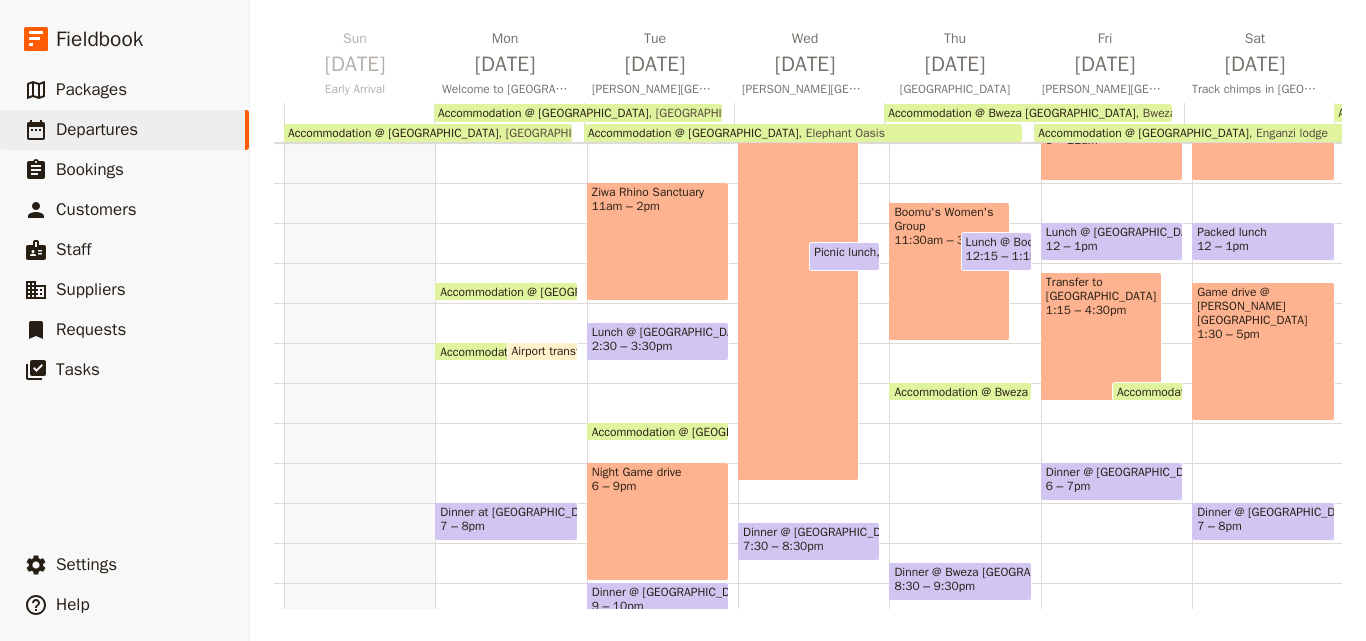 scroll, scrollTop: 0, scrollLeft: 0, axis: both 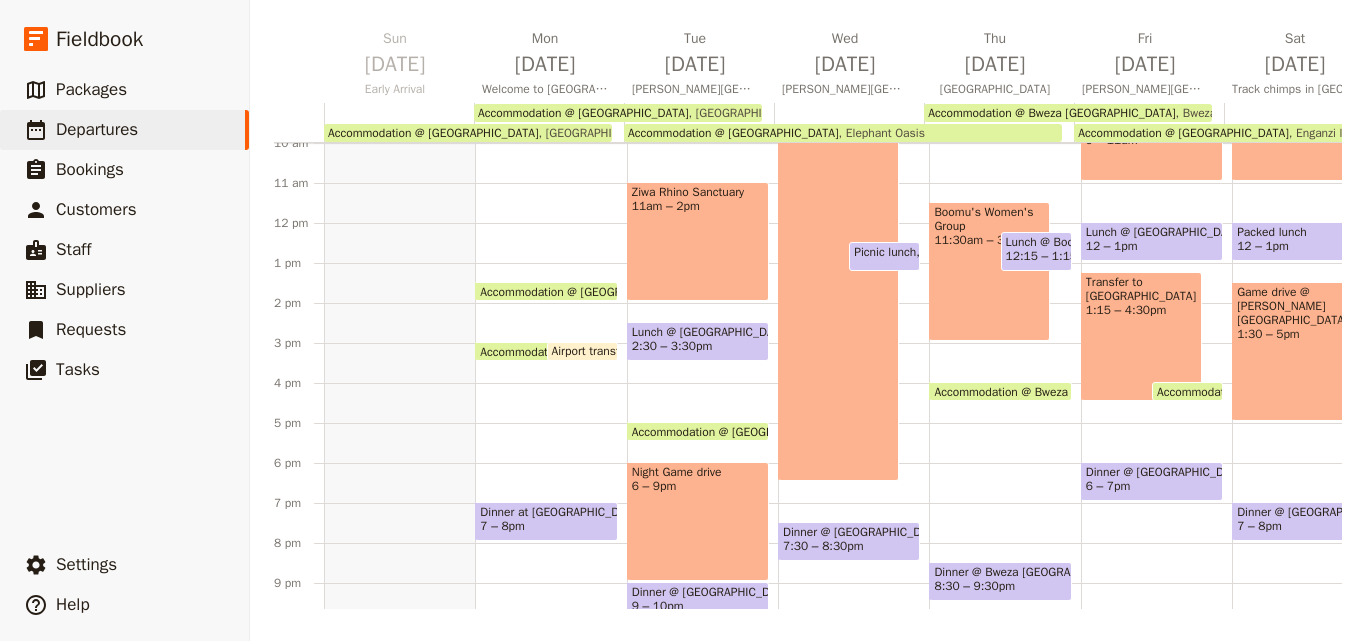 click on "Accommodation @ [GEOGRAPHIC_DATA]" at bounding box center [589, 291] 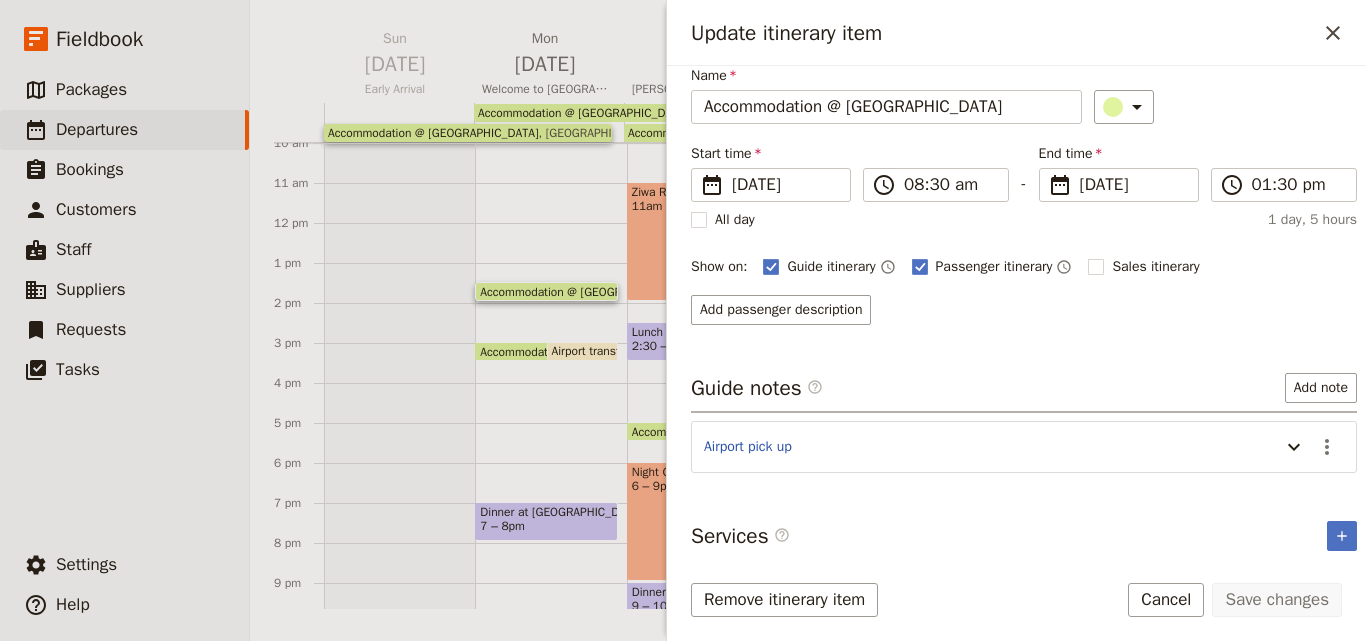 scroll, scrollTop: 0, scrollLeft: 0, axis: both 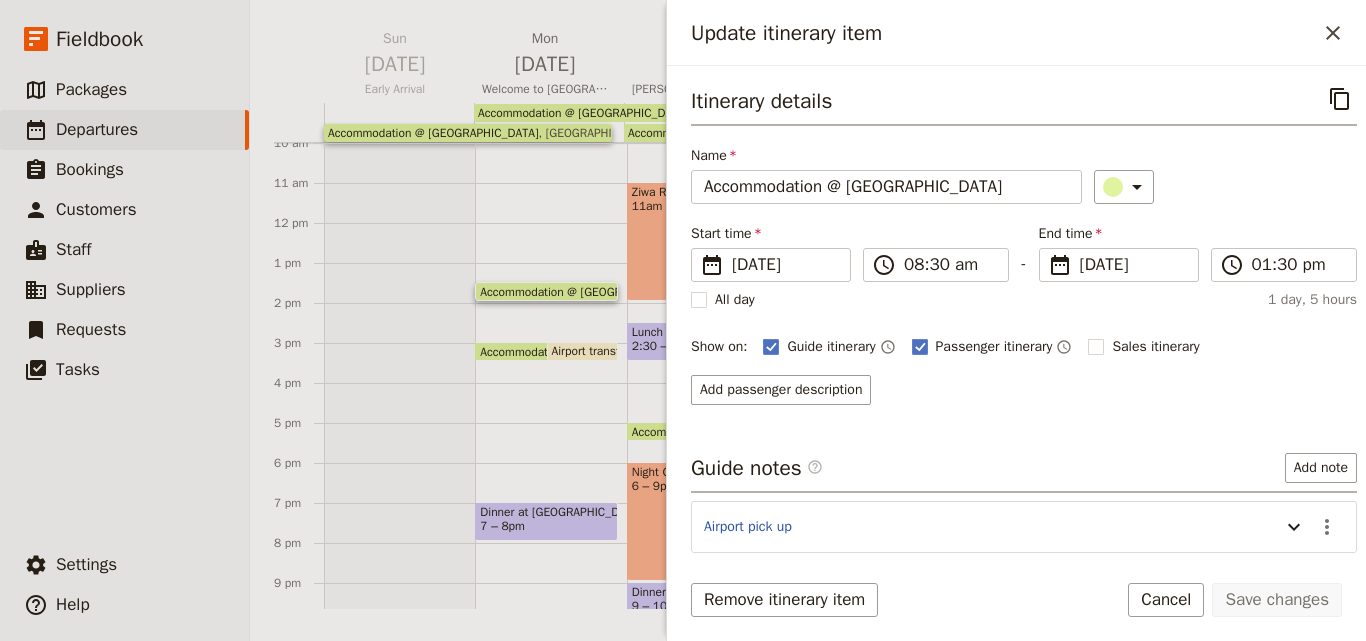 click on "Accommodation @ [GEOGRAPHIC_DATA]" at bounding box center [589, 351] 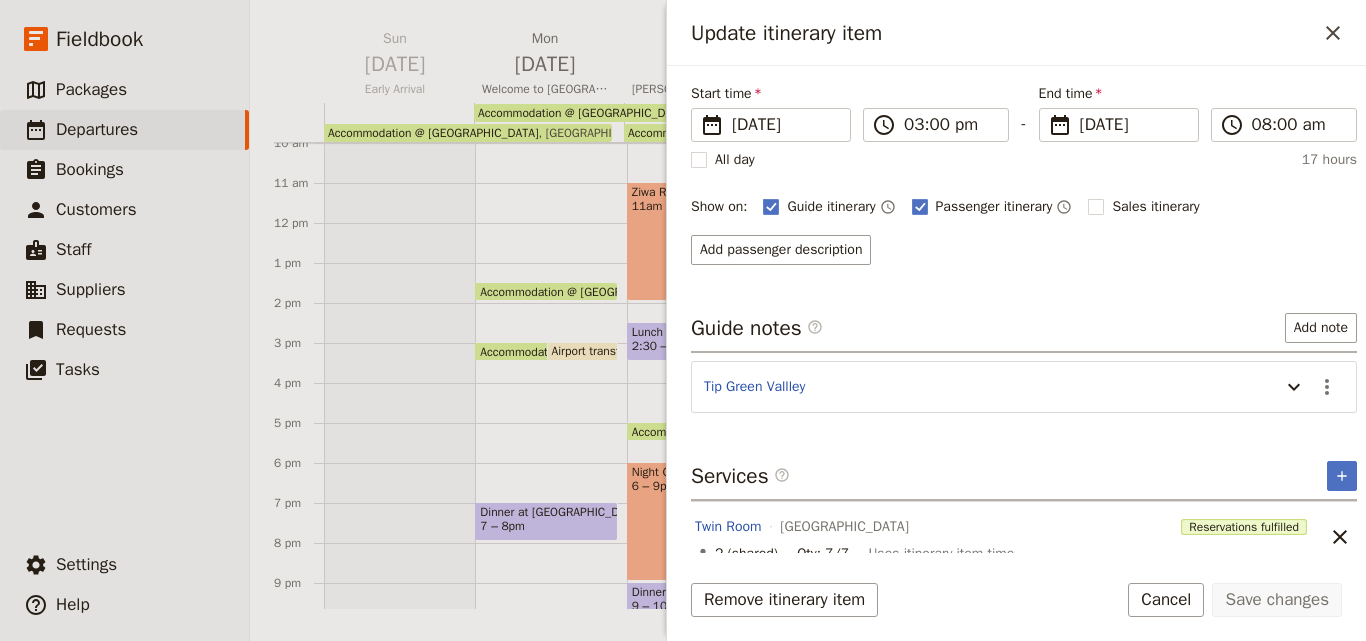 scroll, scrollTop: 158, scrollLeft: 0, axis: vertical 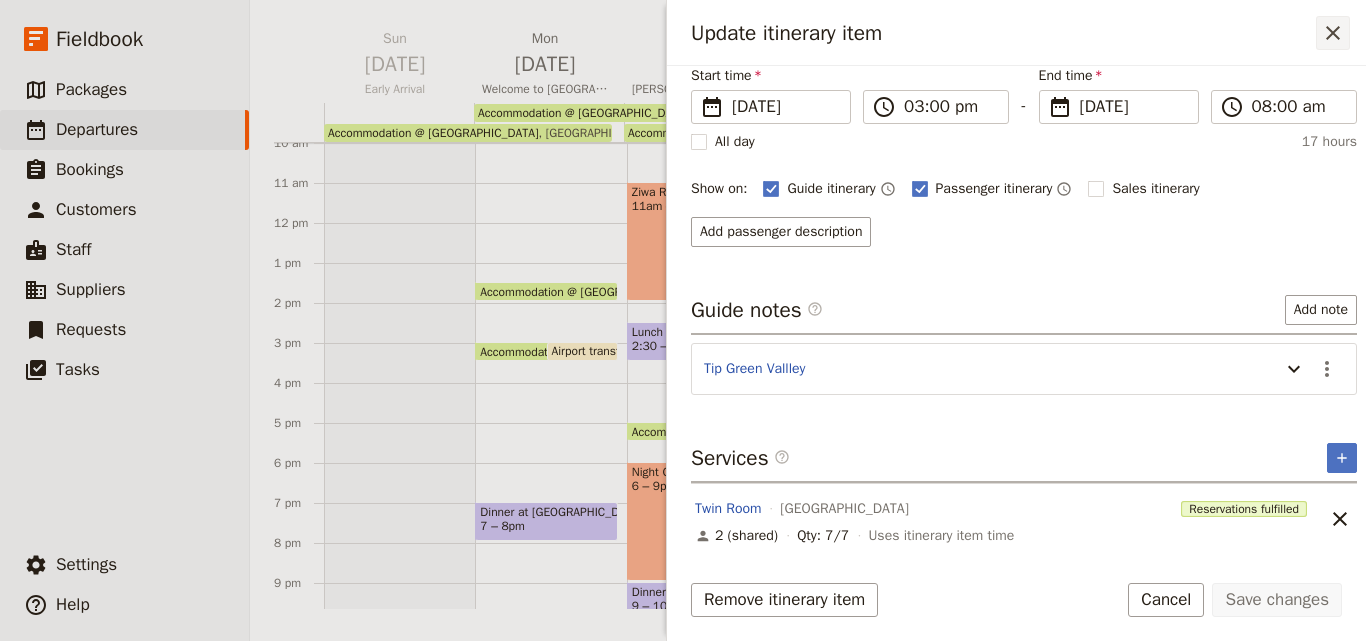 click 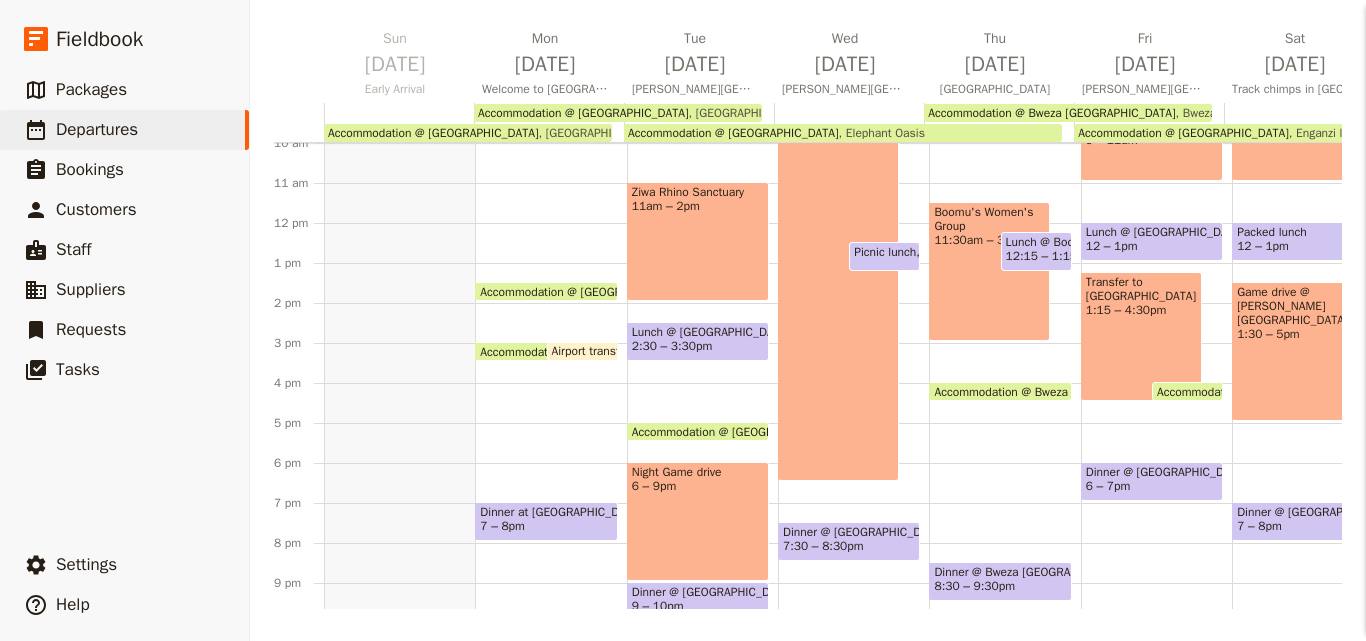 scroll, scrollTop: 0, scrollLeft: 0, axis: both 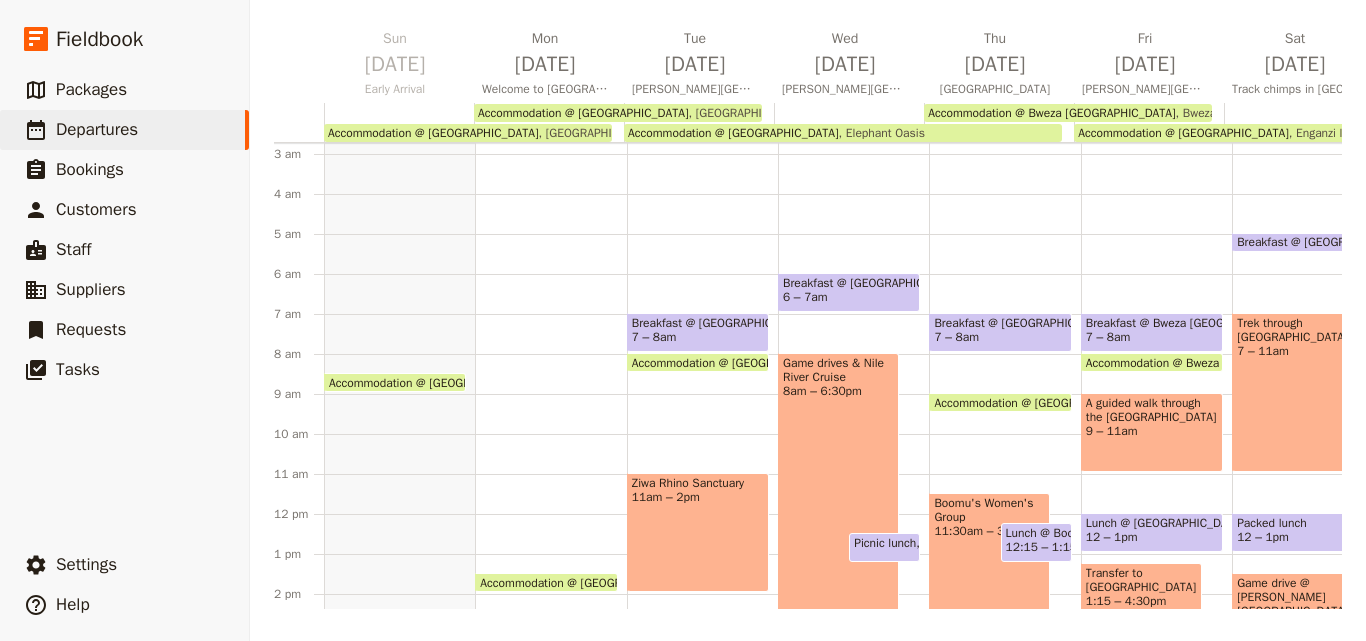 click on "Accommodation @ [GEOGRAPHIC_DATA]" at bounding box center (1043, 402) 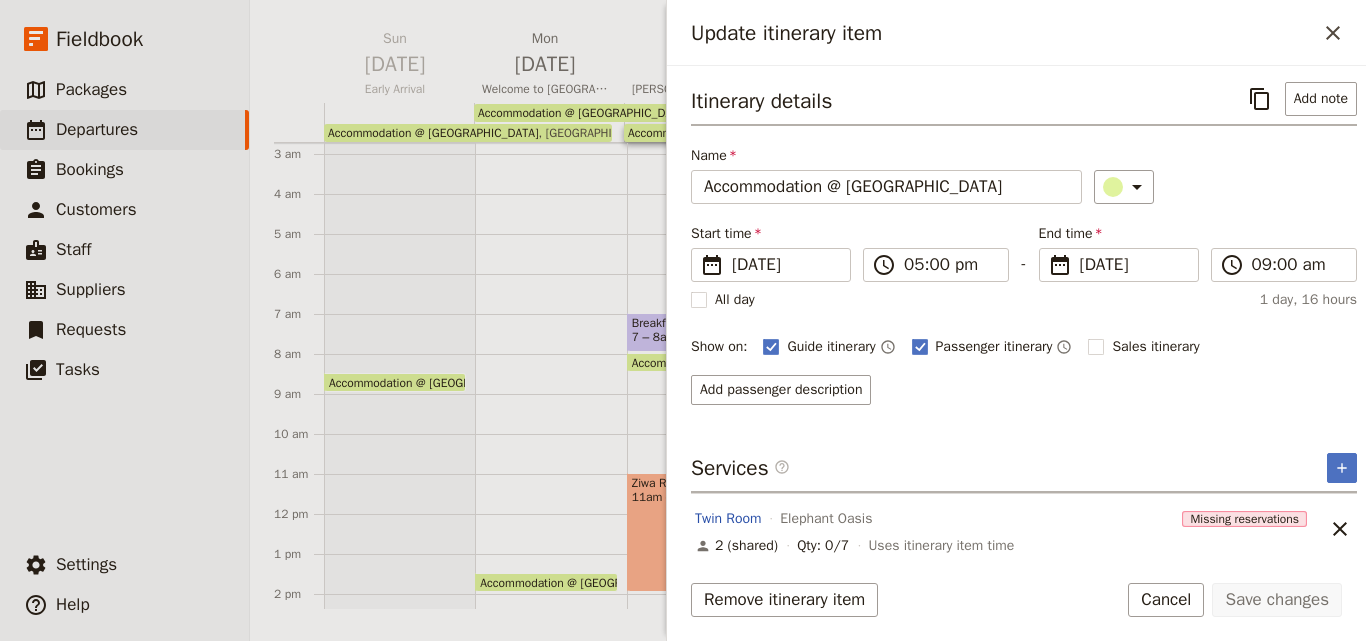 scroll, scrollTop: 9, scrollLeft: 0, axis: vertical 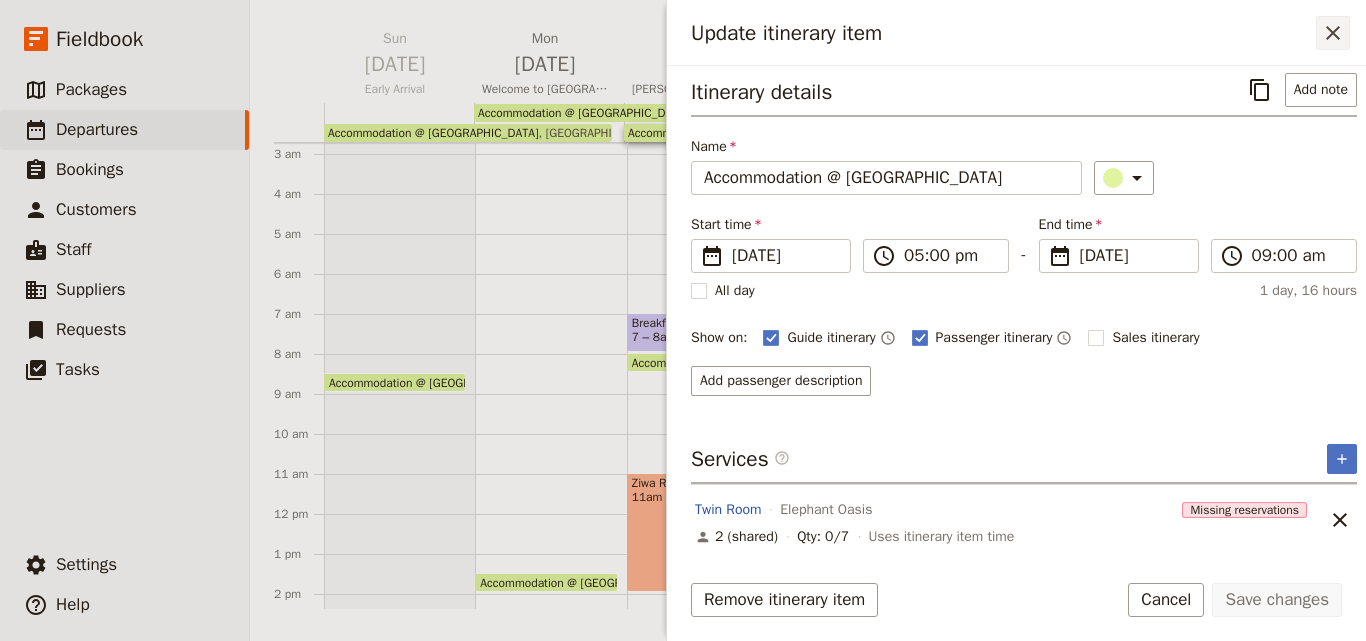click 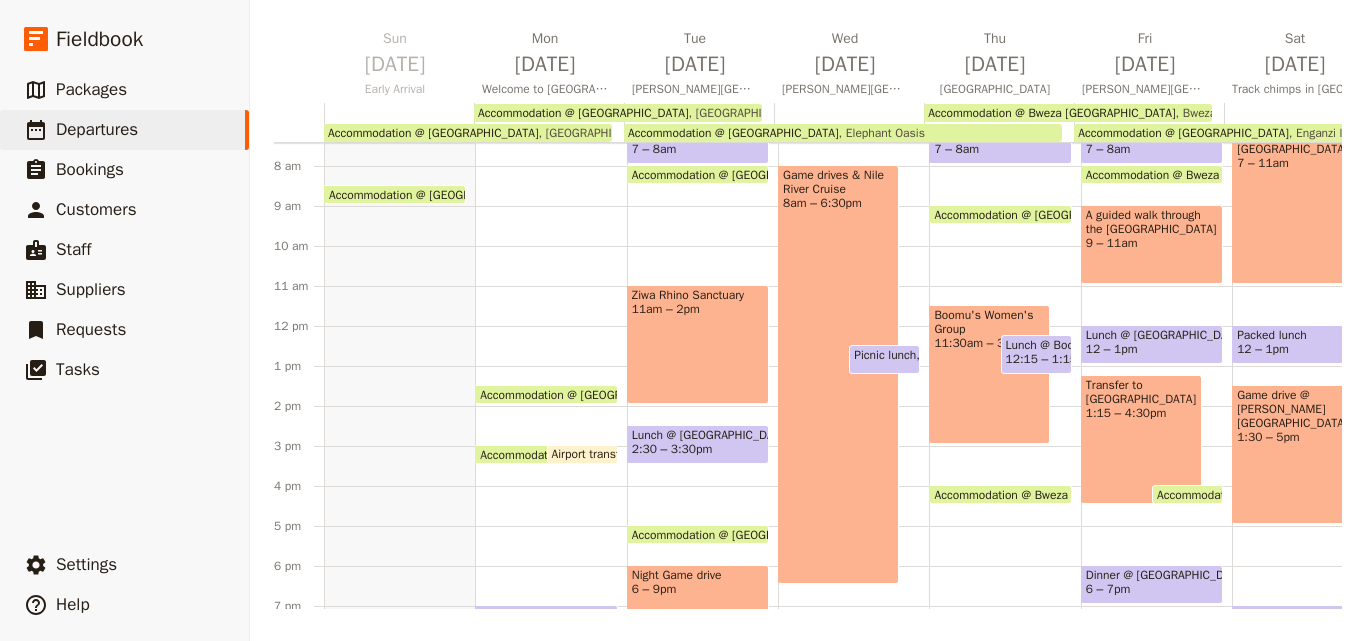 scroll, scrollTop: 309, scrollLeft: 0, axis: vertical 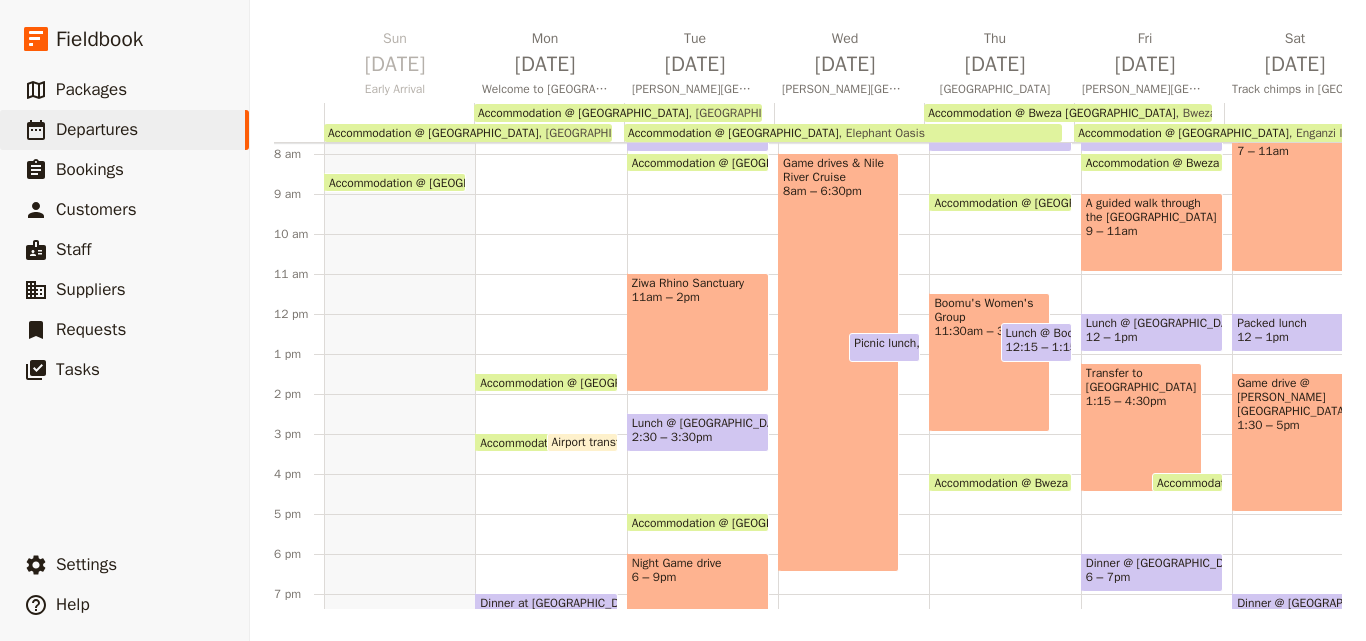 click on "Accommodation @ [GEOGRAPHIC_DATA]" at bounding box center [741, 522] 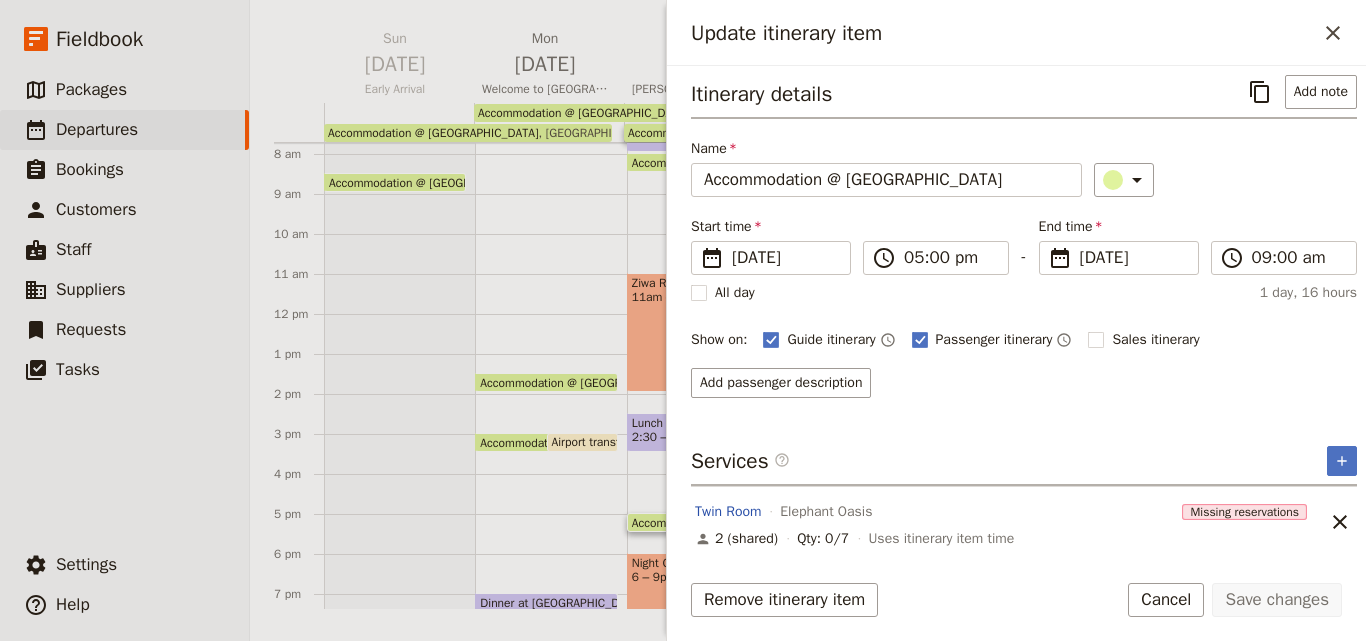 scroll, scrollTop: 9, scrollLeft: 0, axis: vertical 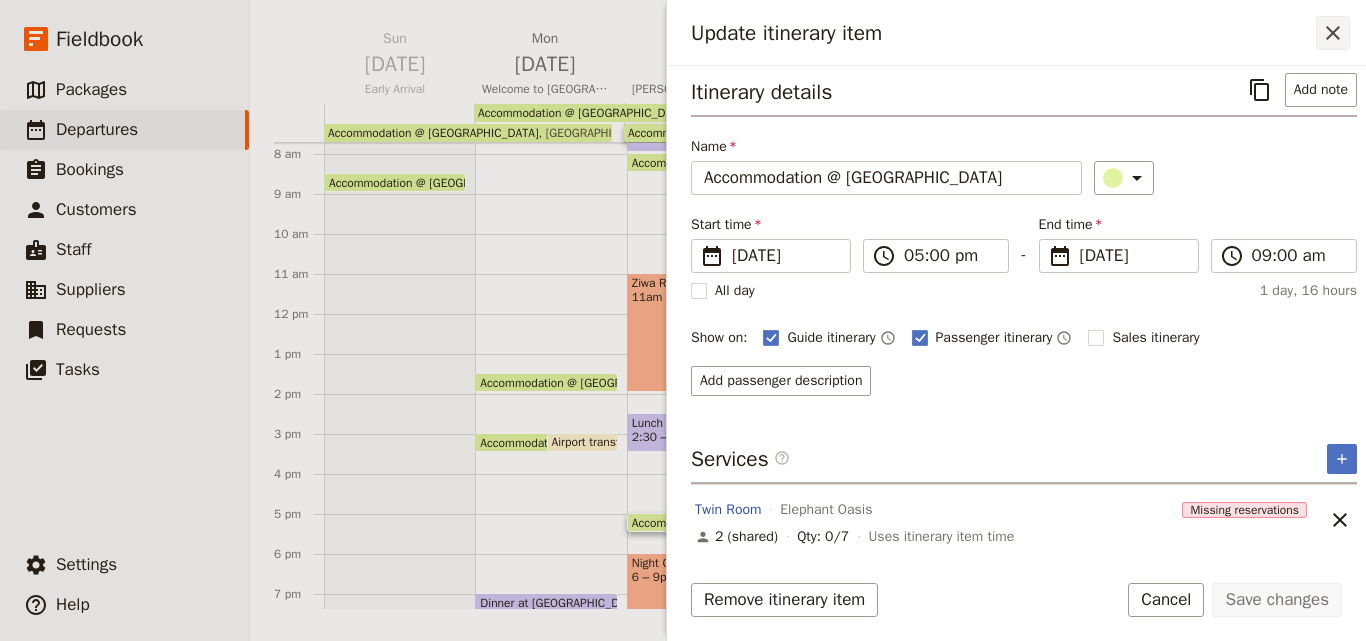 click 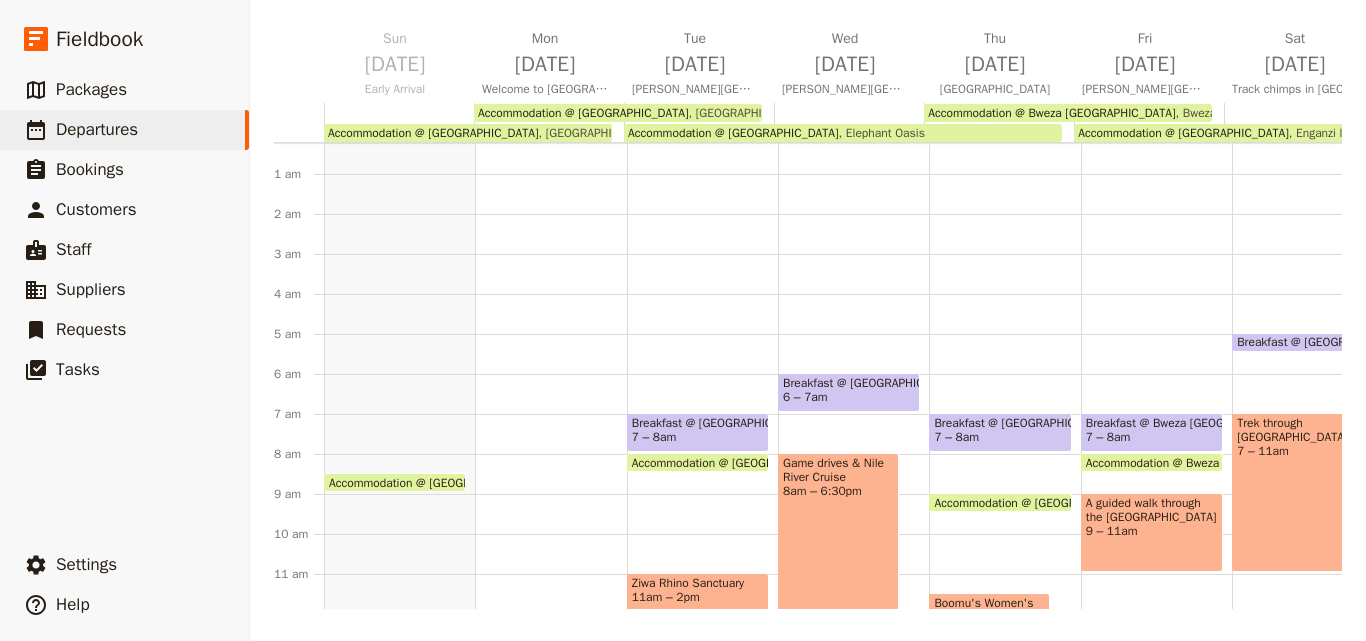 scroll, scrollTop: 109, scrollLeft: 0, axis: vertical 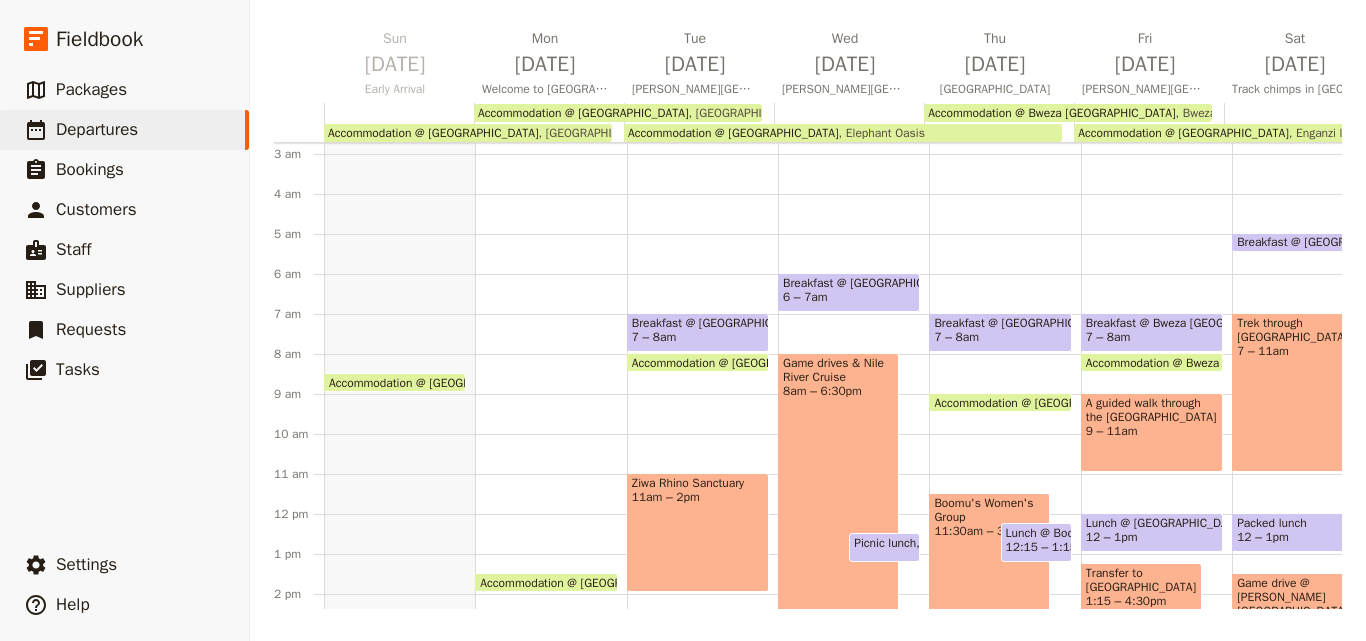 click on "Accommodation @ Elephant Oasis Elephant Oasis" at bounding box center (843, 133) 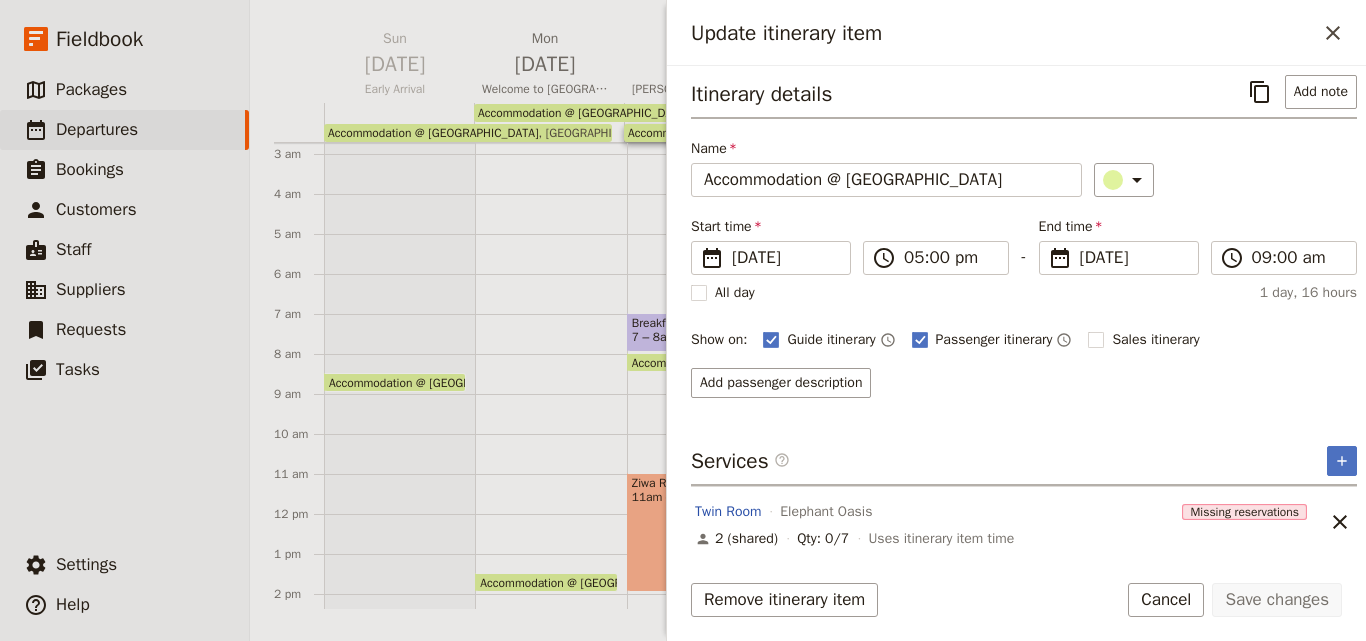 scroll, scrollTop: 9, scrollLeft: 0, axis: vertical 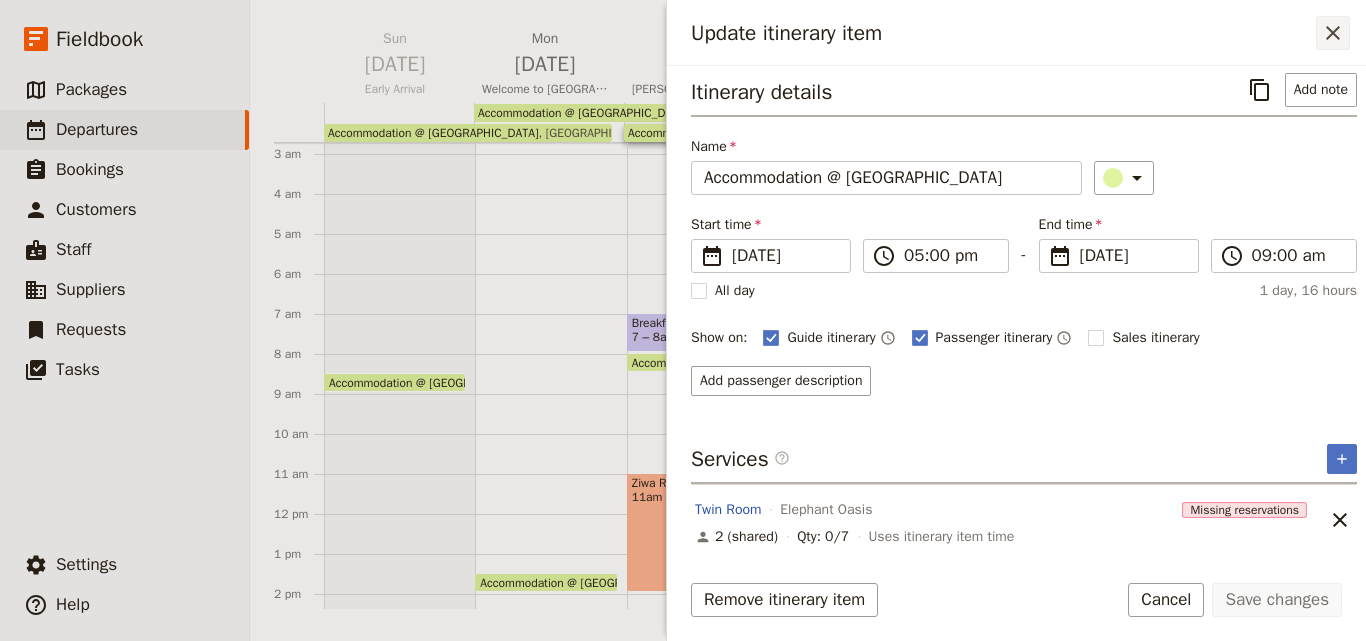click 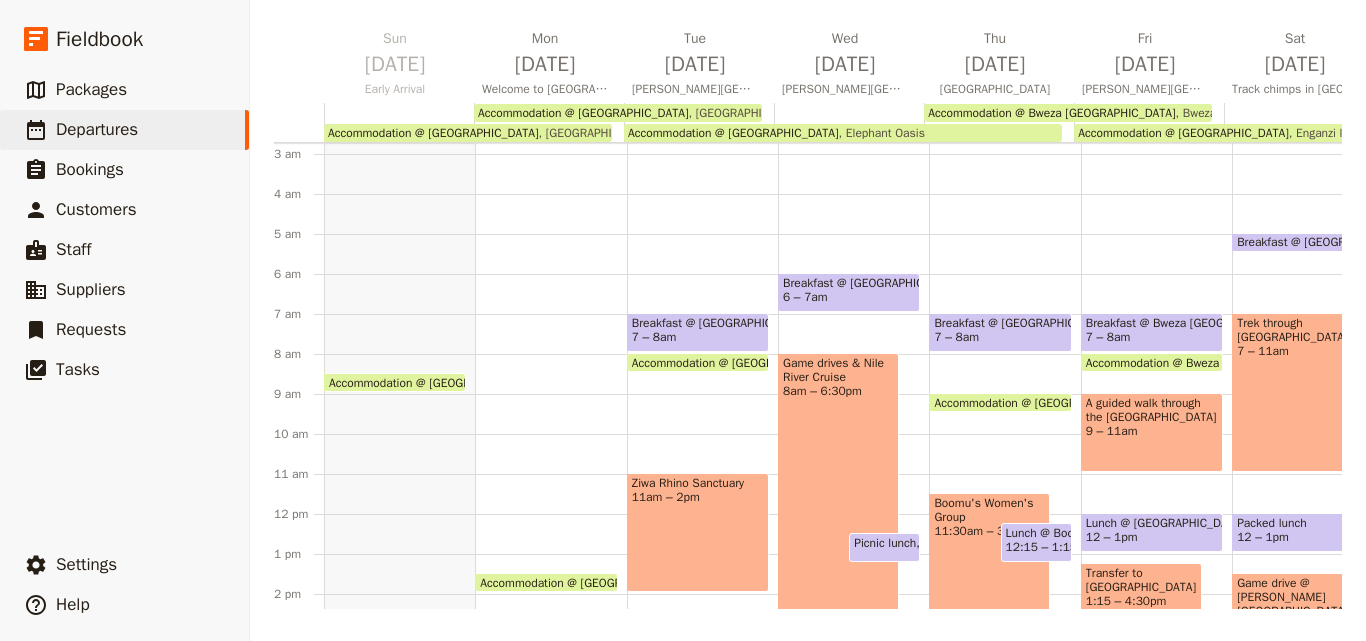 scroll, scrollTop: 209, scrollLeft: 0, axis: vertical 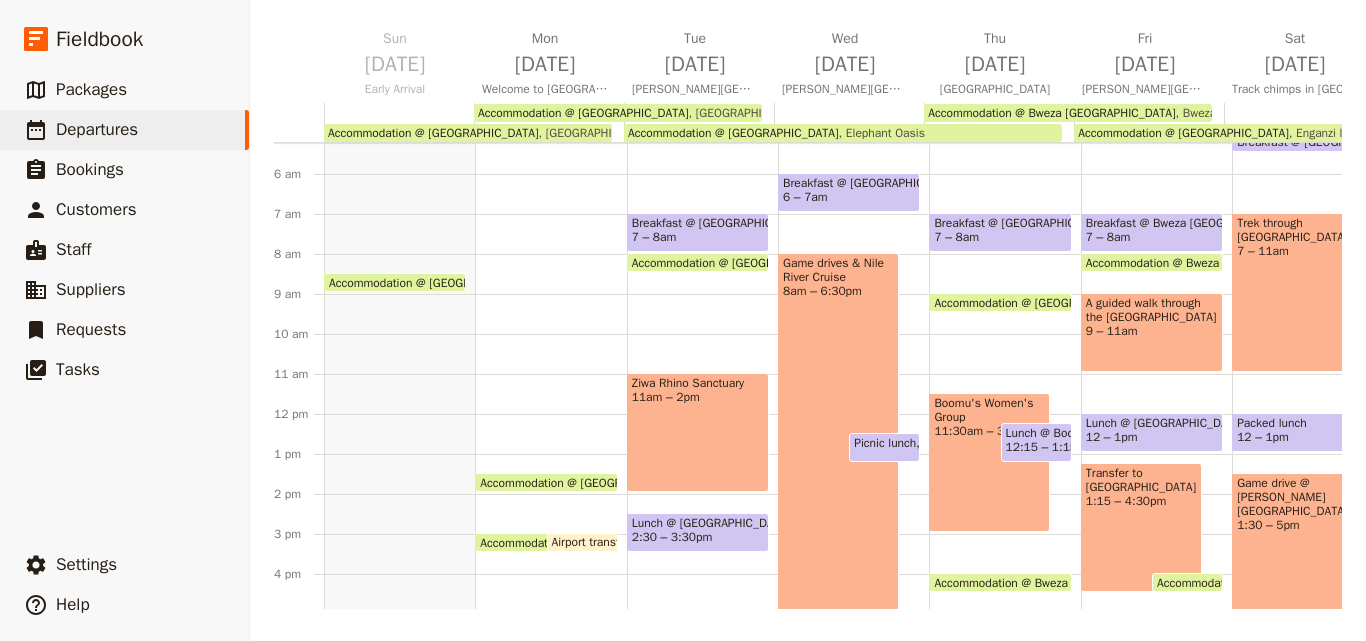 click on "Accommodation @ [GEOGRAPHIC_DATA]" at bounding box center (1043, 302) 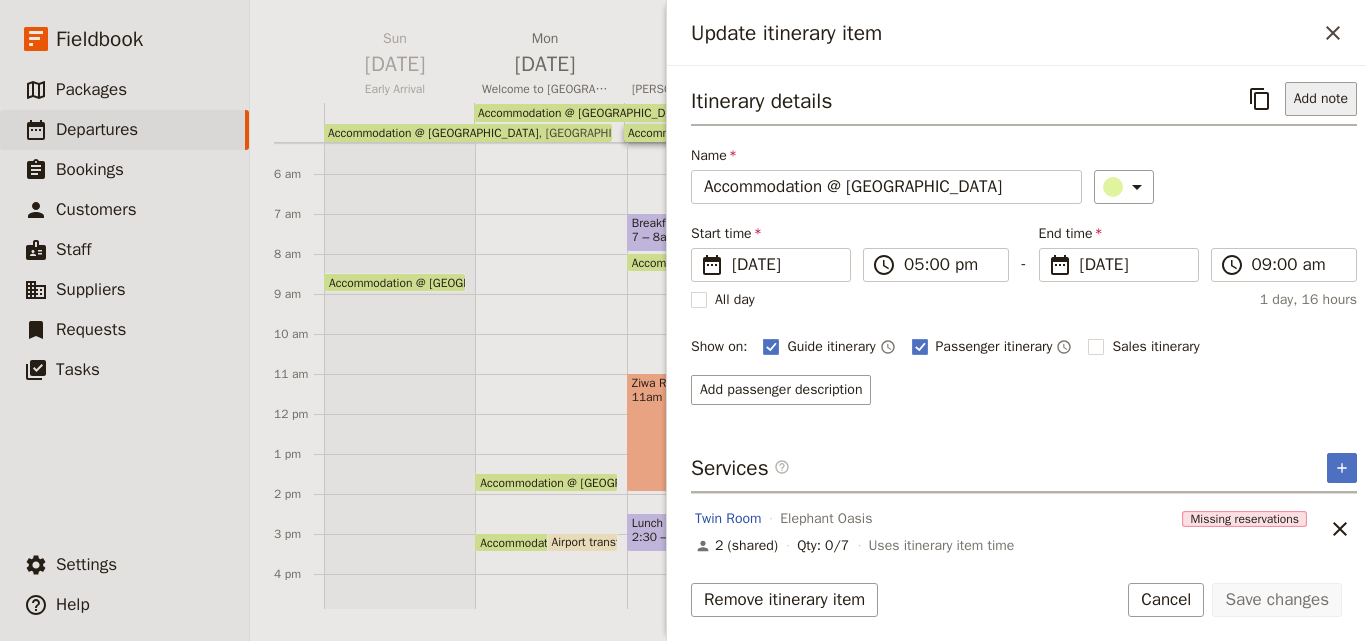click on "Add note" at bounding box center (1321, 99) 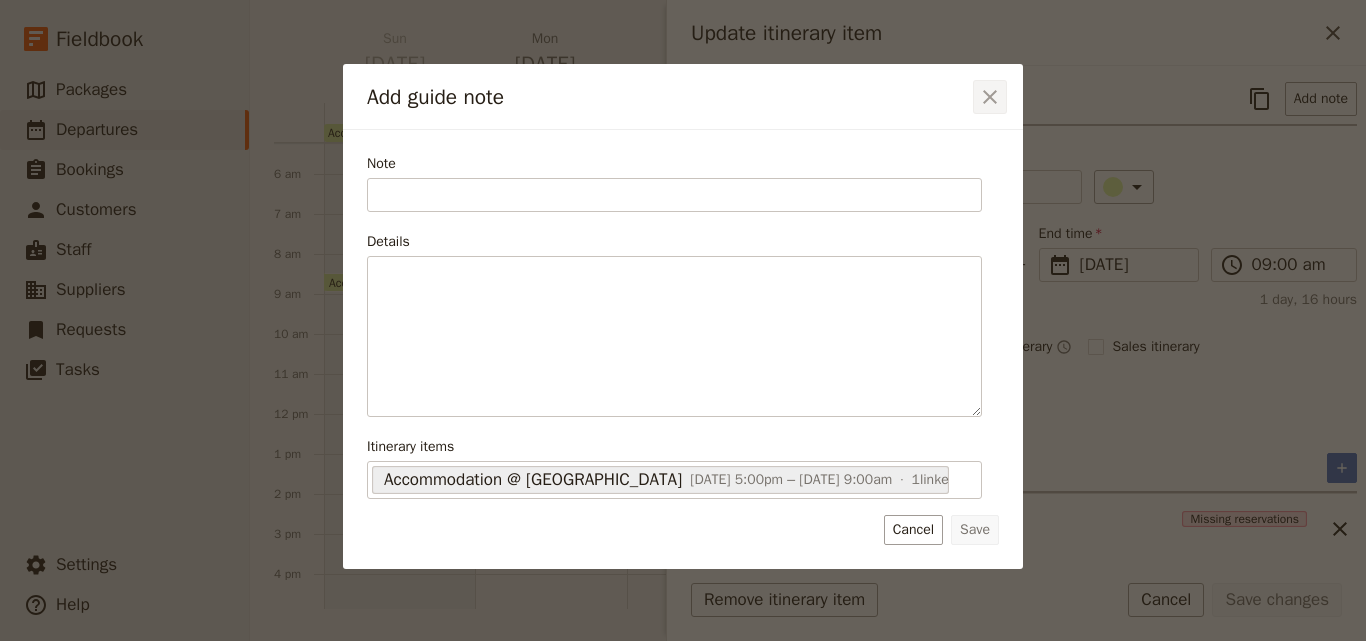 click 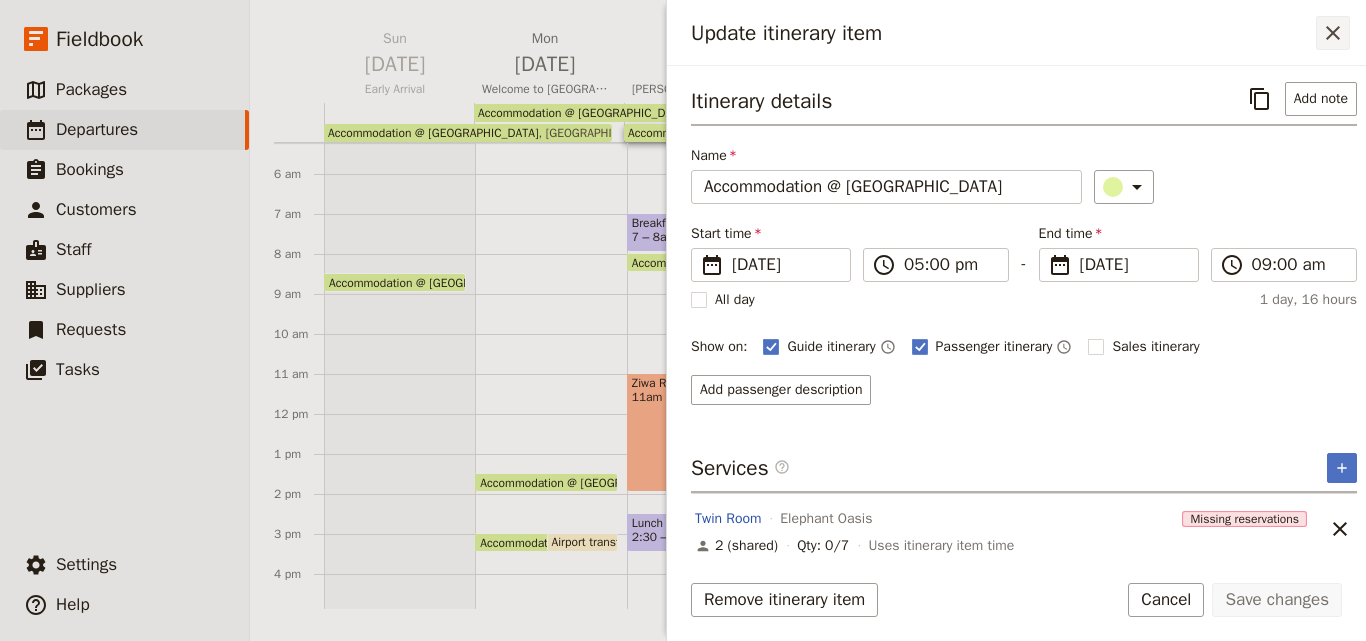 click 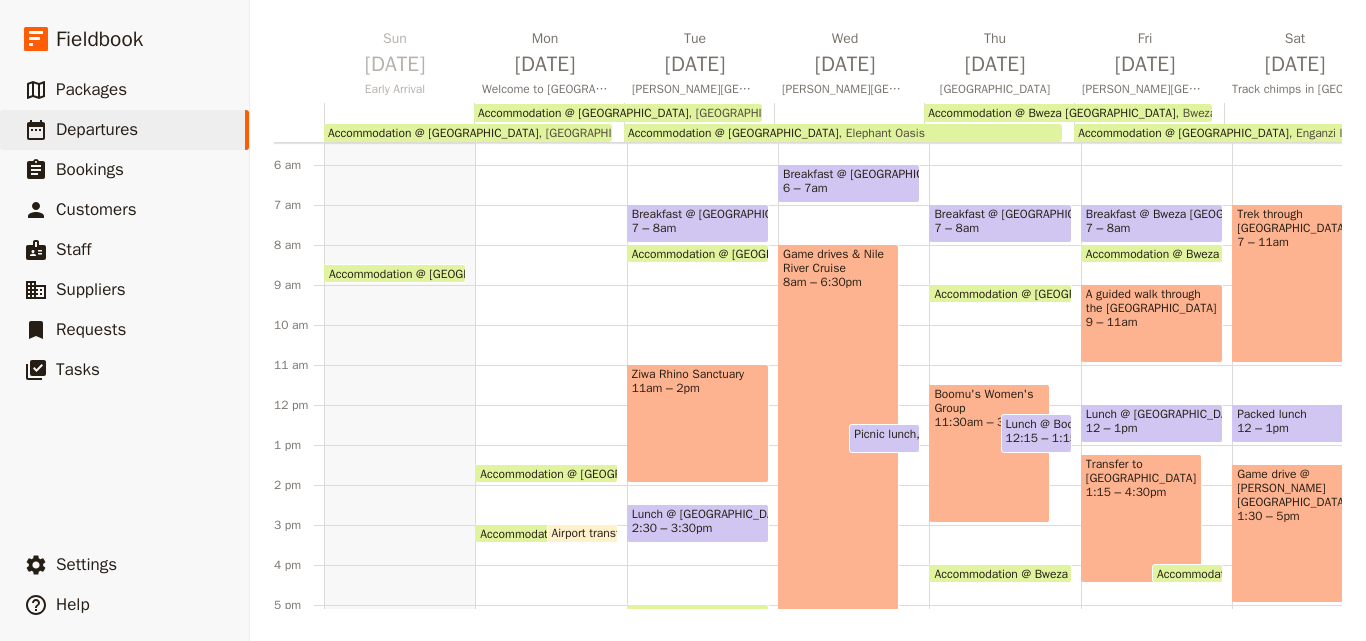scroll, scrollTop: 209, scrollLeft: 0, axis: vertical 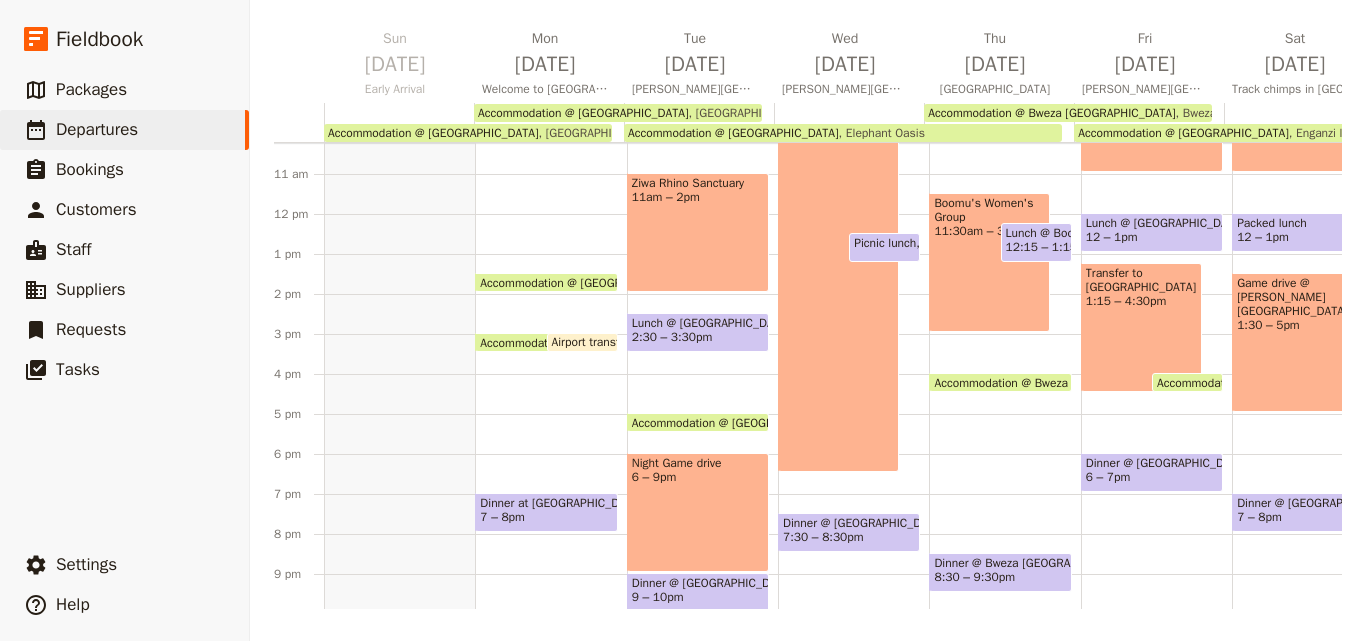 click on "Accommodation @  [GEOGRAPHIC_DATA]" at bounding box center [1266, 382] 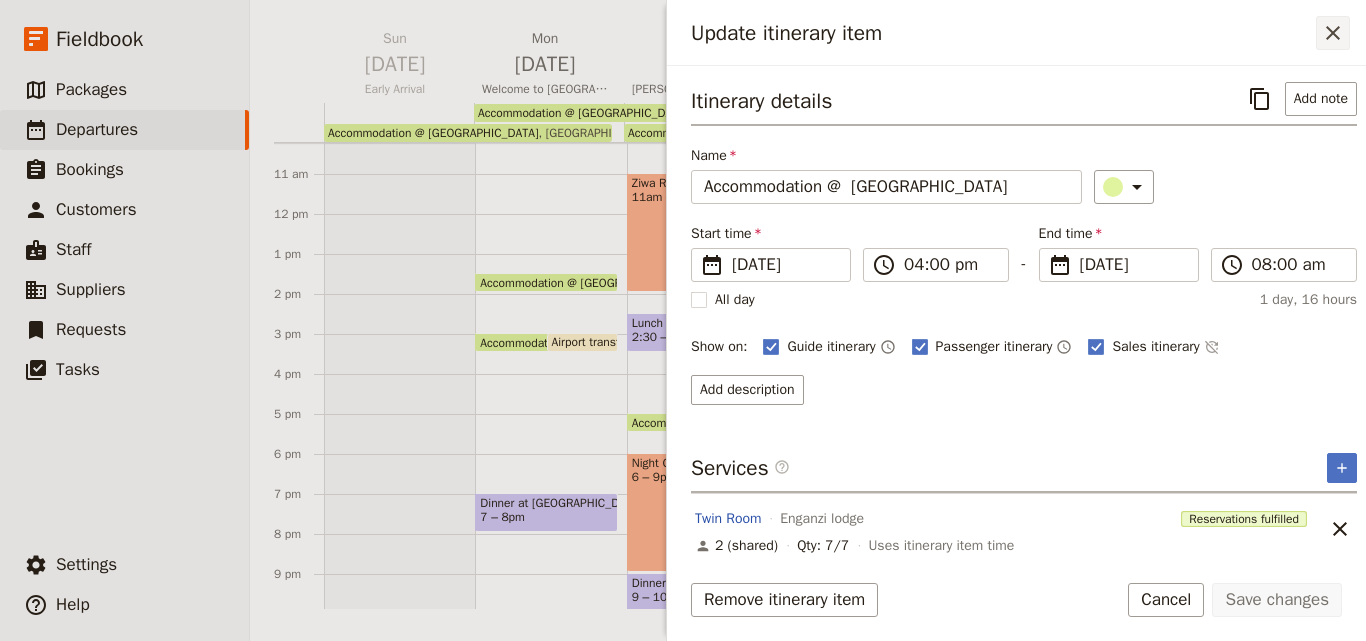 click on "​" at bounding box center (1333, 33) 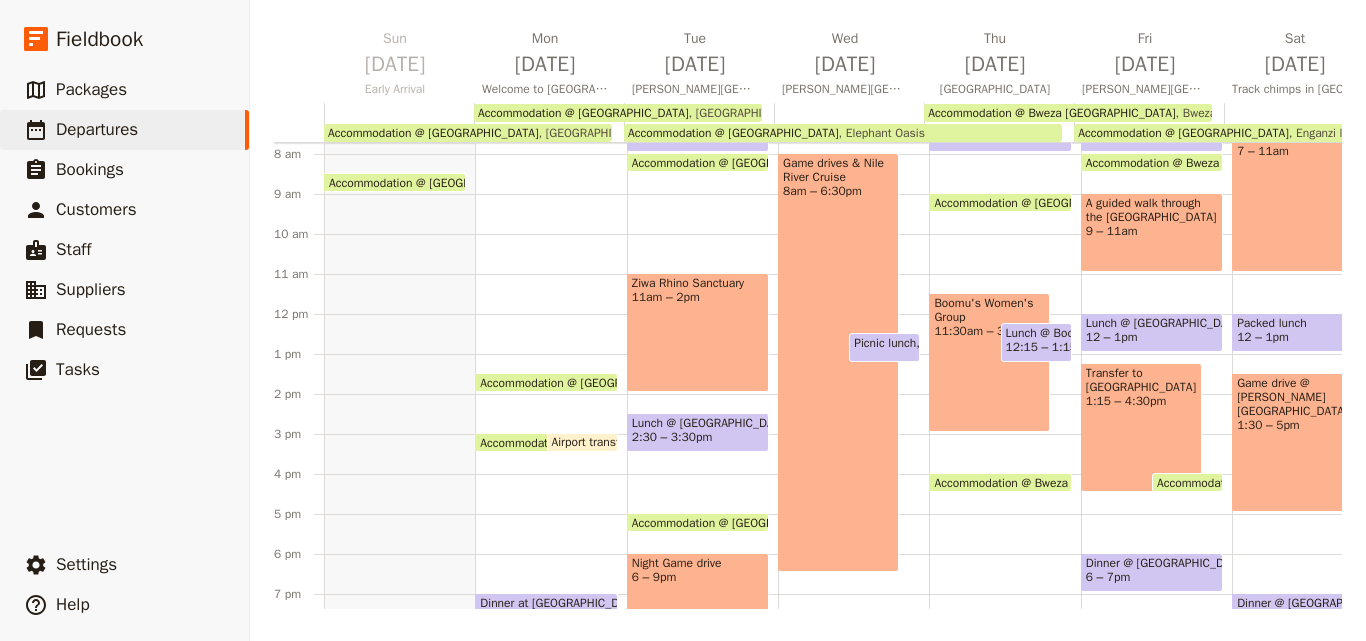 scroll, scrollTop: 209, scrollLeft: 0, axis: vertical 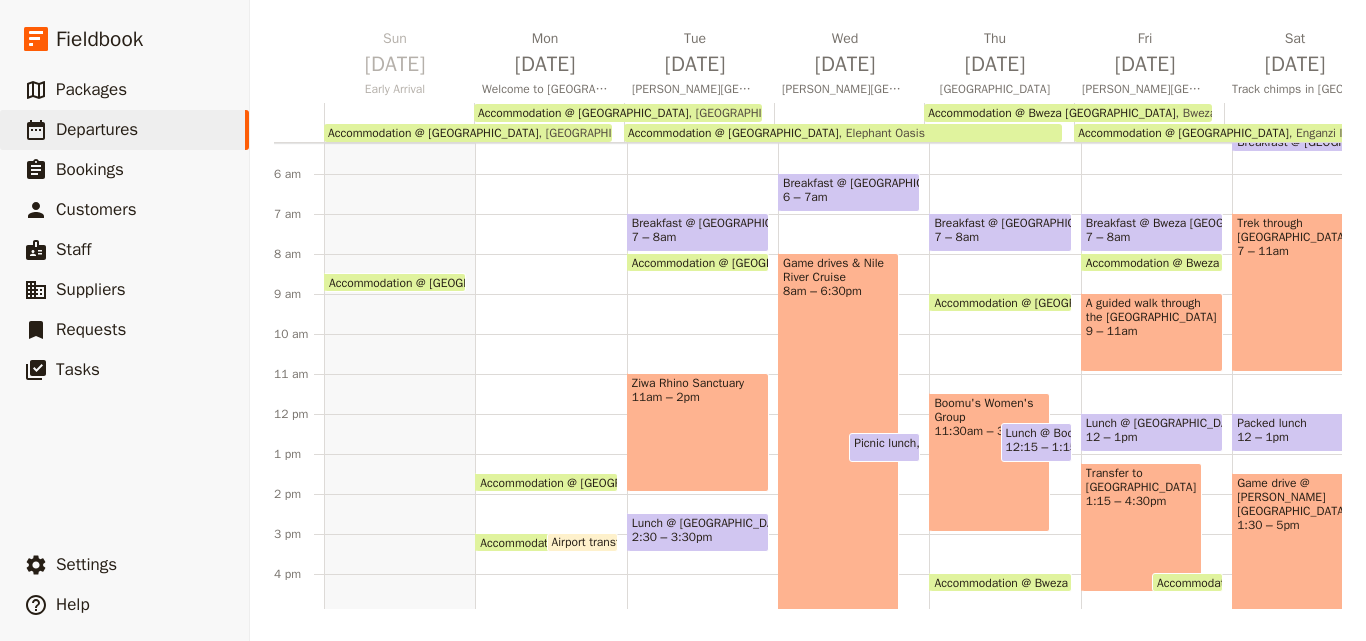 click on "Accommodation @  Bweza [GEOGRAPHIC_DATA]" at bounding box center [1213, 262] 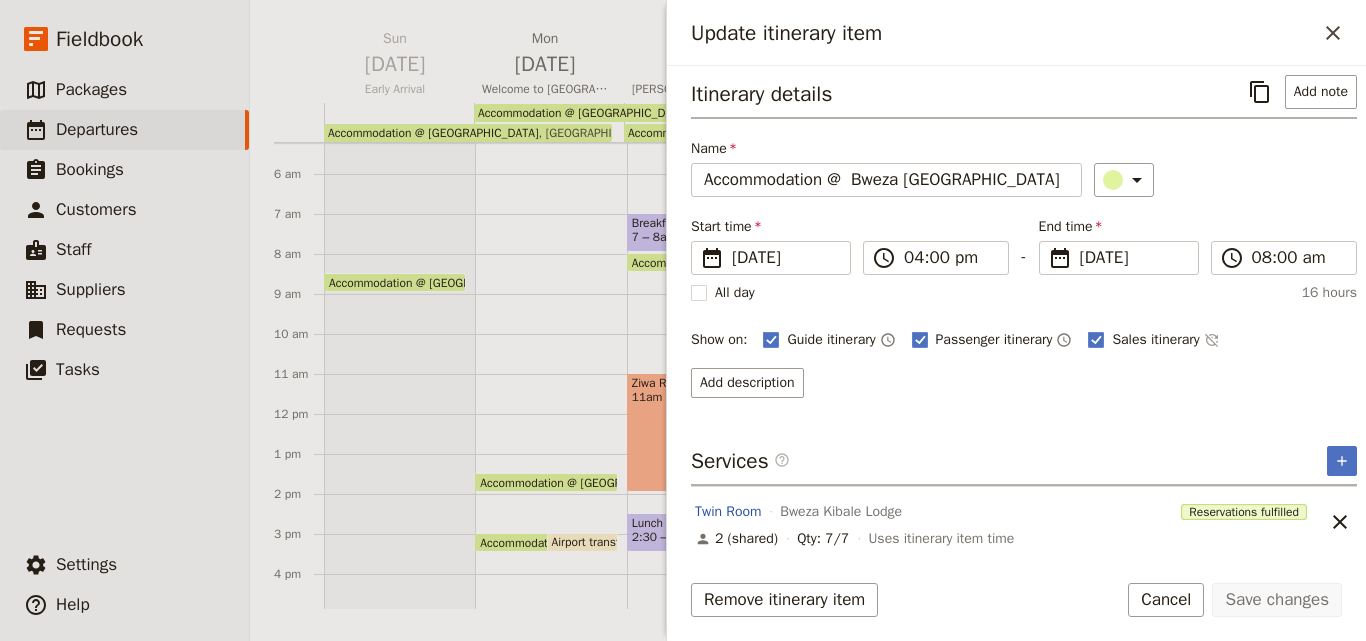 scroll, scrollTop: 9, scrollLeft: 0, axis: vertical 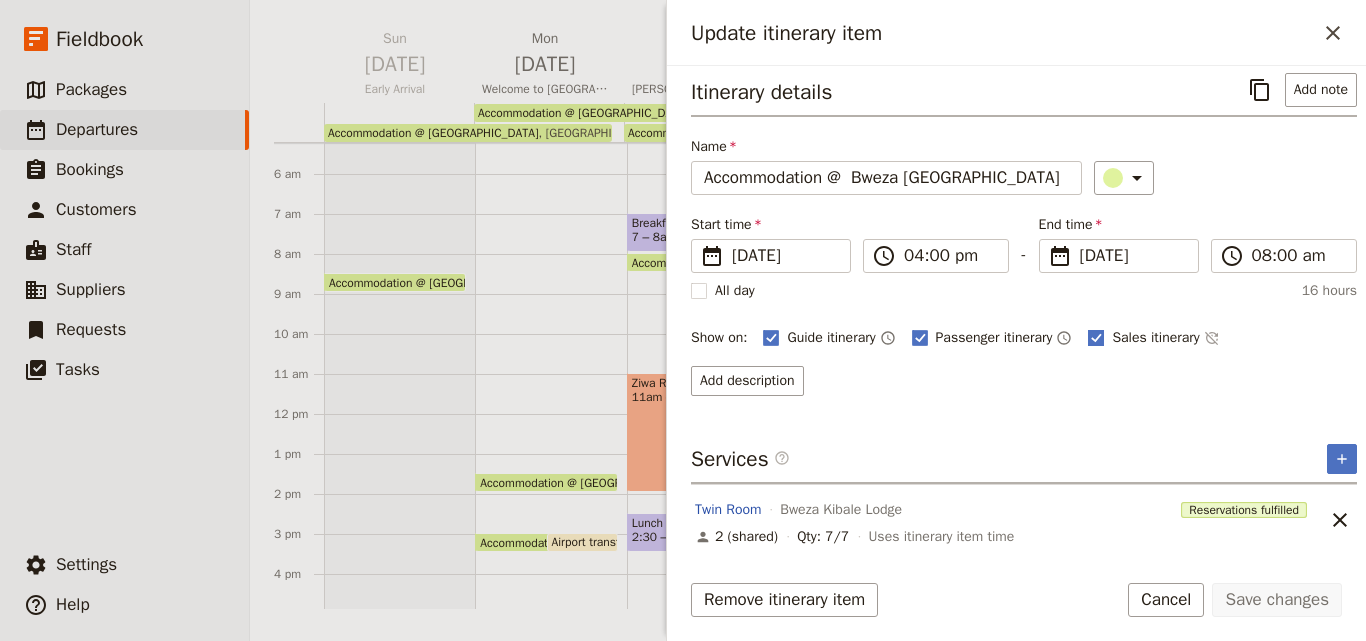 click 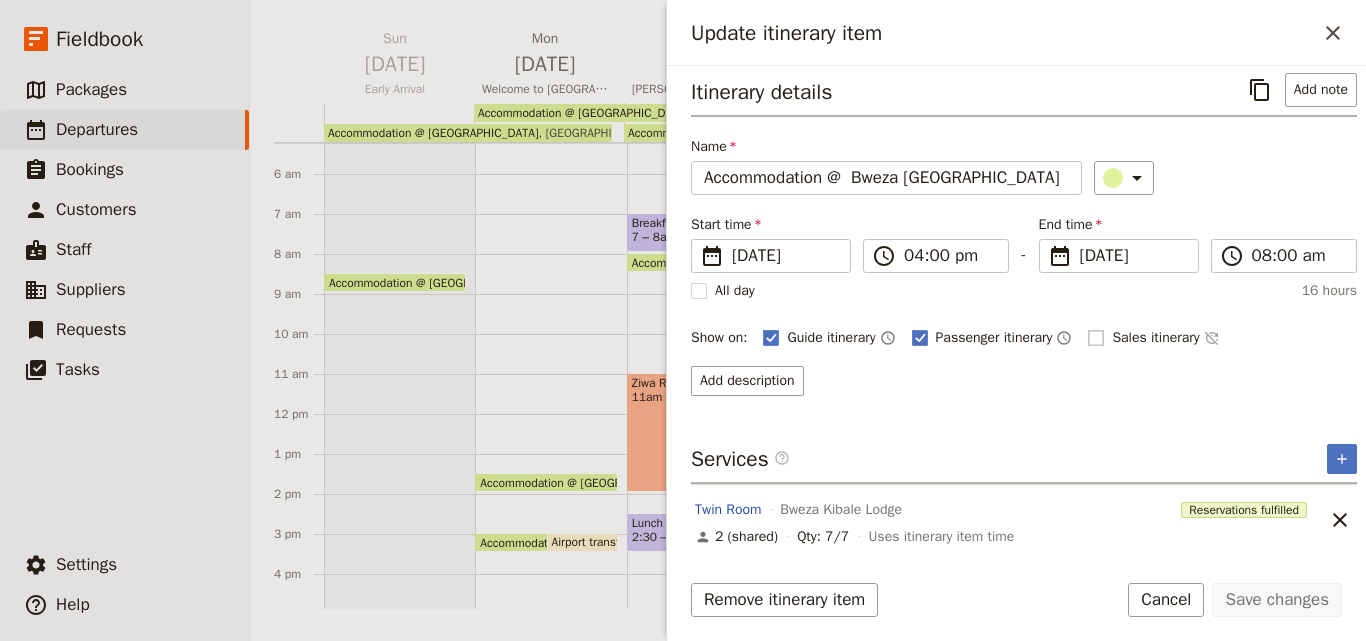 checkbox on "false" 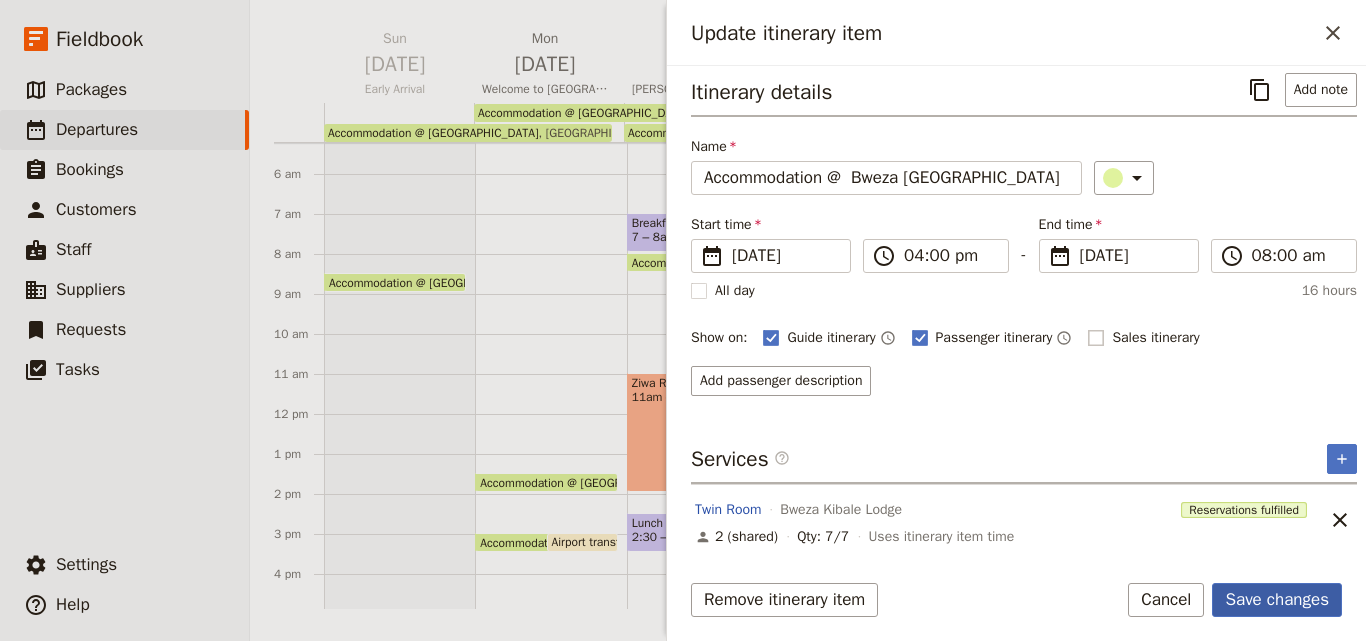 click on "Save changes" at bounding box center (1277, 600) 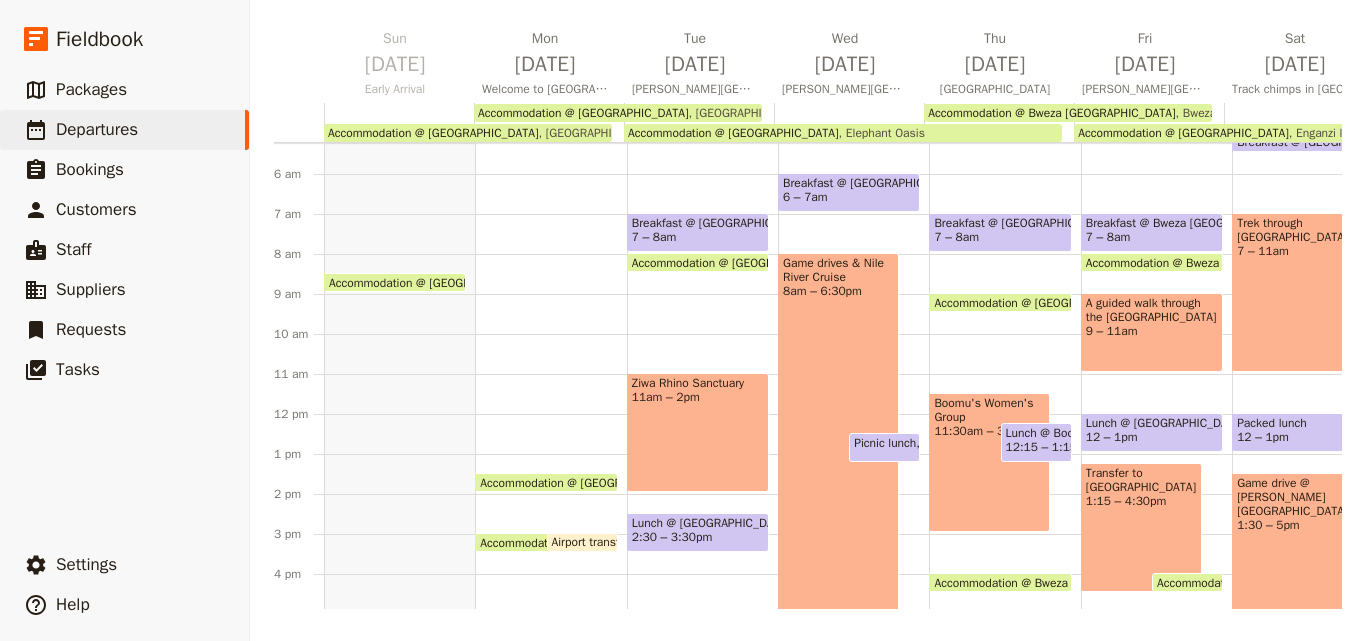 click on "Bweza Kibale Lodge" at bounding box center [1232, 113] 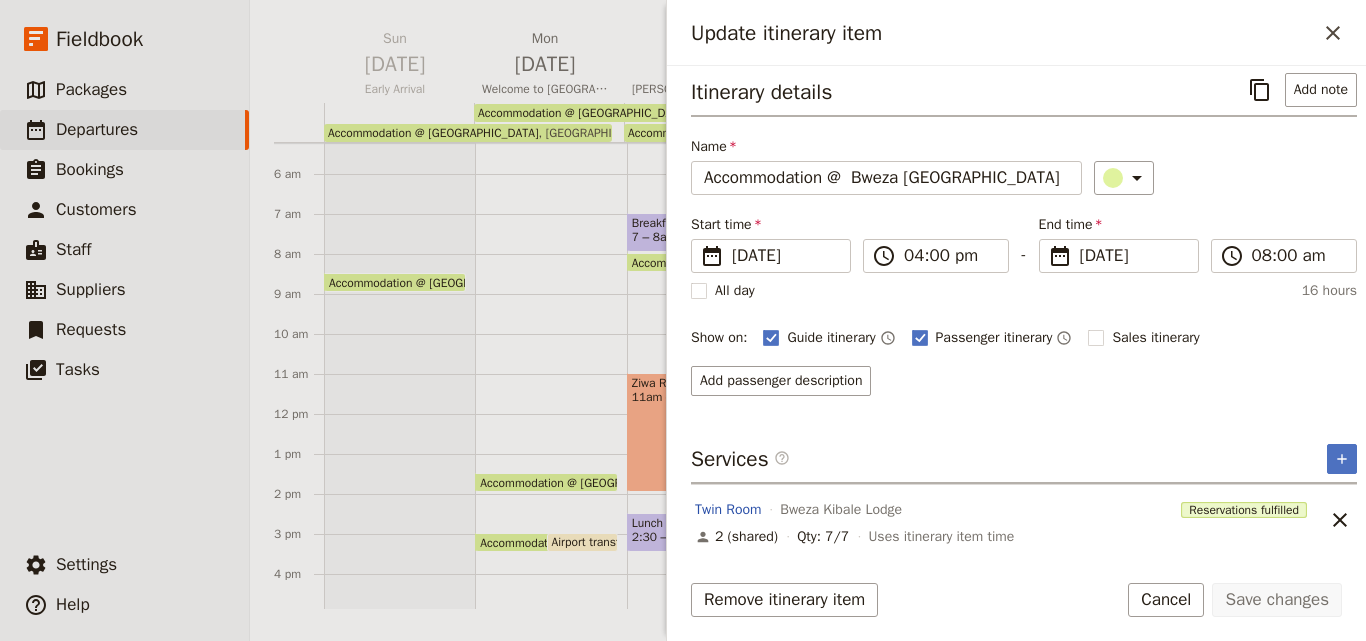 scroll, scrollTop: 0, scrollLeft: 0, axis: both 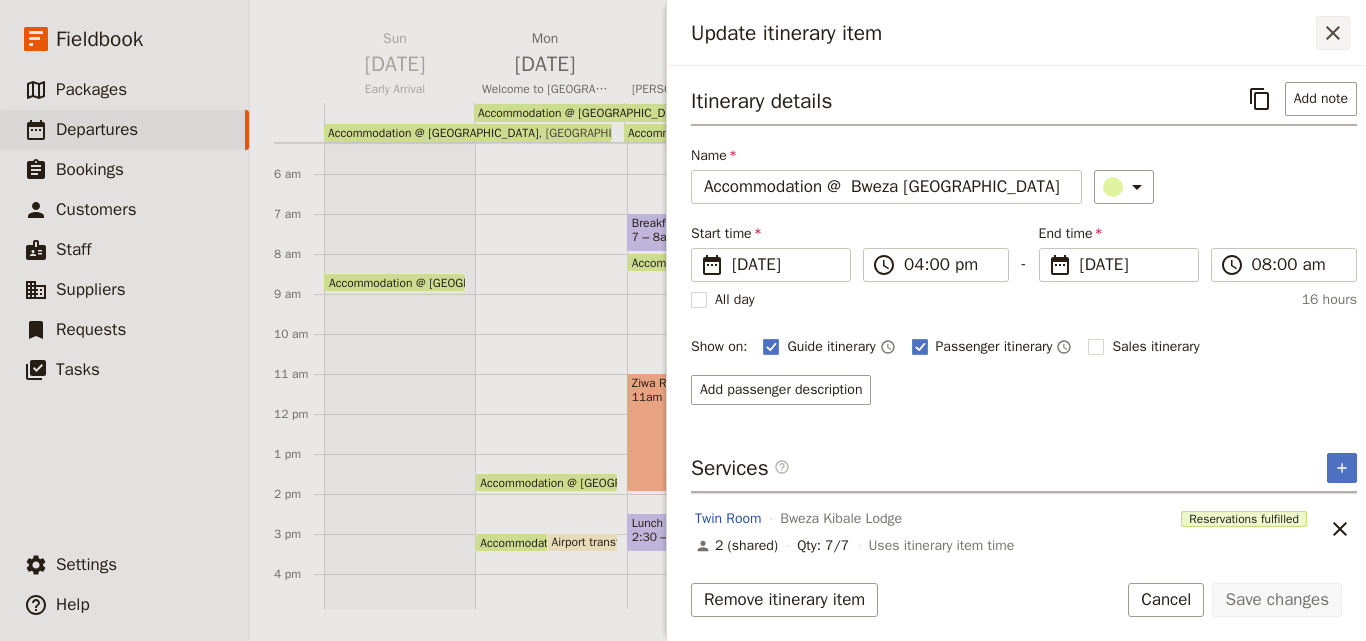 click 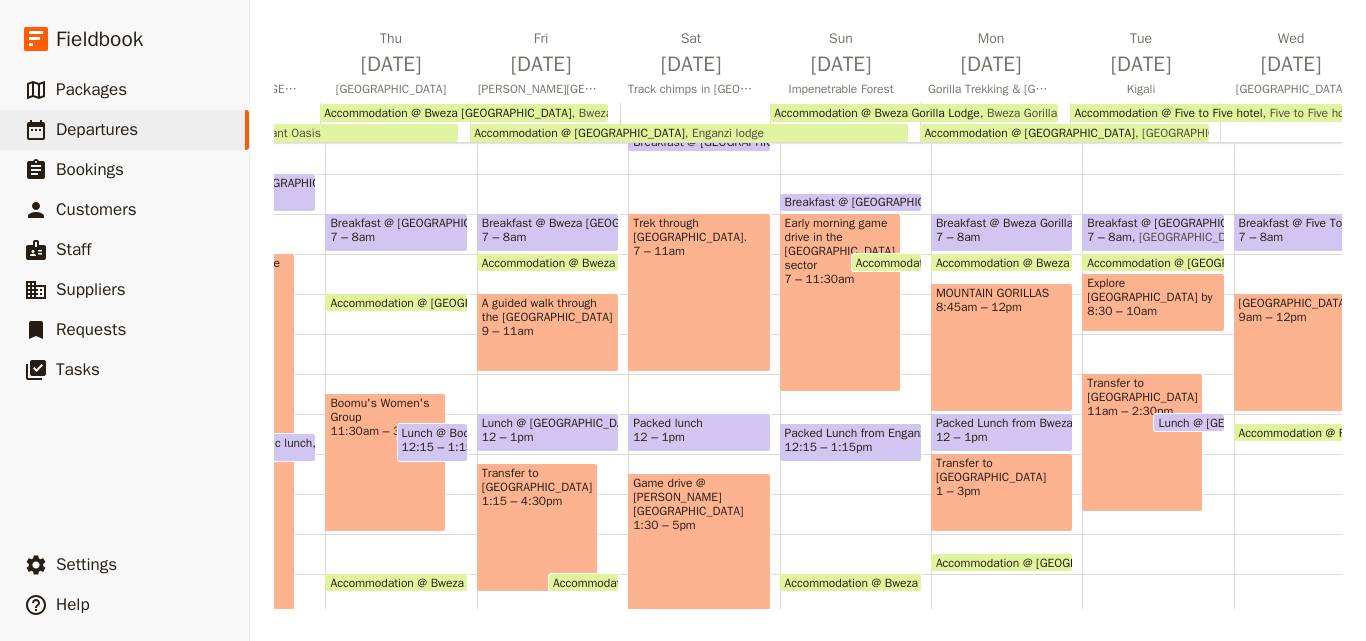 scroll, scrollTop: 0, scrollLeft: 672, axis: horizontal 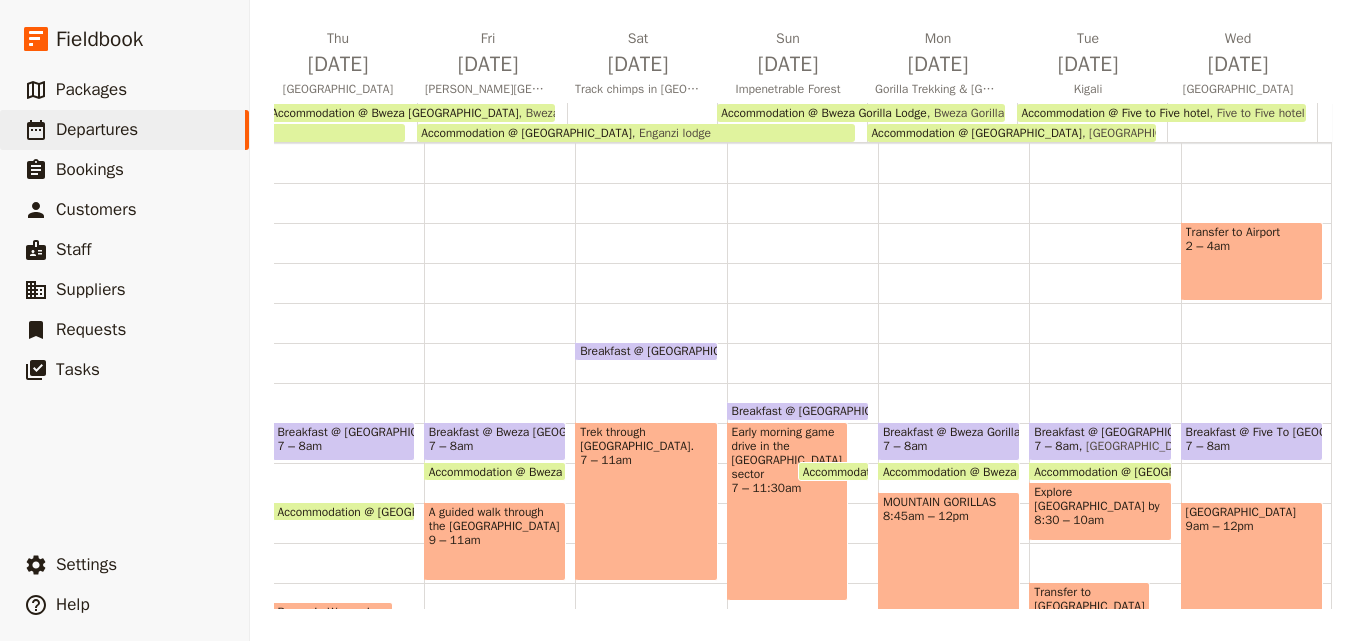 click on "Transfer to Airport 2 – 4am" at bounding box center (1252, 261) 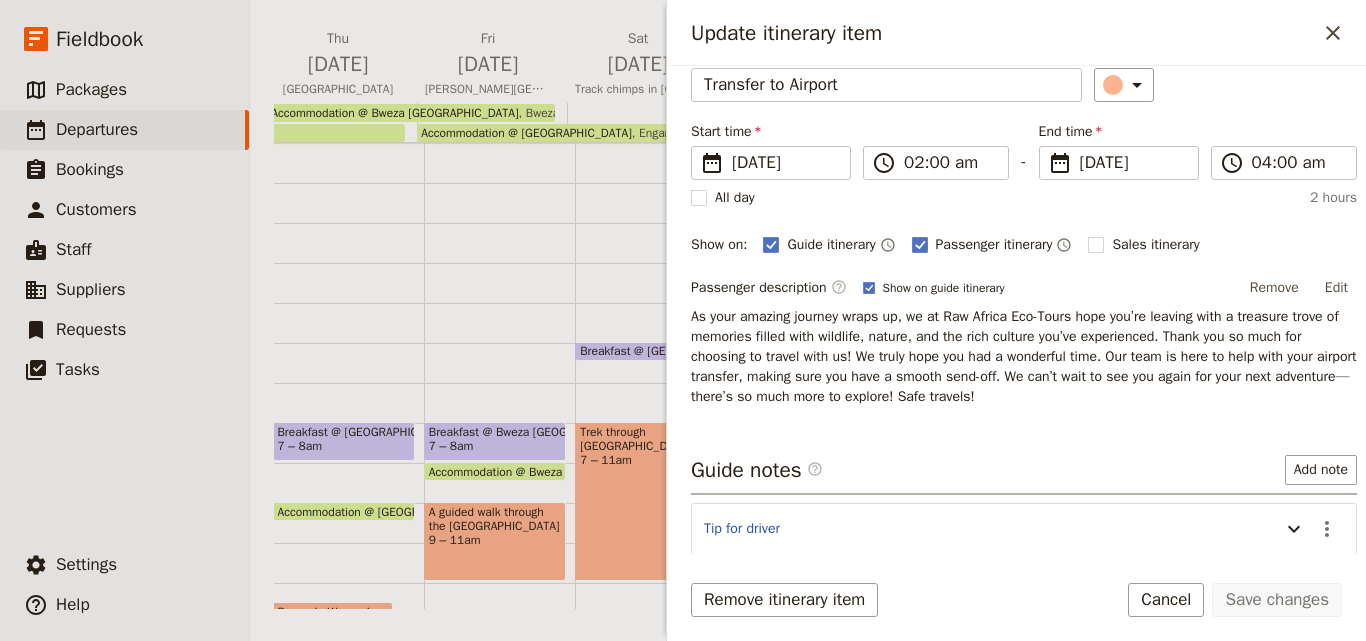 scroll, scrollTop: 191, scrollLeft: 0, axis: vertical 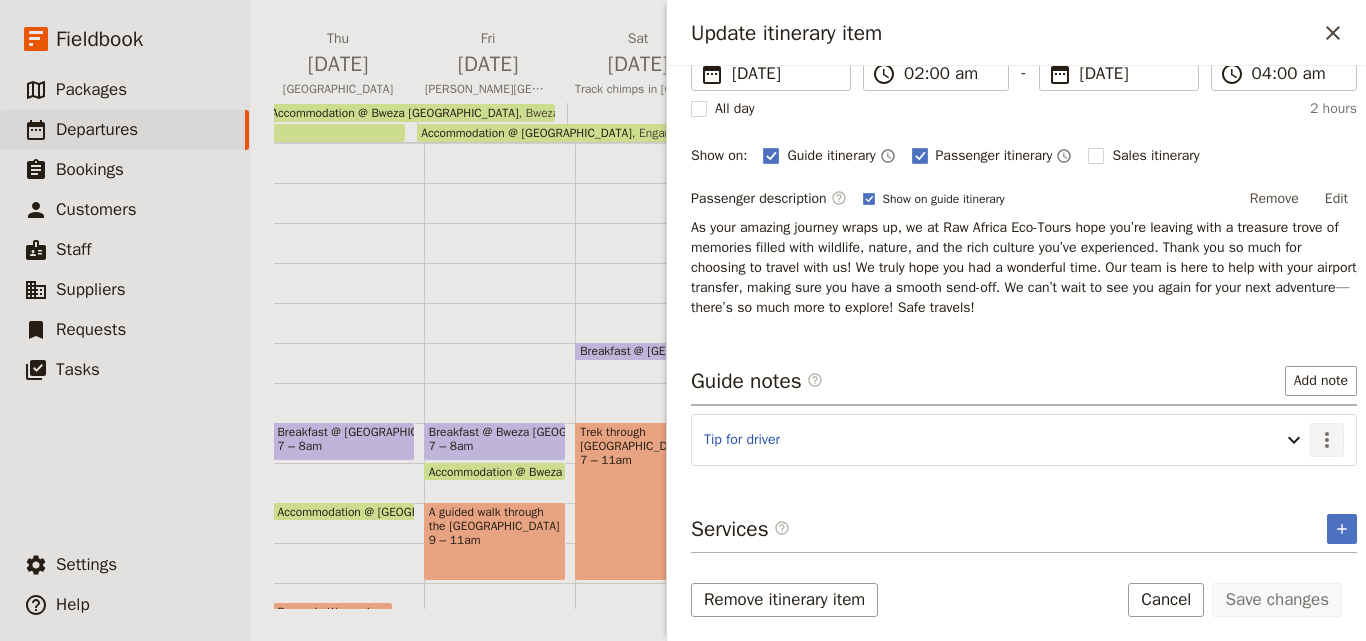 click 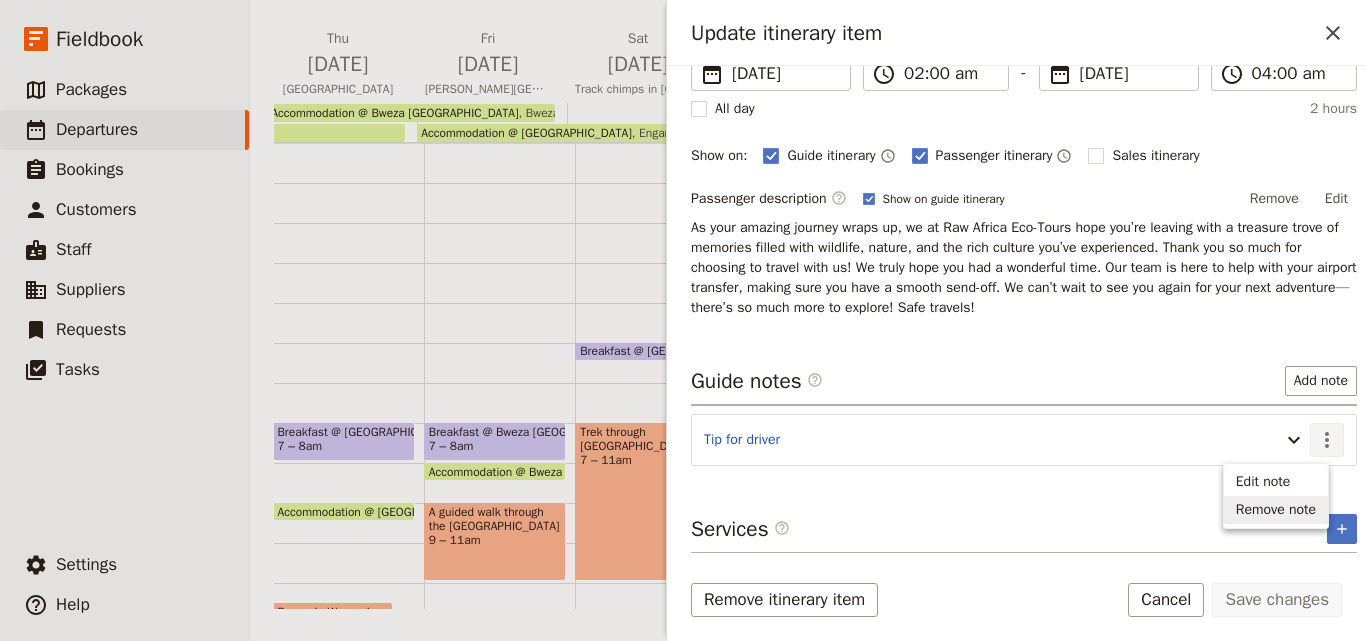 click on "Remove note" at bounding box center (1276, 510) 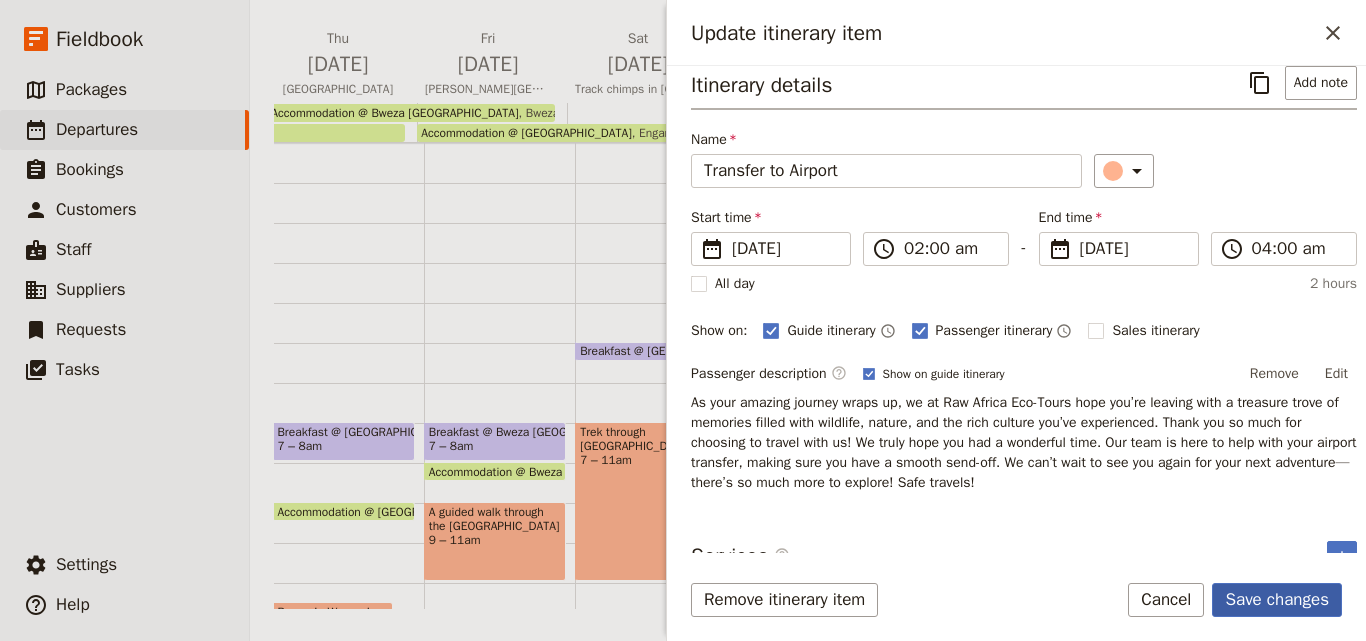 click on "Save changes" at bounding box center (1277, 600) 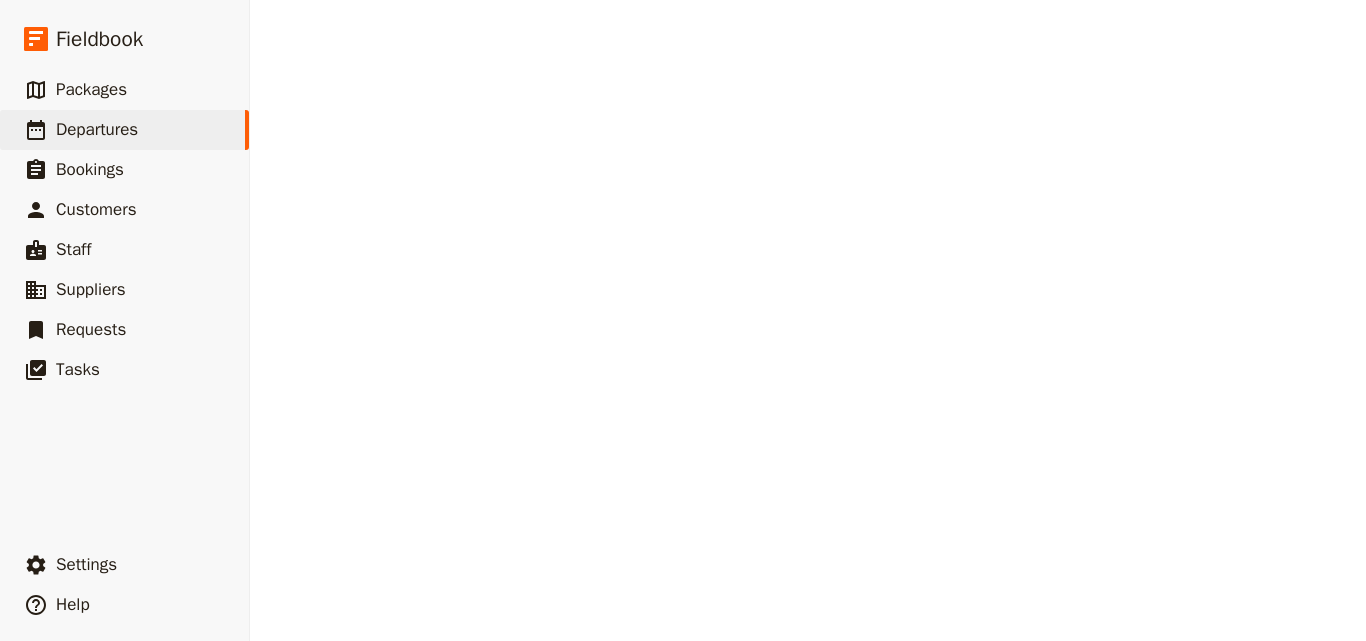 scroll, scrollTop: 0, scrollLeft: 0, axis: both 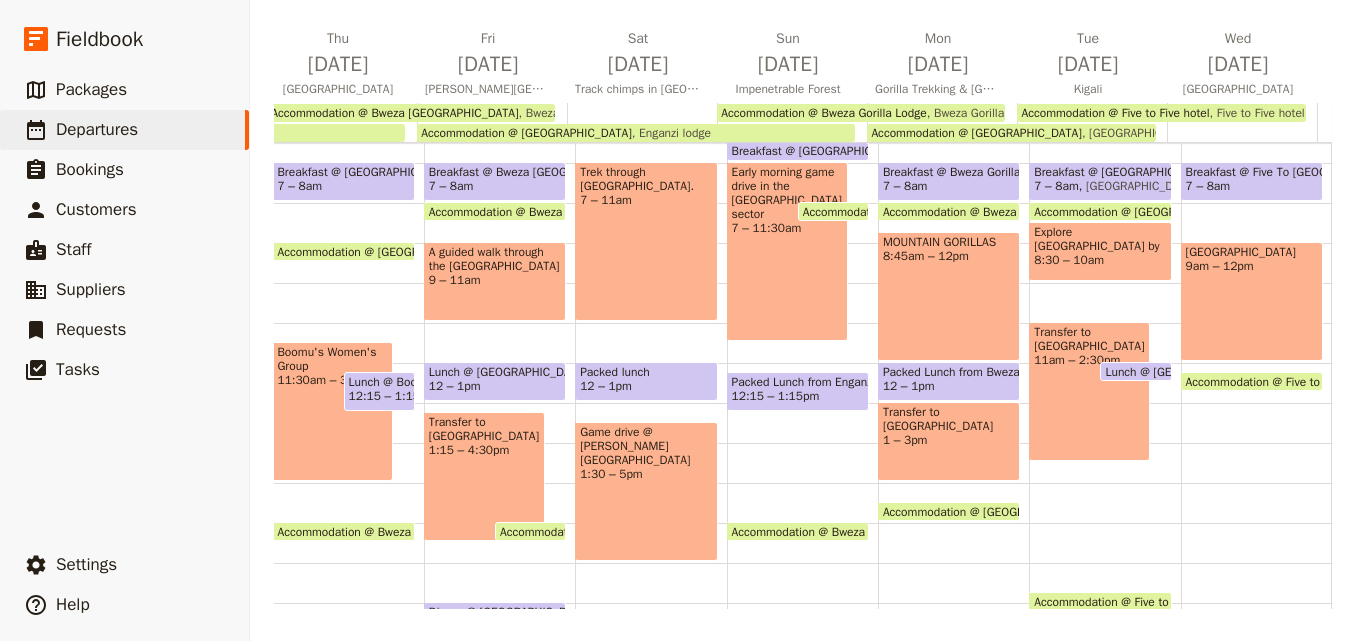 click on "Bweza Gorilla Lodge" at bounding box center [983, 113] 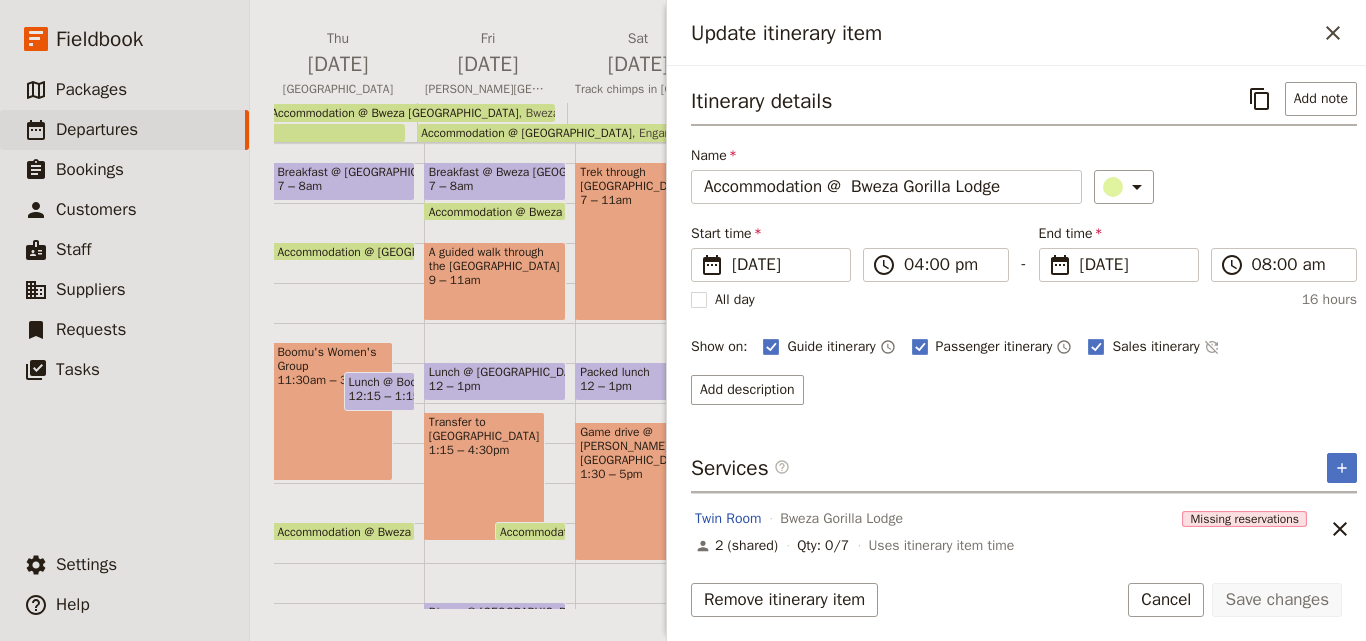 scroll, scrollTop: 9, scrollLeft: 0, axis: vertical 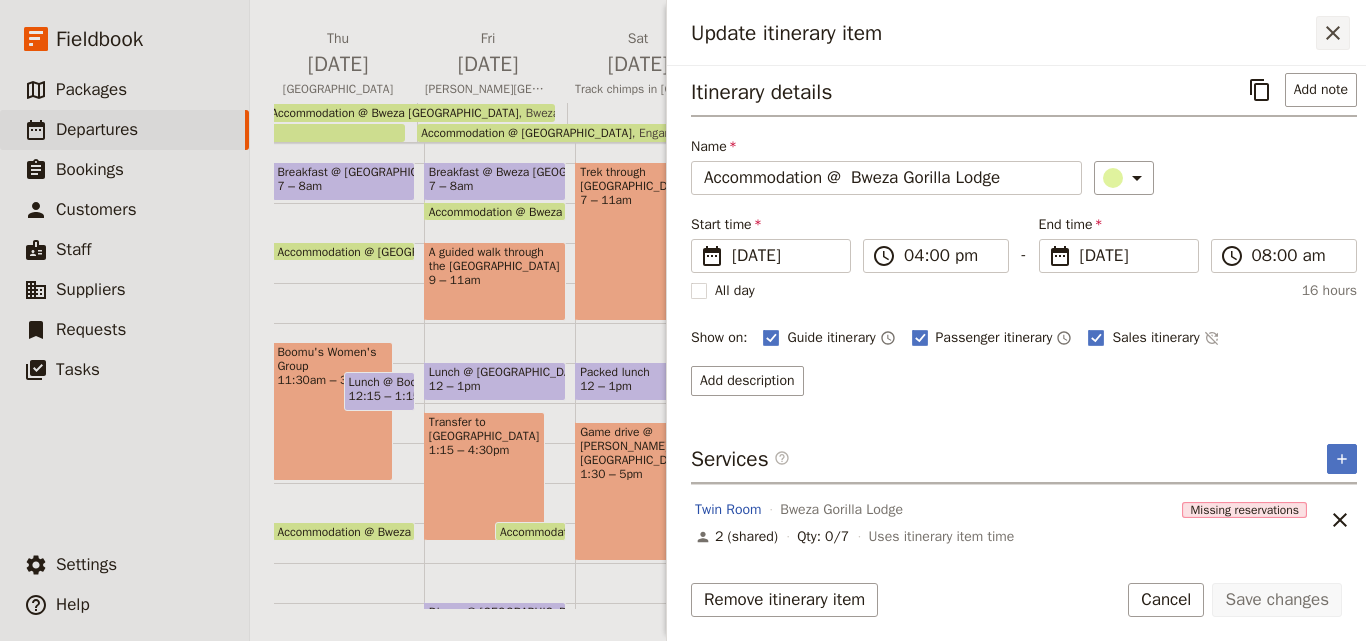 click 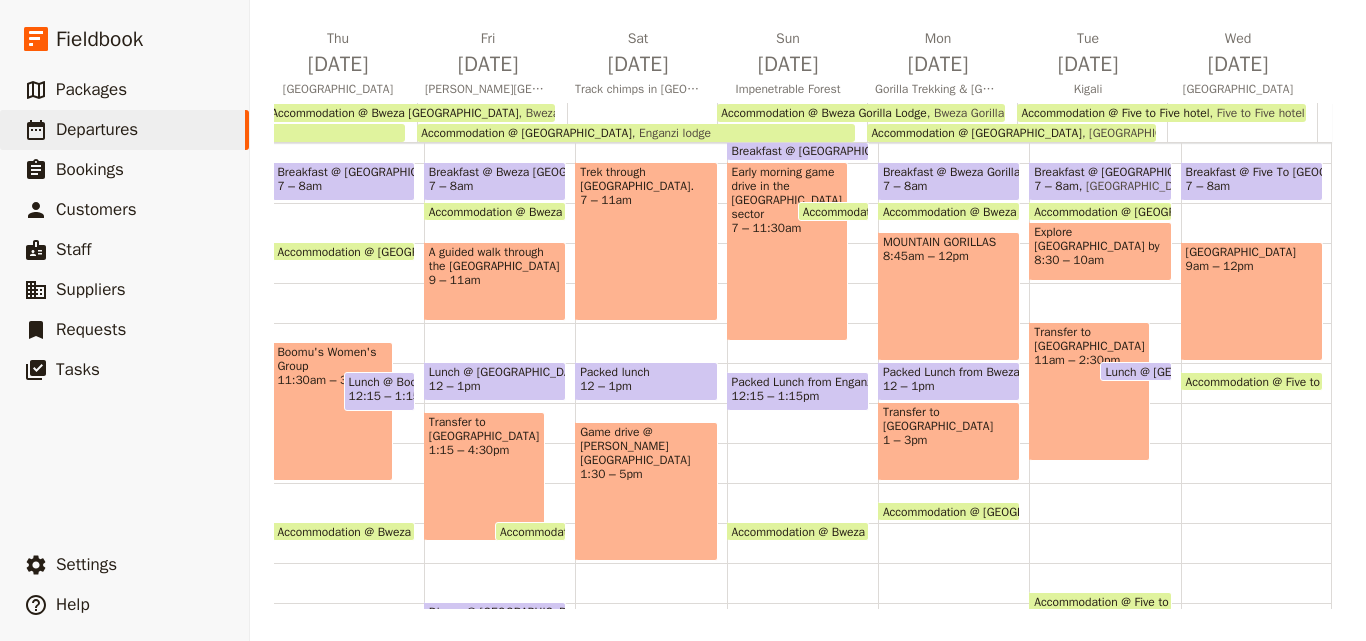 click on "Accommodation @  Bweza Gorilla Lodge" at bounding box center (989, 211) 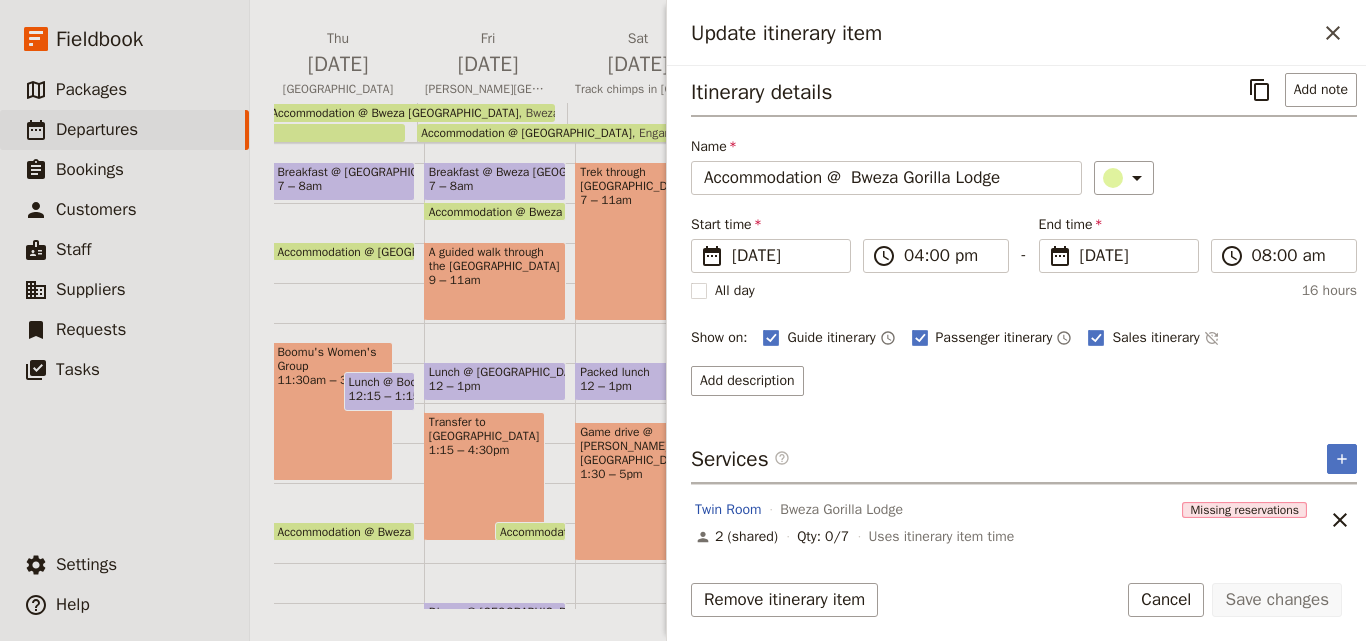 scroll, scrollTop: 0, scrollLeft: 0, axis: both 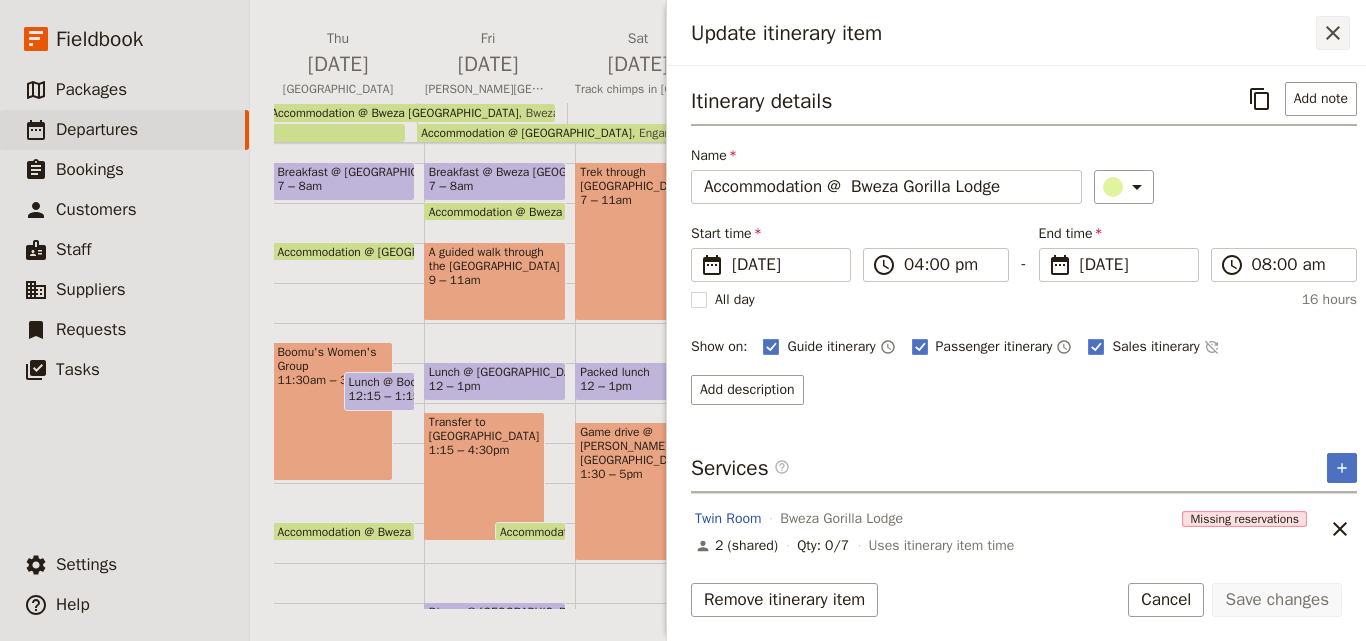 click 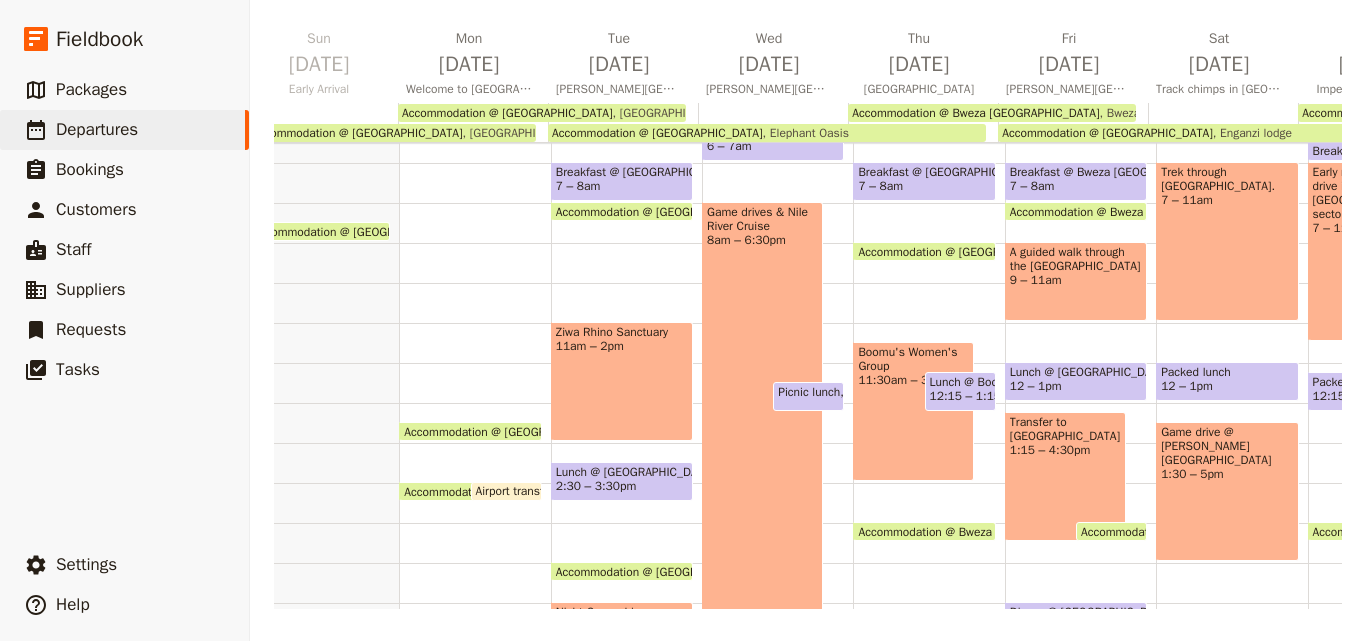 scroll, scrollTop: 0, scrollLeft: 0, axis: both 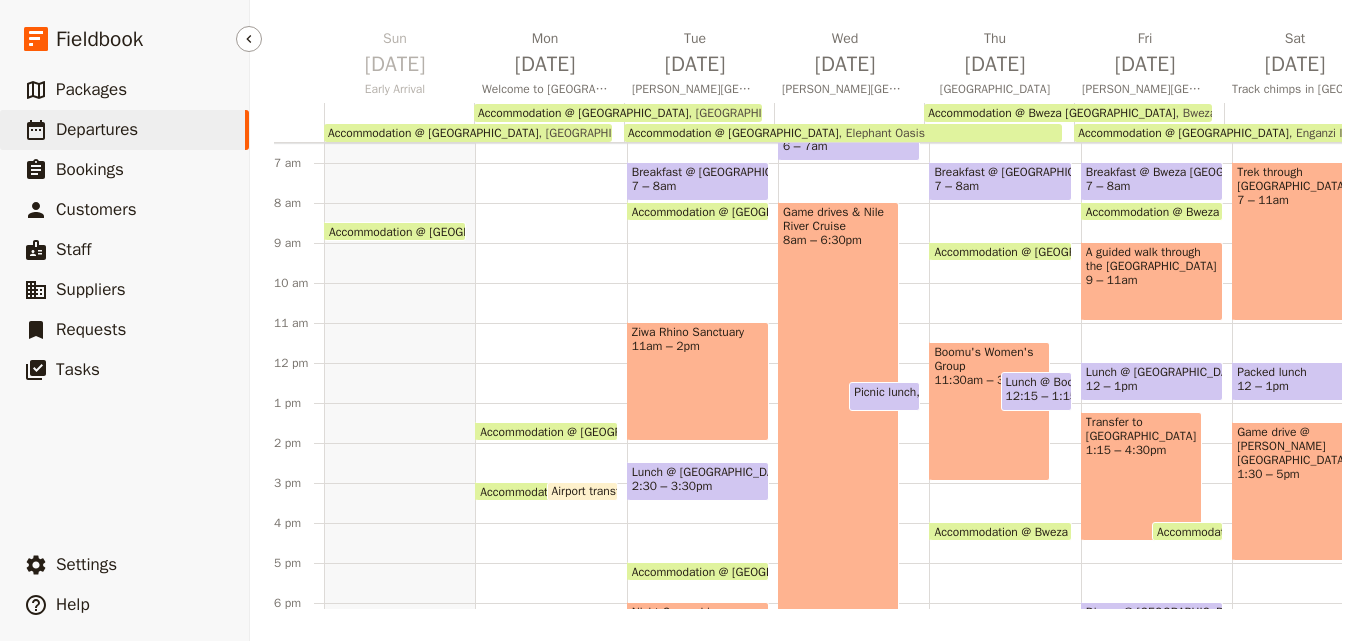 click on "Departures" at bounding box center [97, 129] 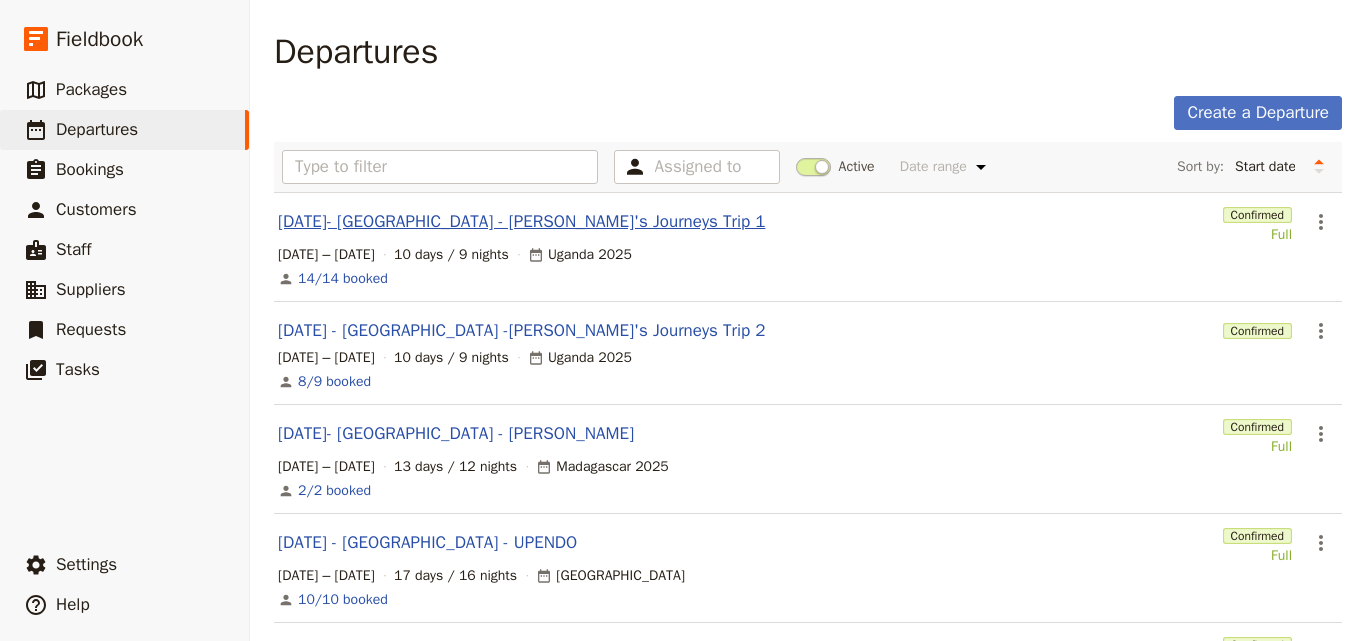 click on "[DATE]- [GEOGRAPHIC_DATA] - [PERSON_NAME]'s Journeys Trip 1" at bounding box center [521, 222] 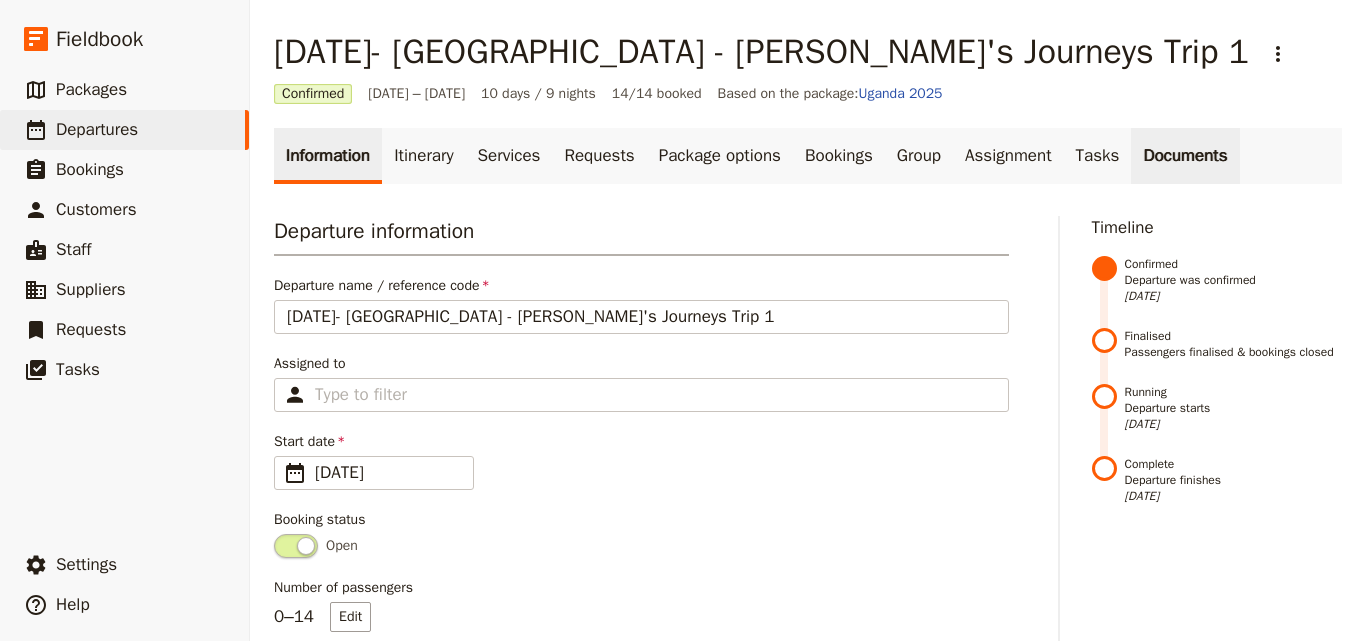 click on "Documents" at bounding box center (1185, 156) 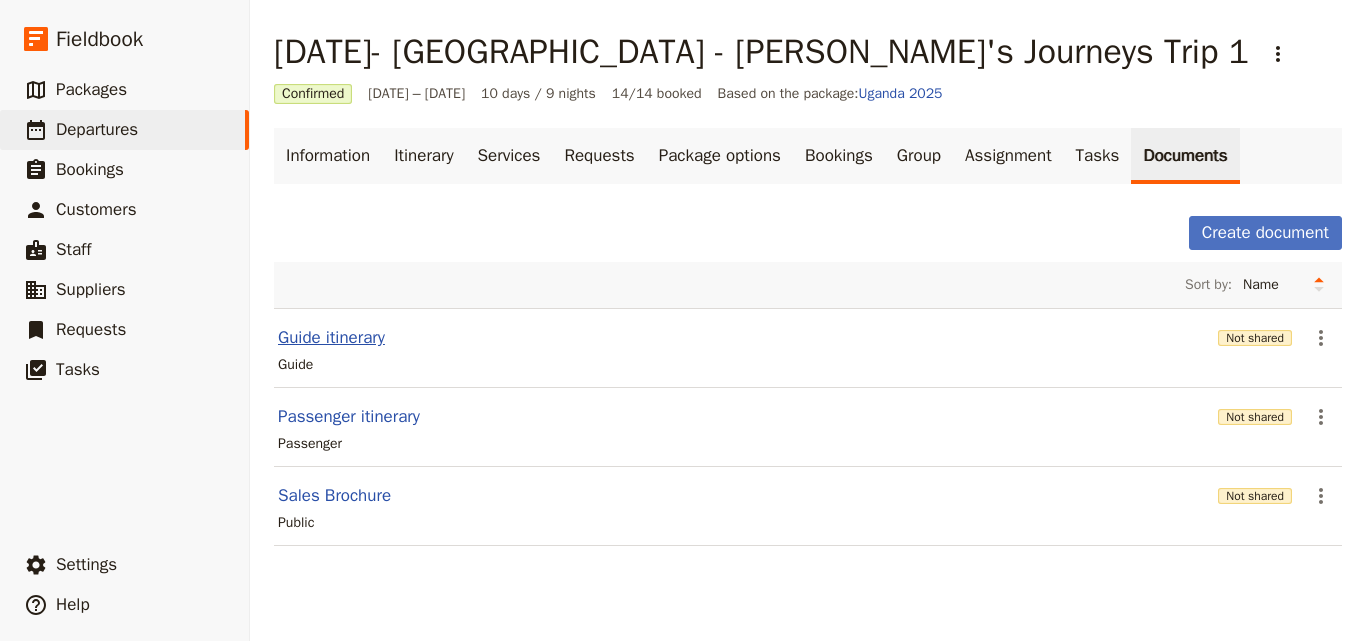 click on "Guide itinerary" at bounding box center [331, 338] 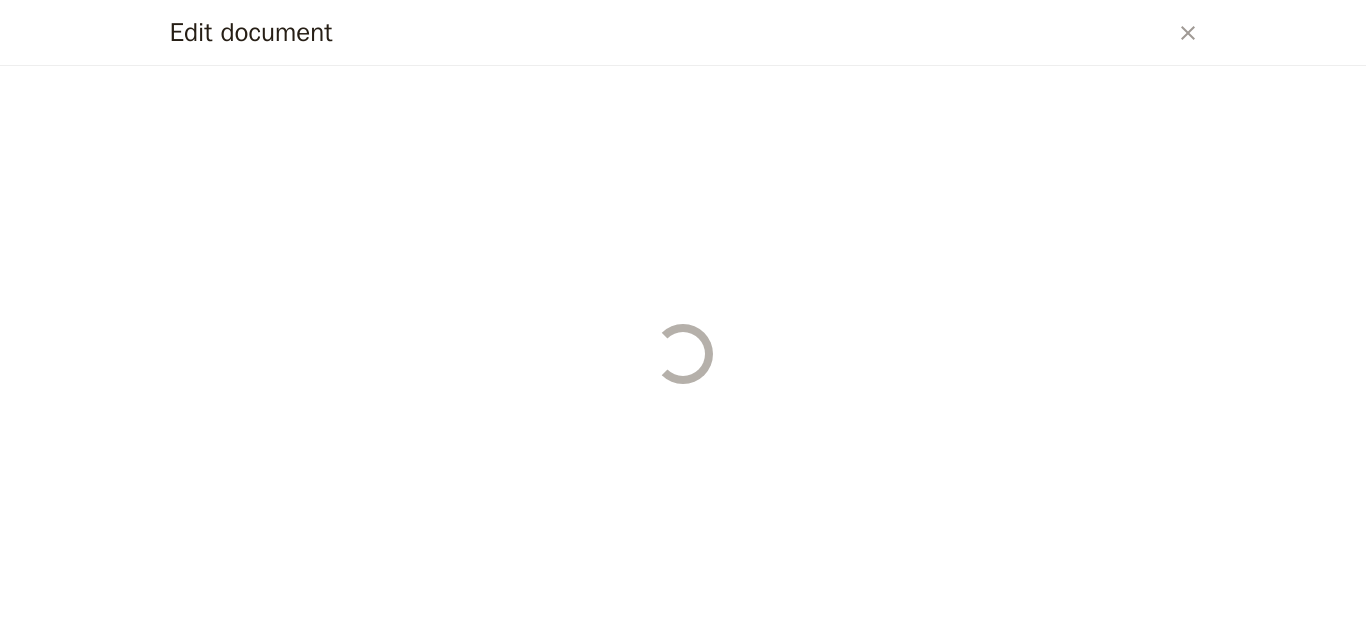 select on "STAFF" 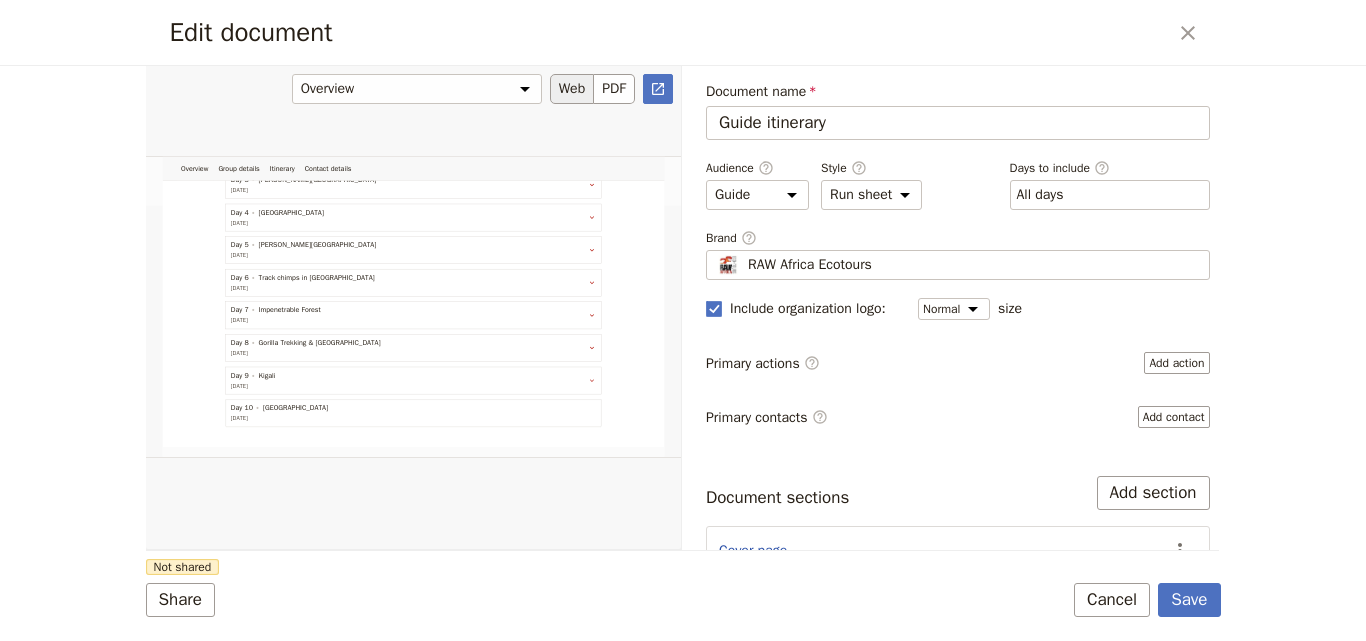 scroll, scrollTop: 601, scrollLeft: 0, axis: vertical 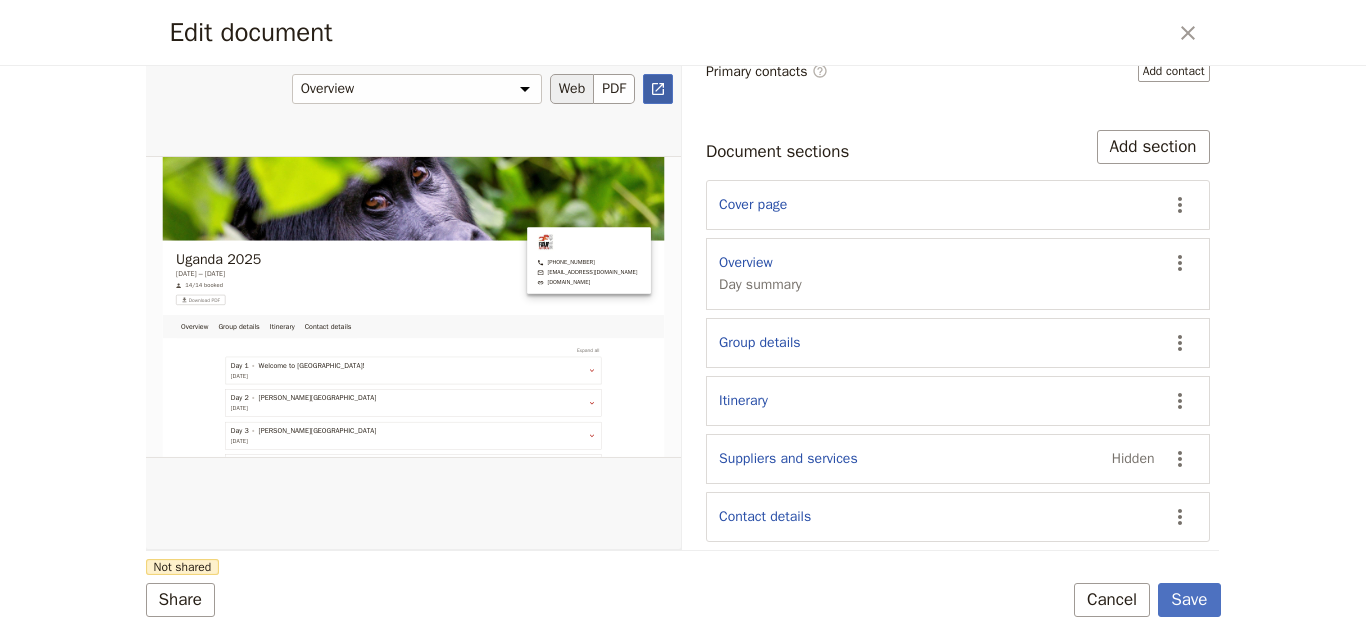 click 